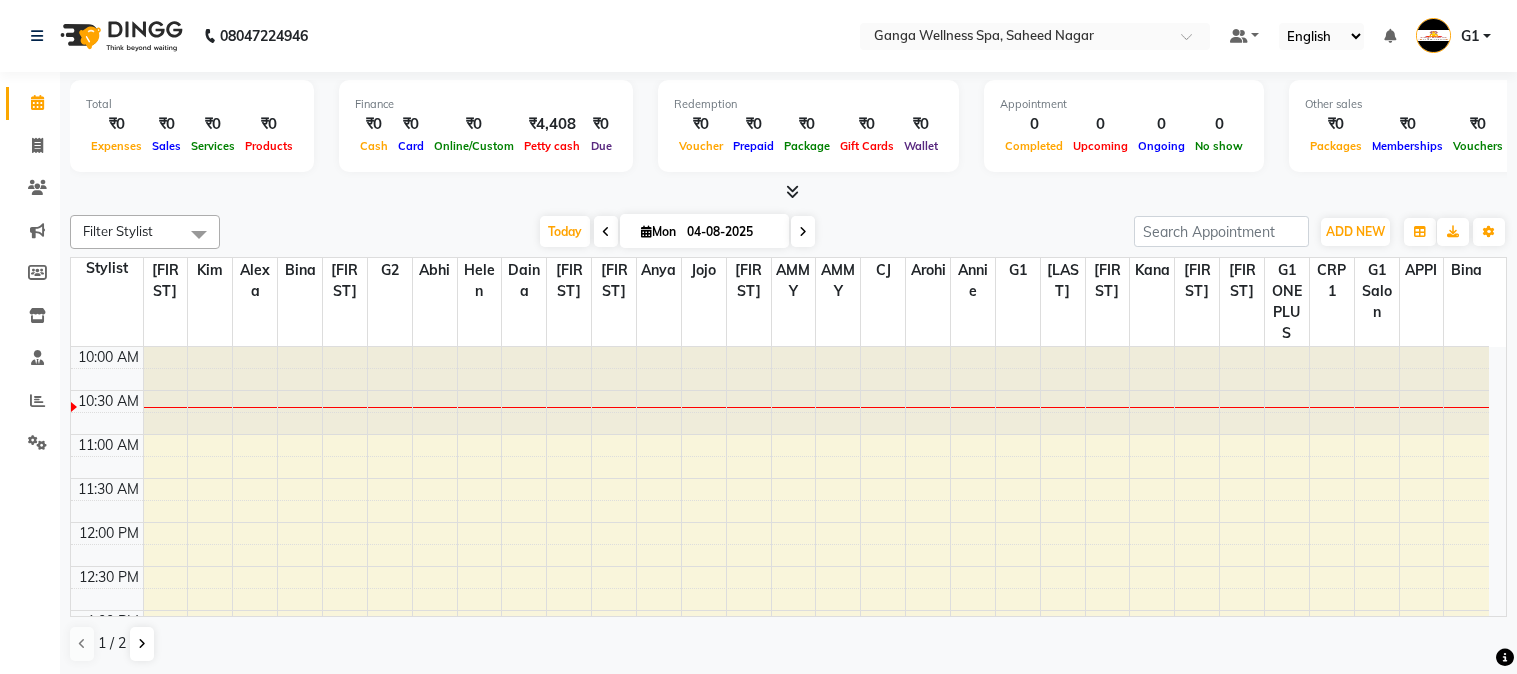 scroll, scrollTop: 0, scrollLeft: 0, axis: both 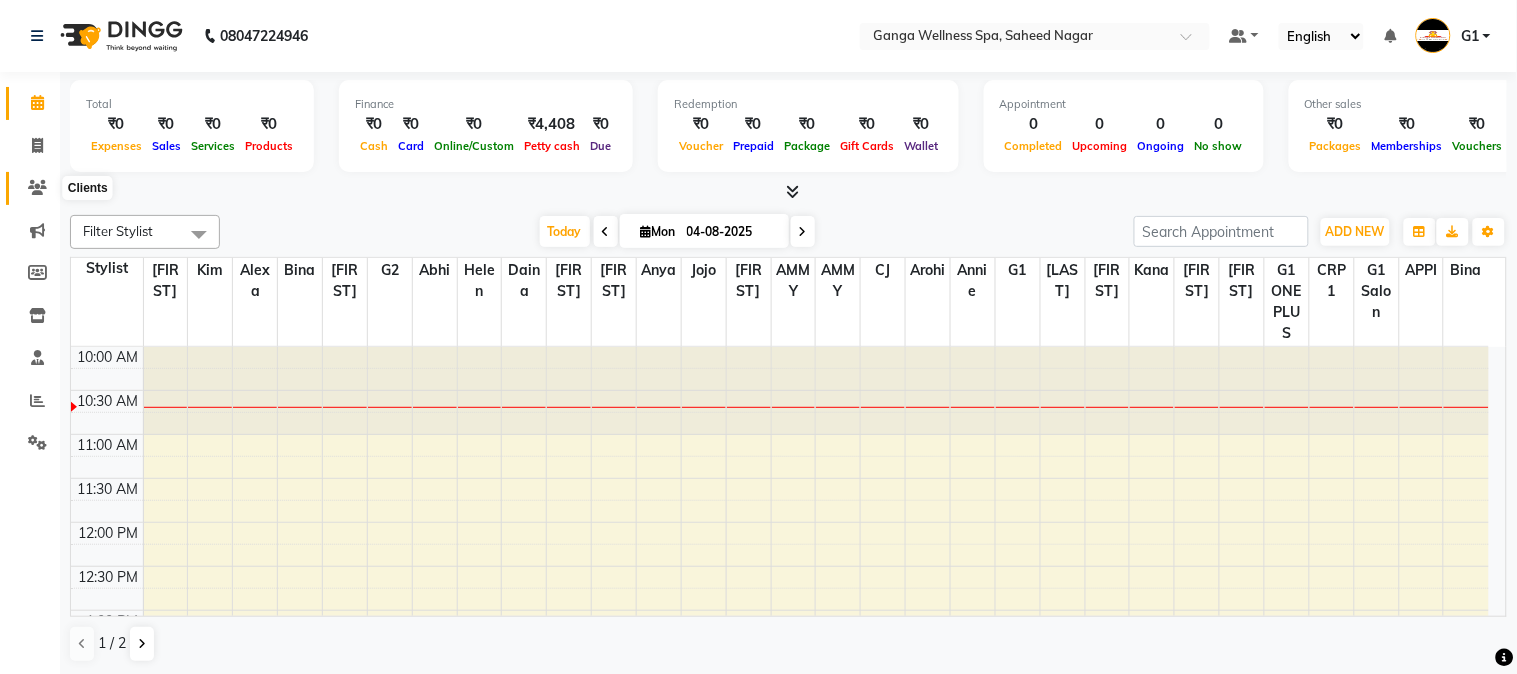 click 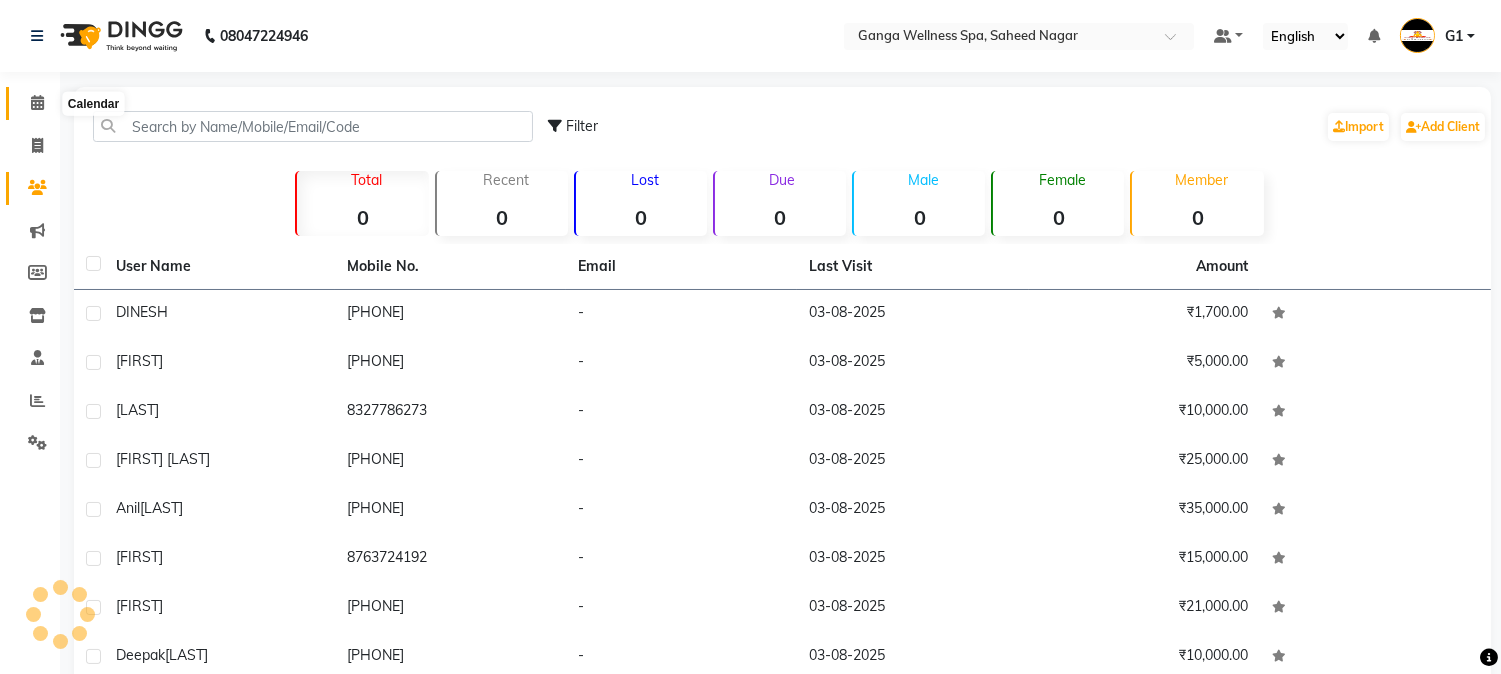 click 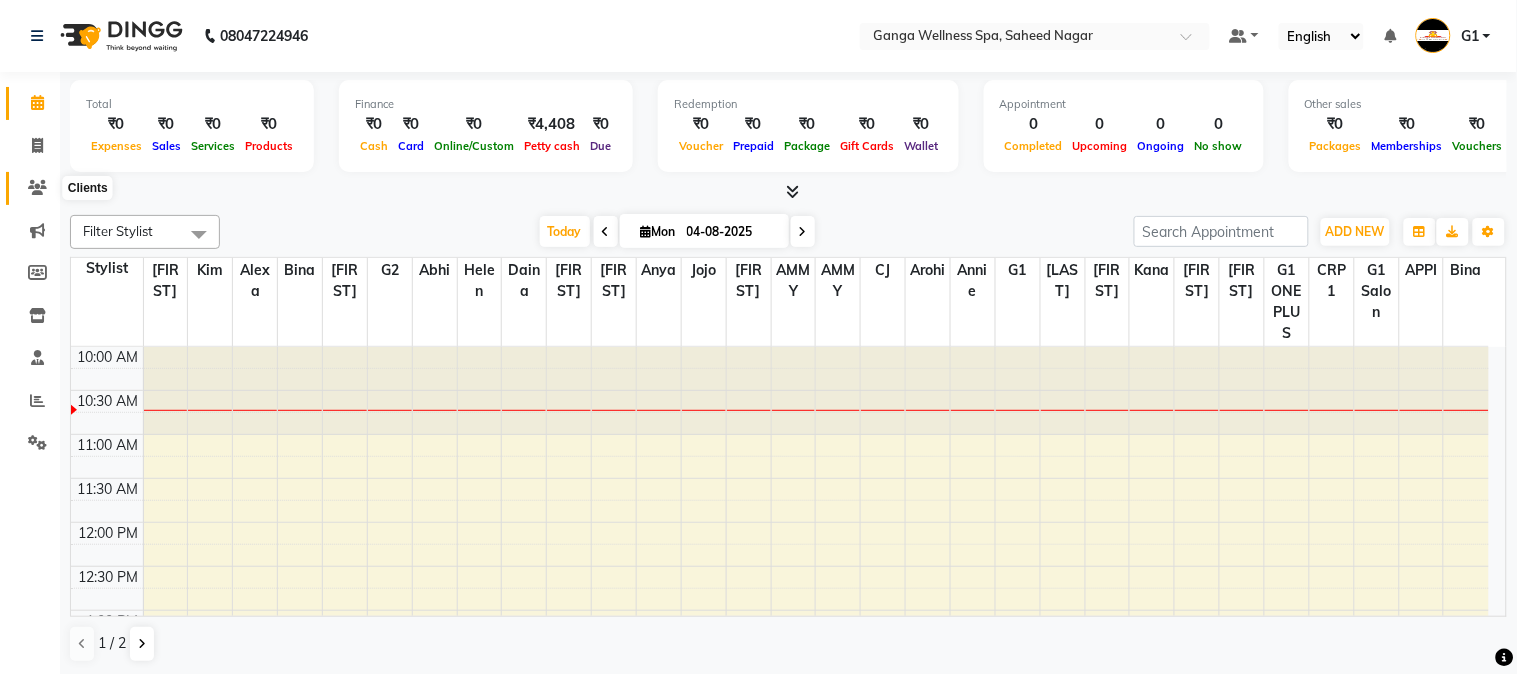 click 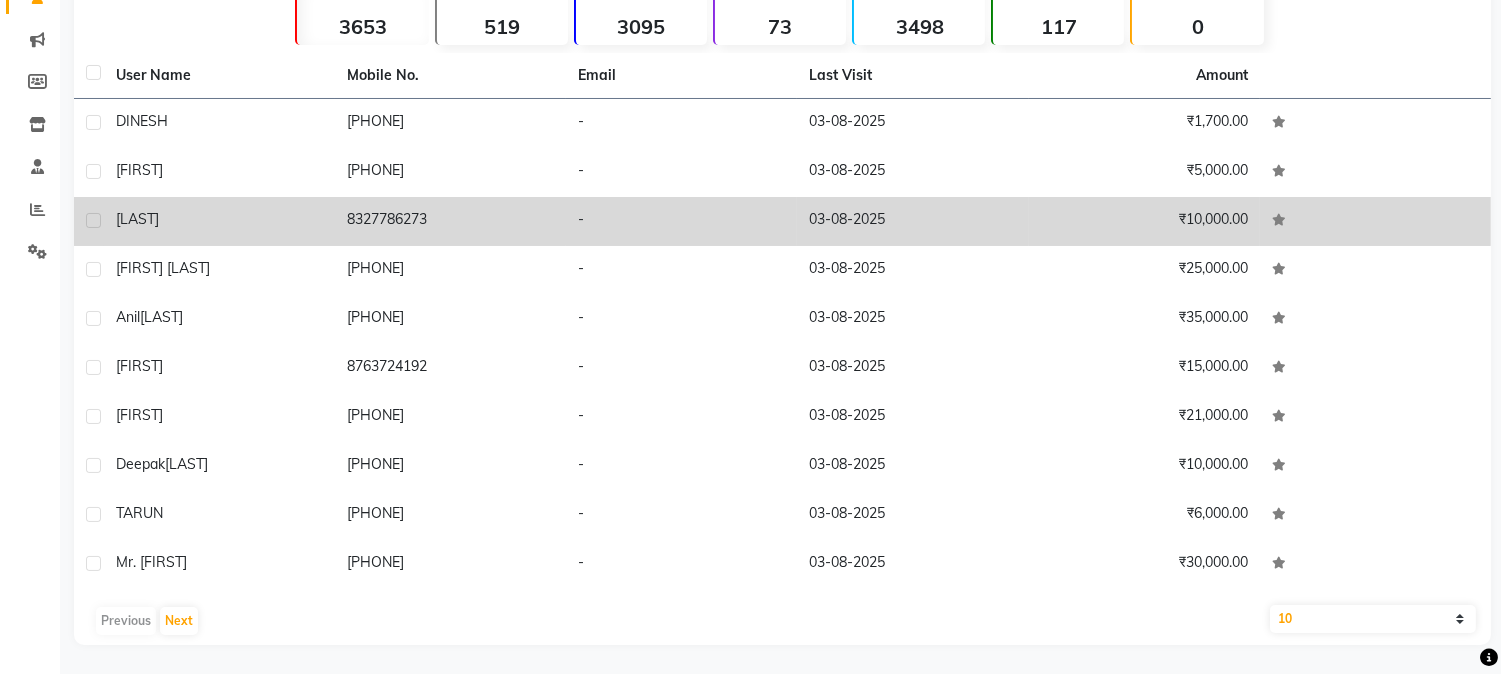 scroll, scrollTop: 0, scrollLeft: 0, axis: both 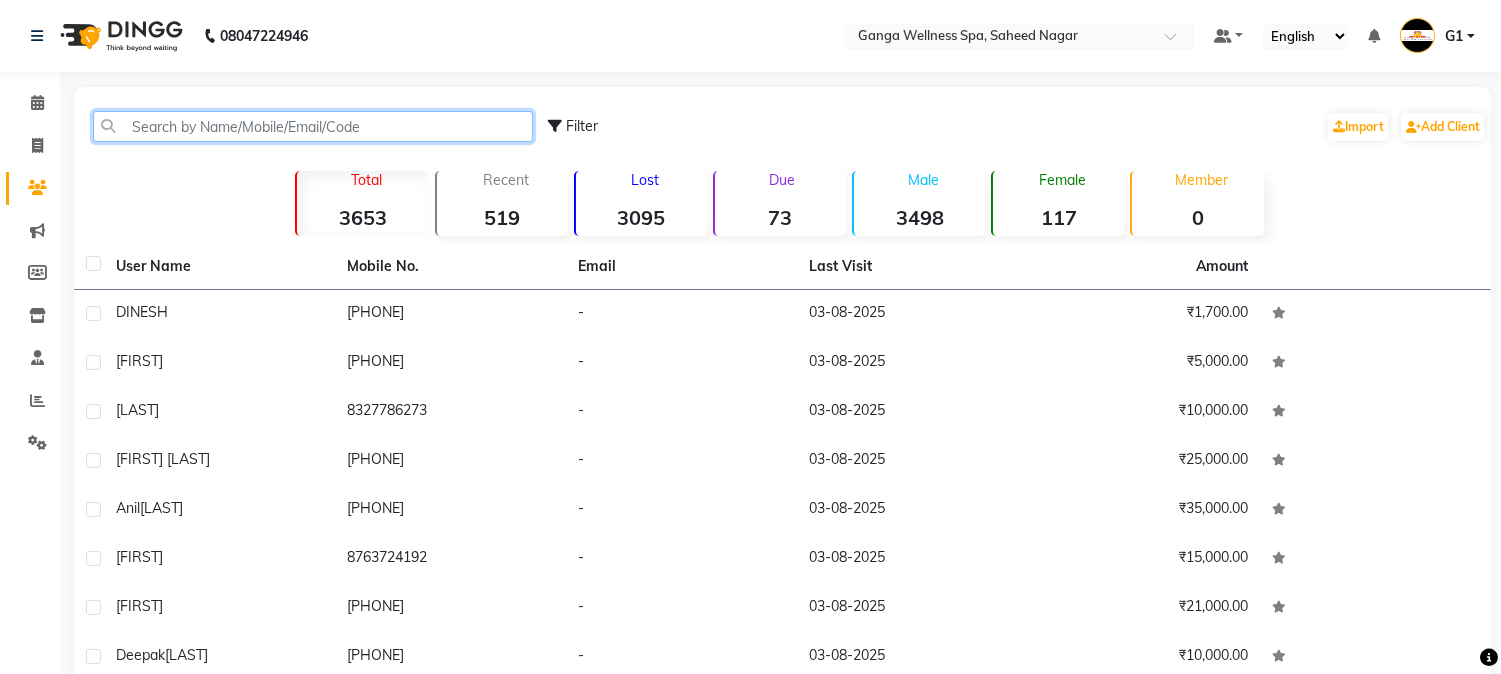 click 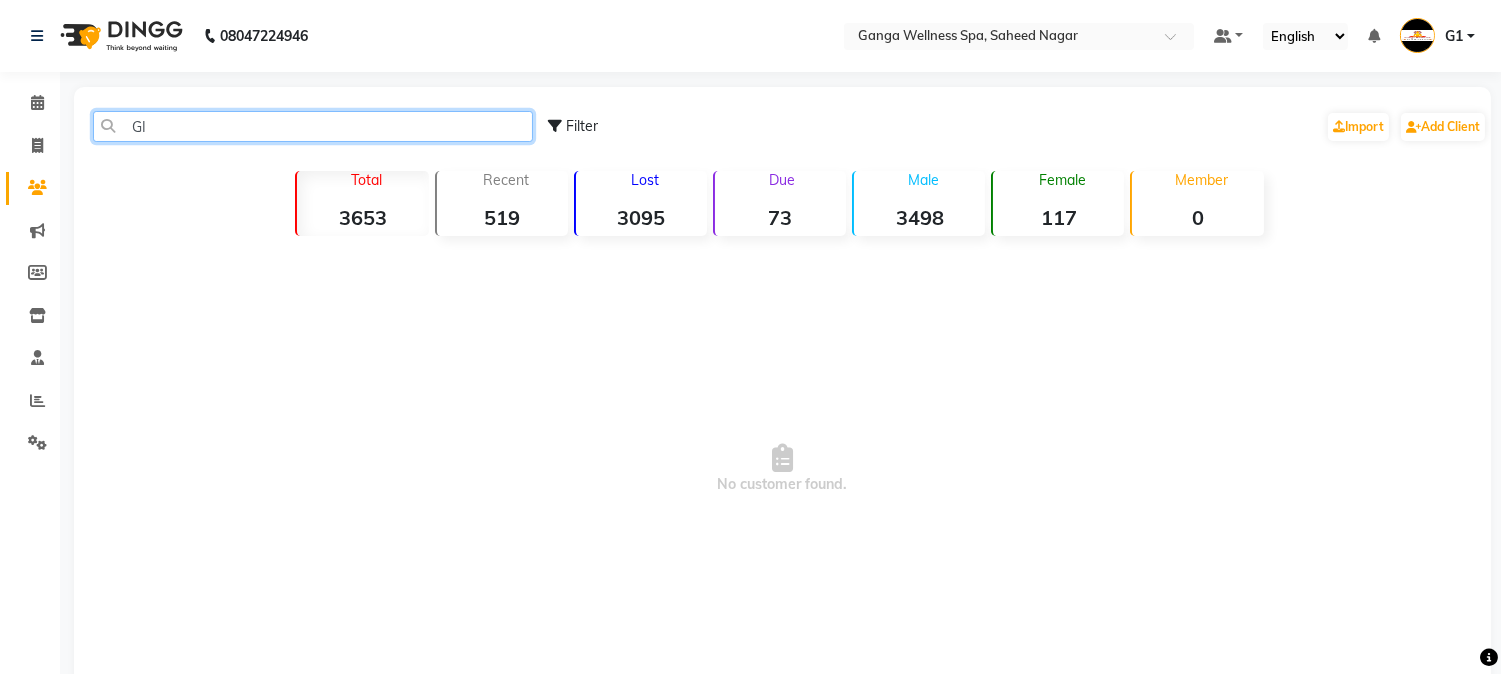 type on "G" 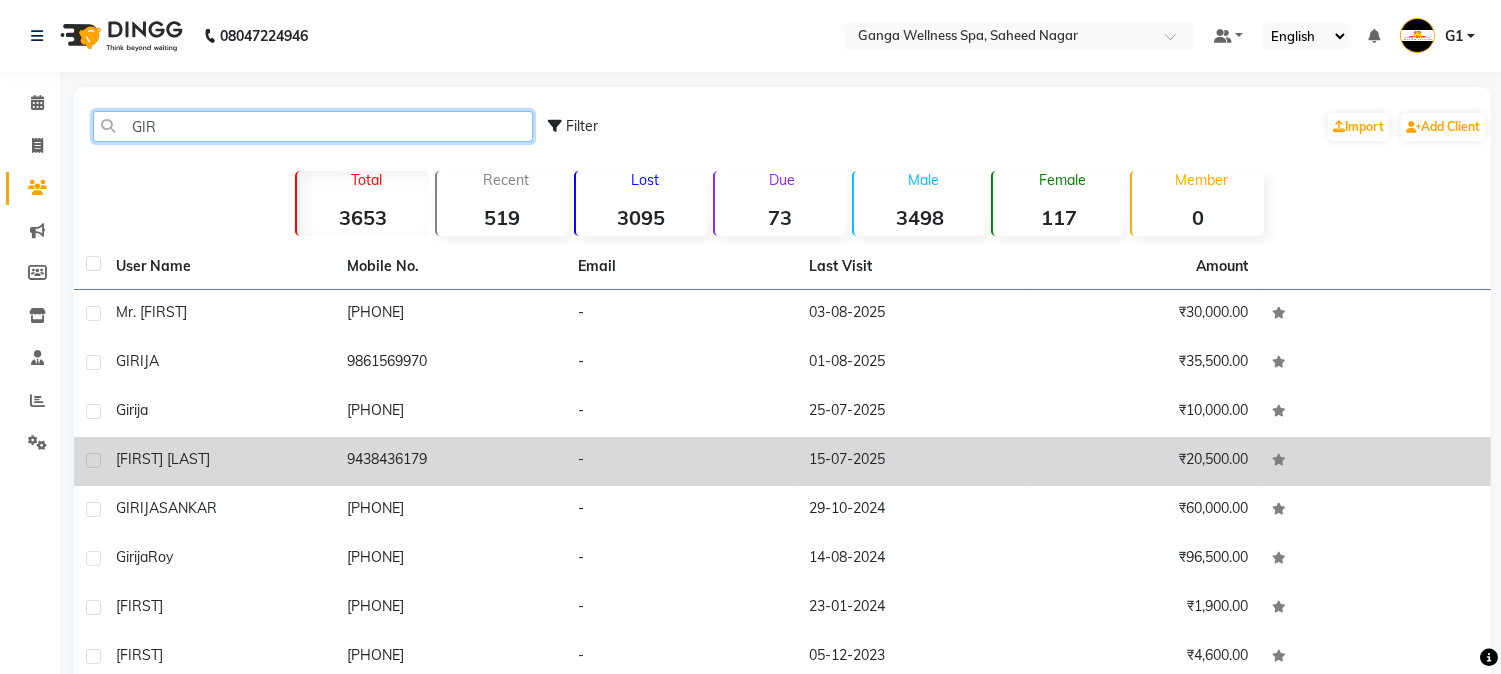 type on "GIR" 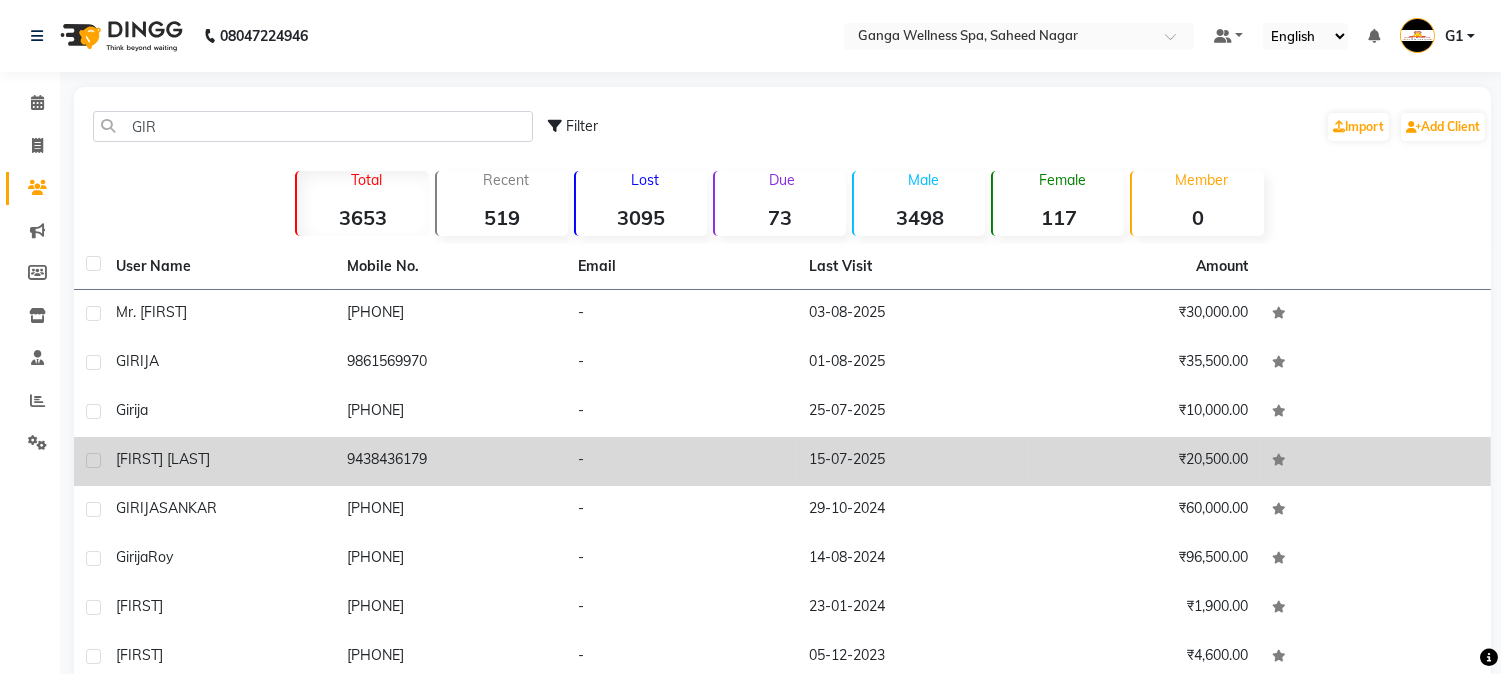 click on "9438436179" 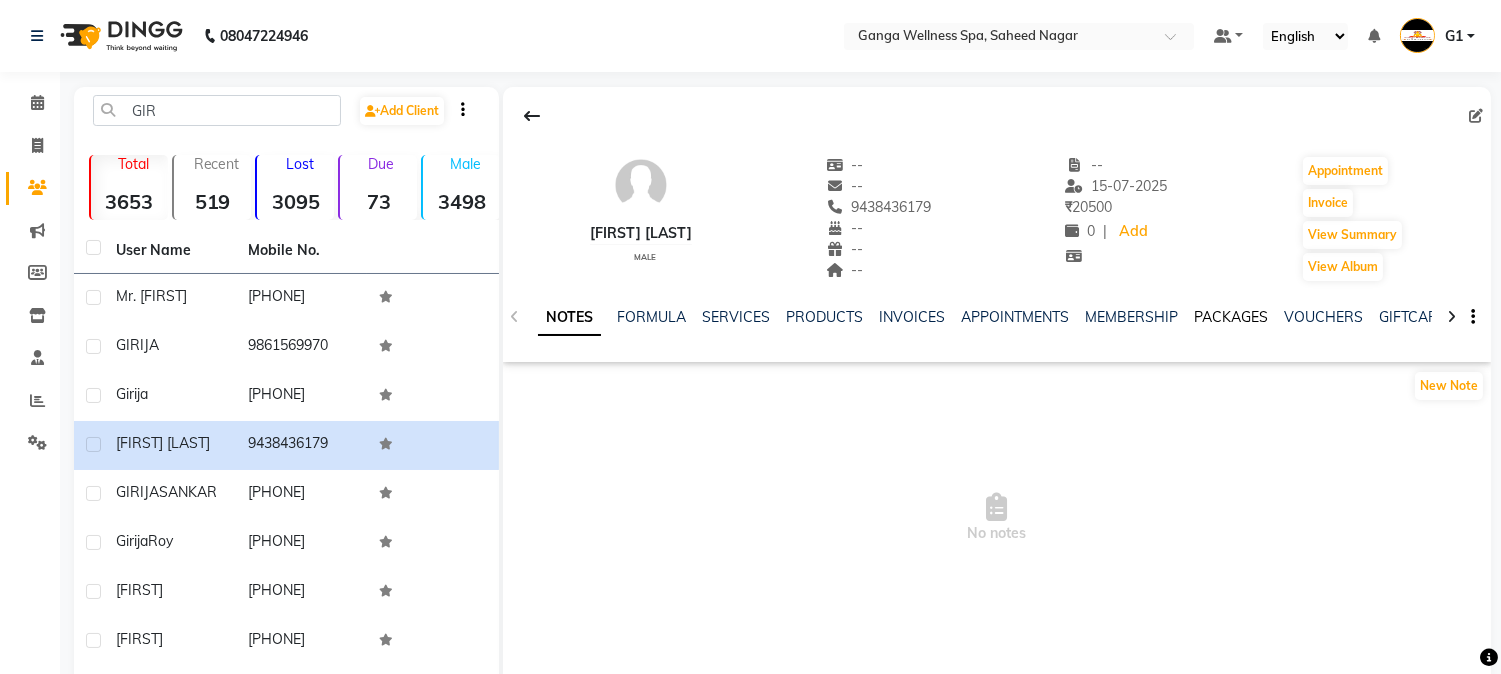 click on "PACKAGES" 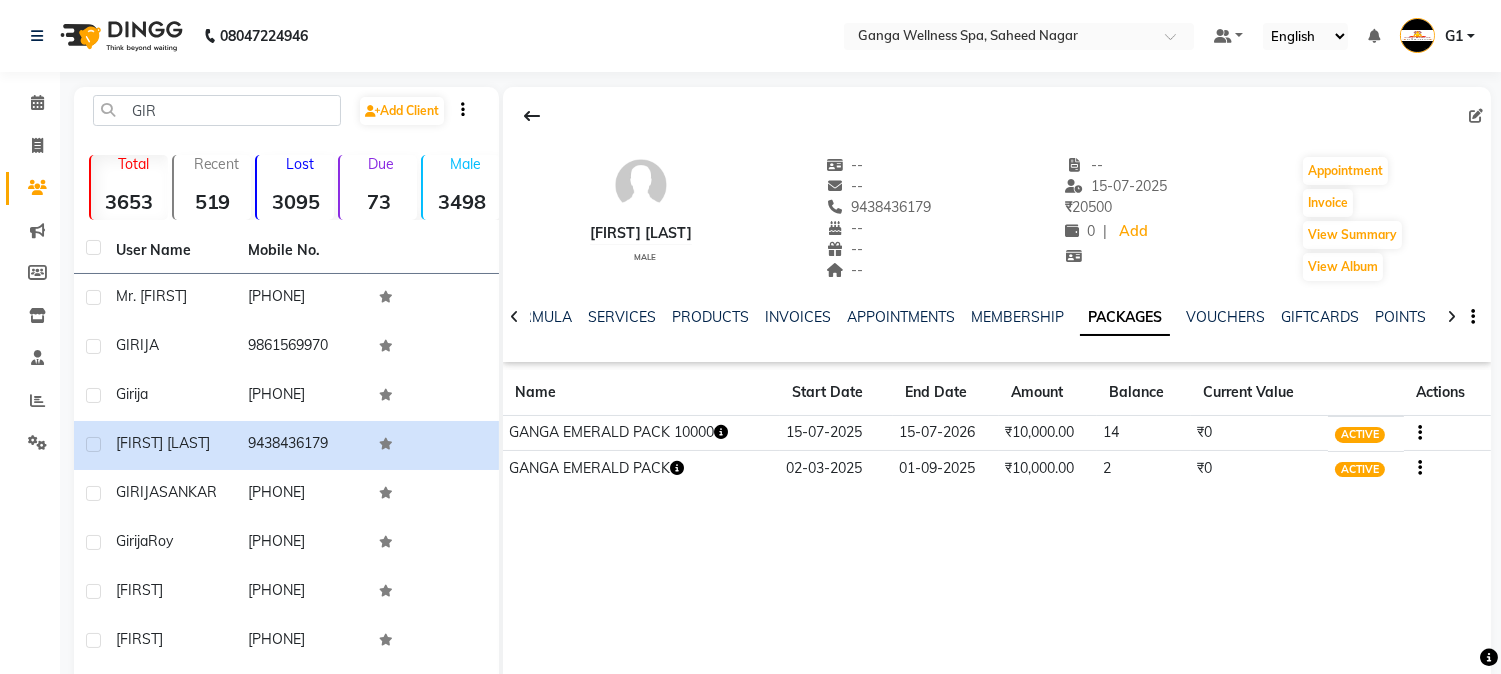 click 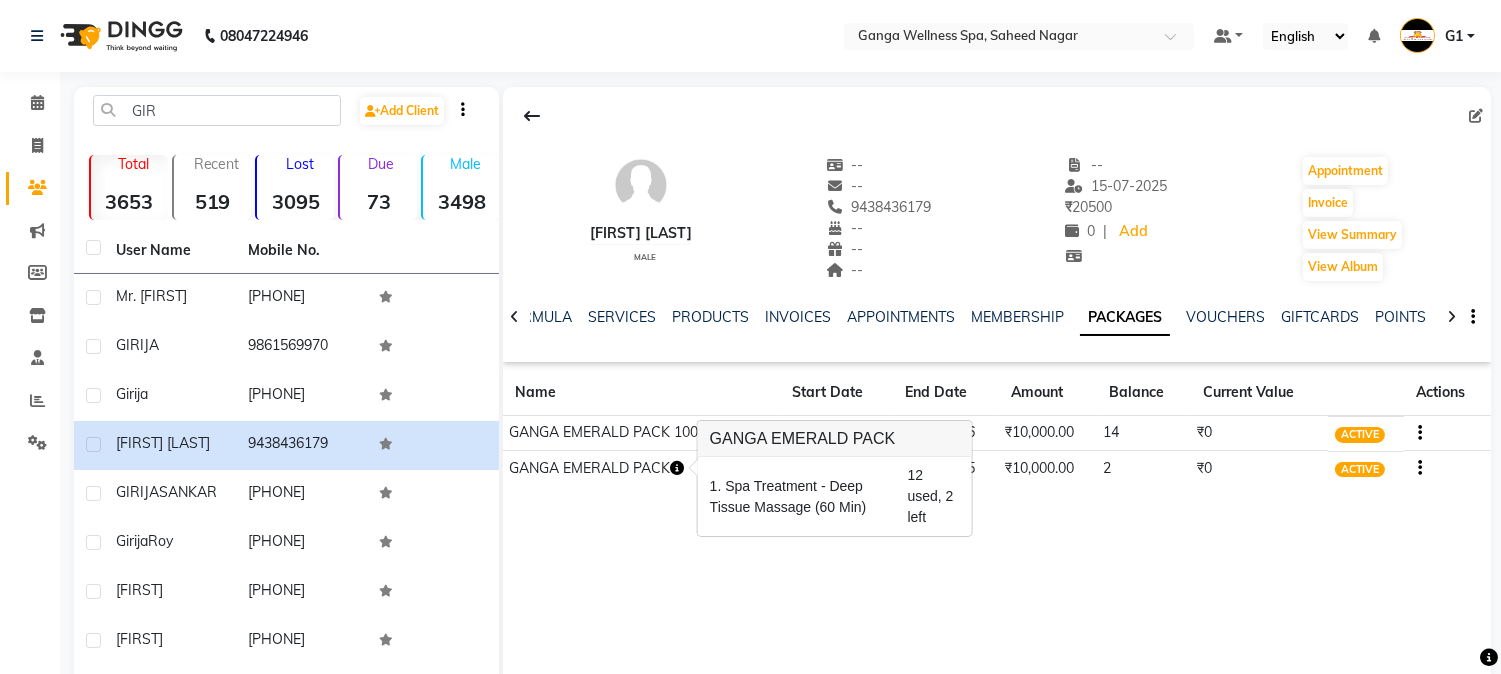 click on "[FIRST] [LAST] male -- -- [PHONE] -- -- -- -- [DATE] ₹ 20500 0 | Add Appointment Invoice View Summary View Album NOTES FORMULA SERVICES PRODUCTS INVOICES APPOINTMENTS MEMBERSHIP PACKAGES VOUCHERS GIFTCARDS POINTS FORMS FAMILY CARDS WALLET Name Start Date End Date Amount Balance Current Value Actions GANGA EMERALD PACK 10000 [DATE] [DATE] ₹10,000.00 14 ₹0 ACTIVE GANGA EMERALD PACK [DATE] [DATE] ₹10,000.00 2 ₹0 ACTIVE" 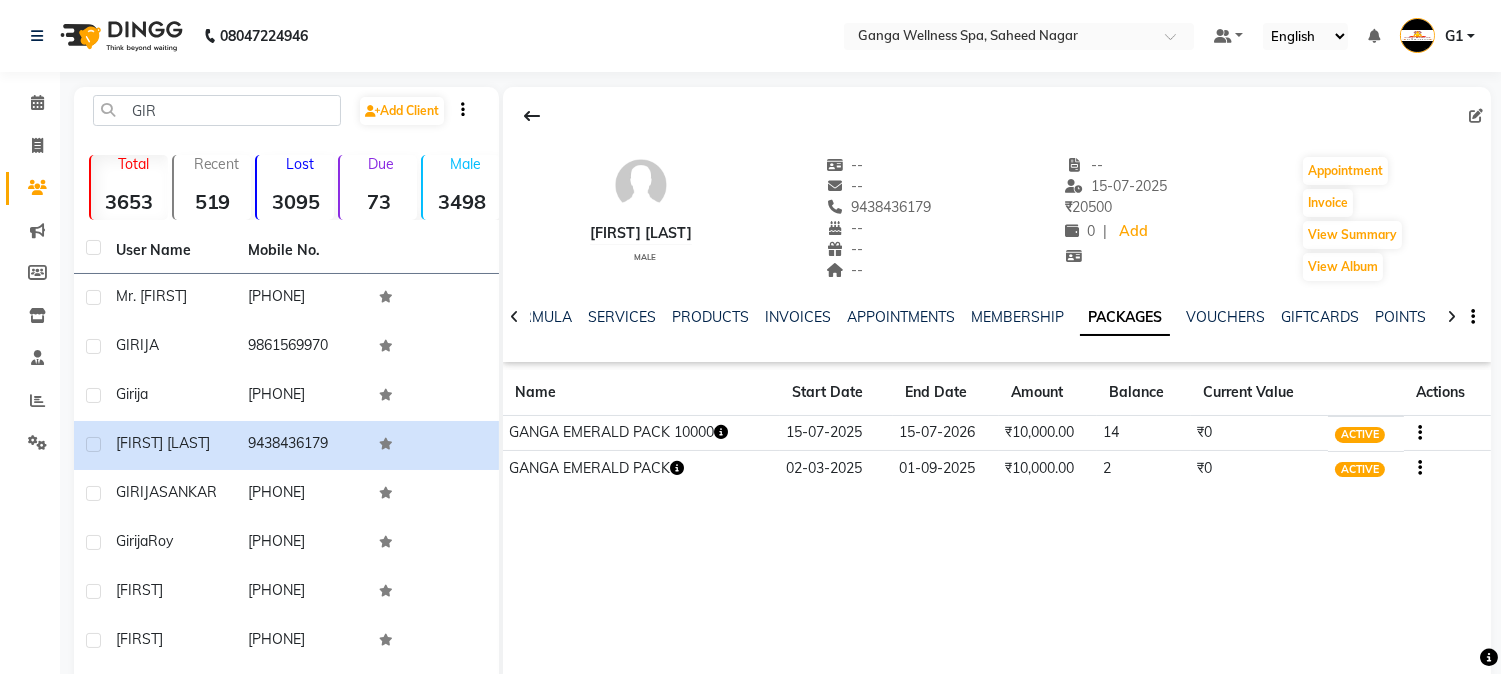 click 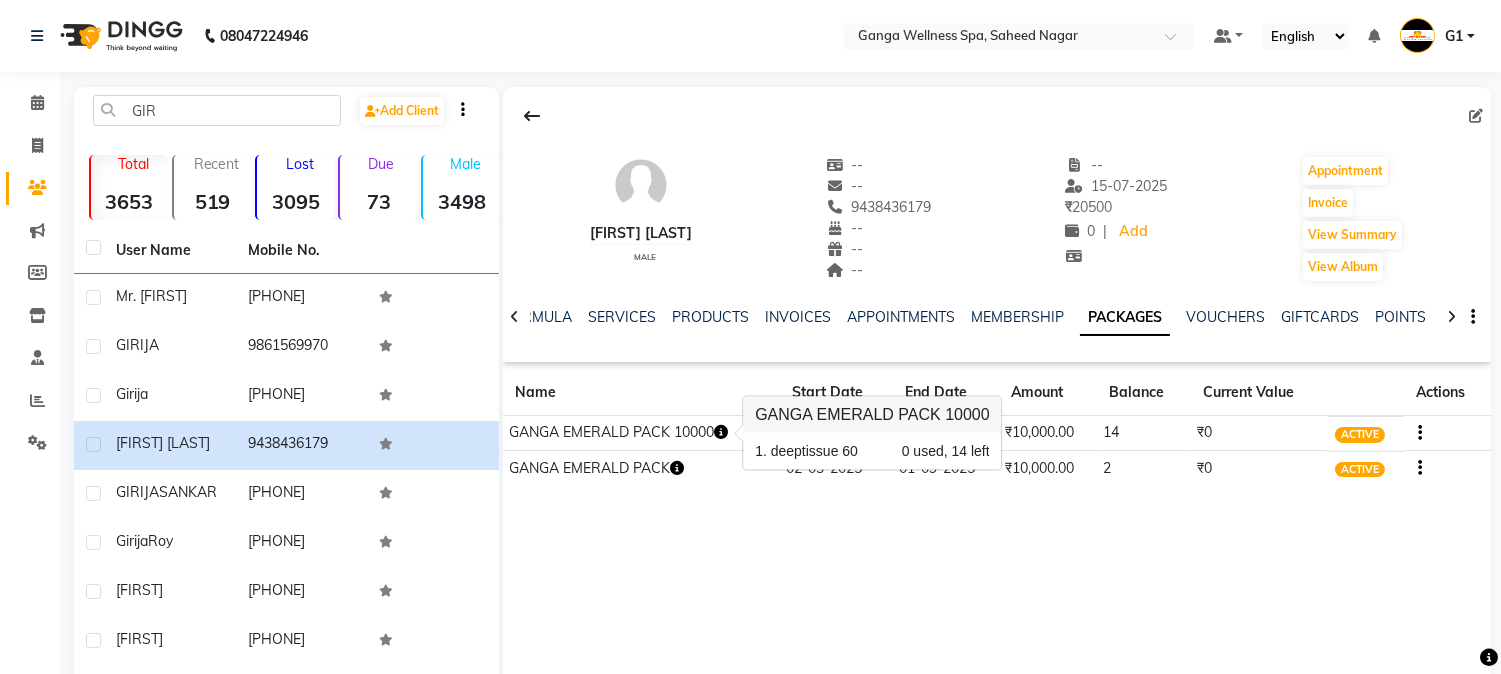 click on "[FIRST] [LAST] male -- -- [PHONE] -- -- -- -- [DATE] ₹ 20500 0 | Add Appointment Invoice View Summary View Album NOTES FORMULA SERVICES PRODUCTS INVOICES APPOINTMENTS MEMBERSHIP PACKAGES VOUCHERS GIFTCARDS POINTS FORMS FAMILY CARDS WALLET Name Start Date End Date Amount Balance Current Value Actions GANGA EMERALD PACK 10000 [DATE] [DATE] ₹10,000.00 14 ₹0 ACTIVE GANGA EMERALD PACK [DATE] [DATE] ₹10,000.00 2 ₹0 ACTIVE" 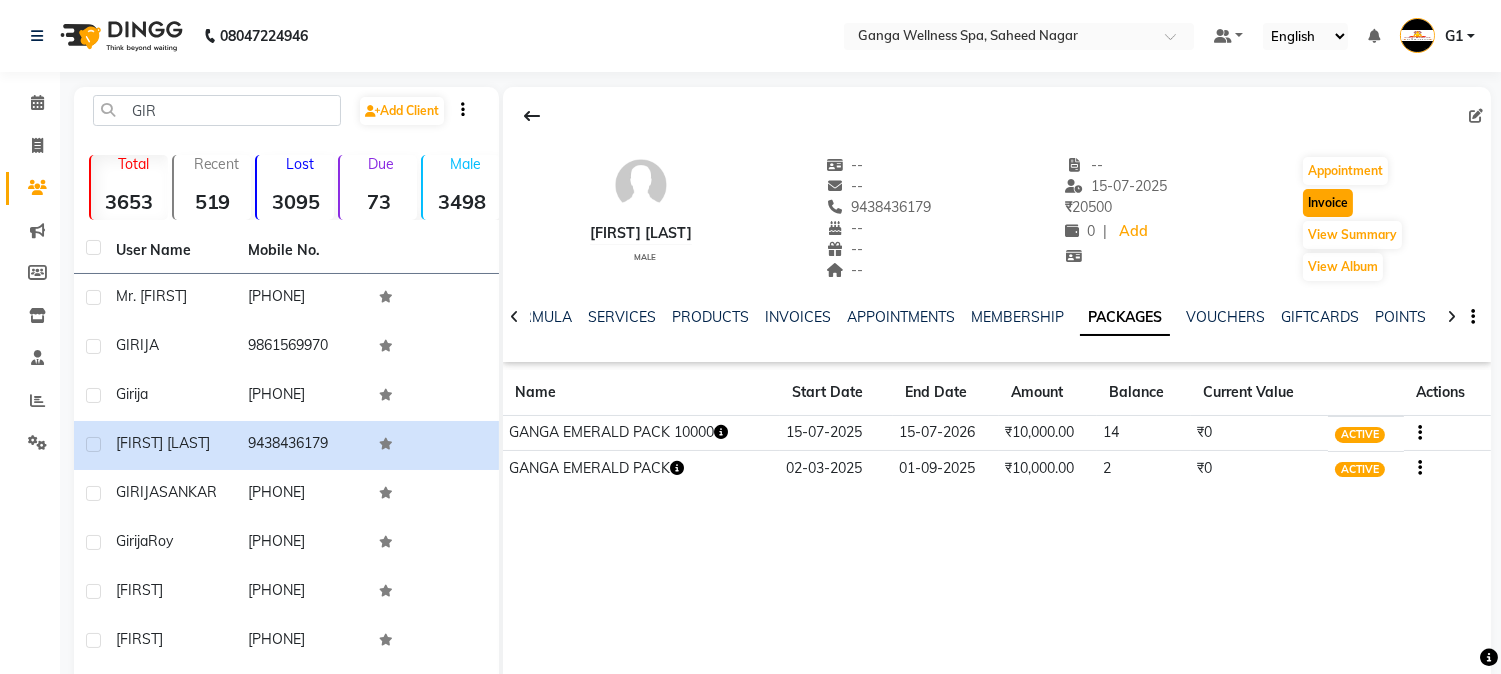 click on "Invoice" 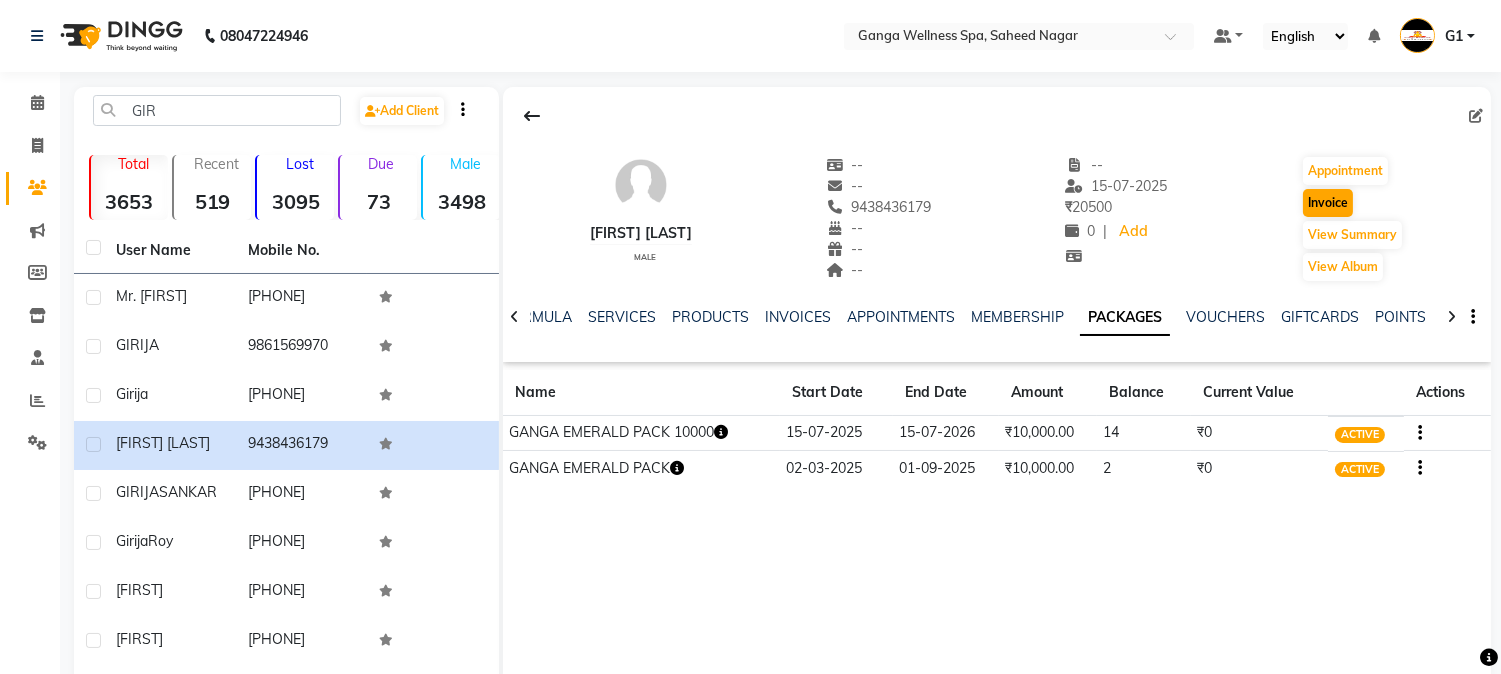 select on "service" 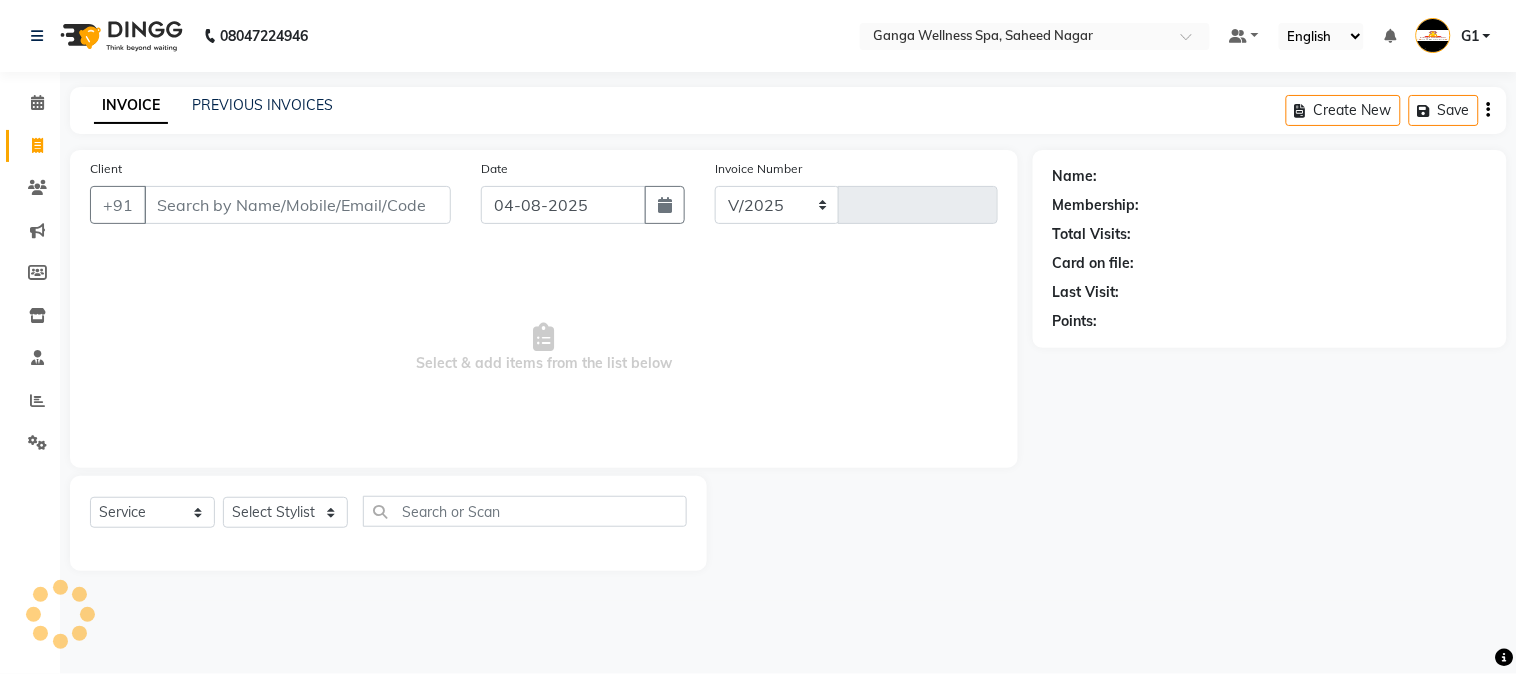 select on "762" 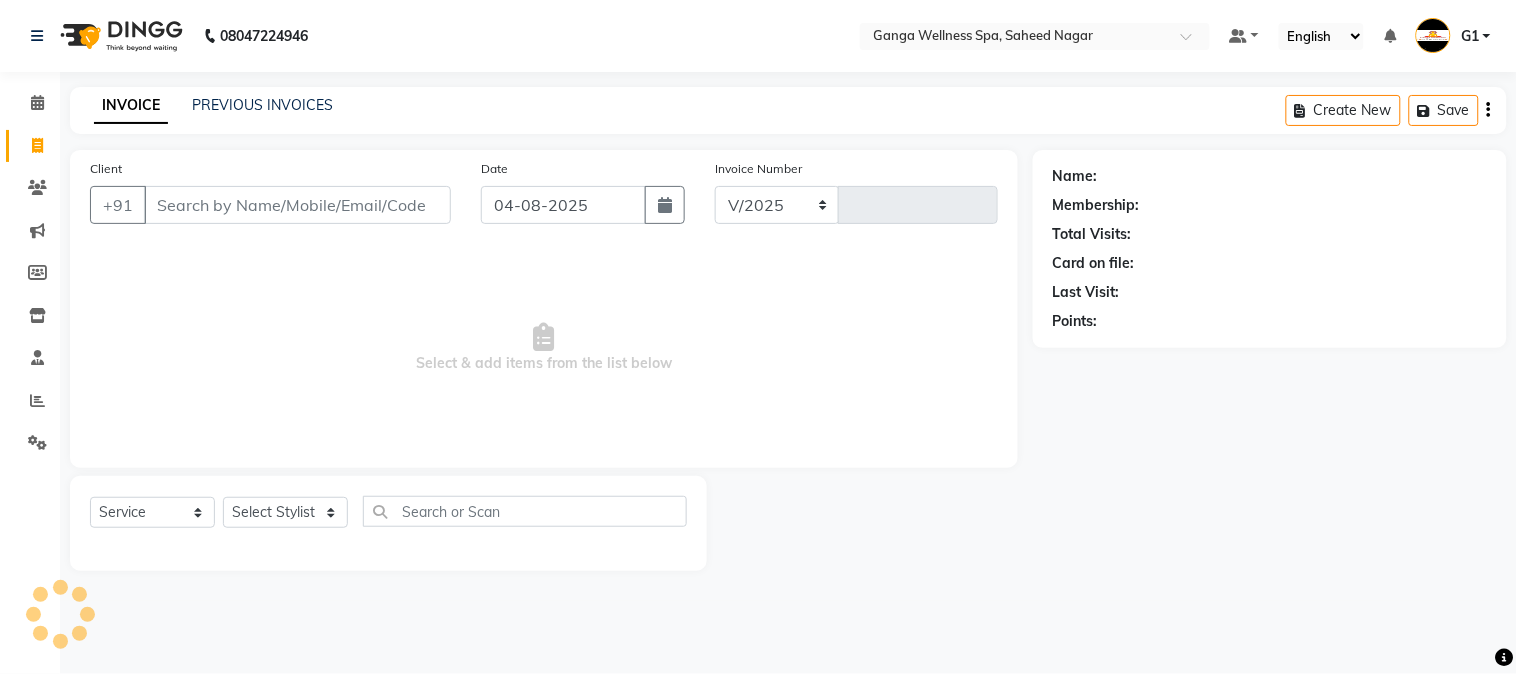 type on "2323" 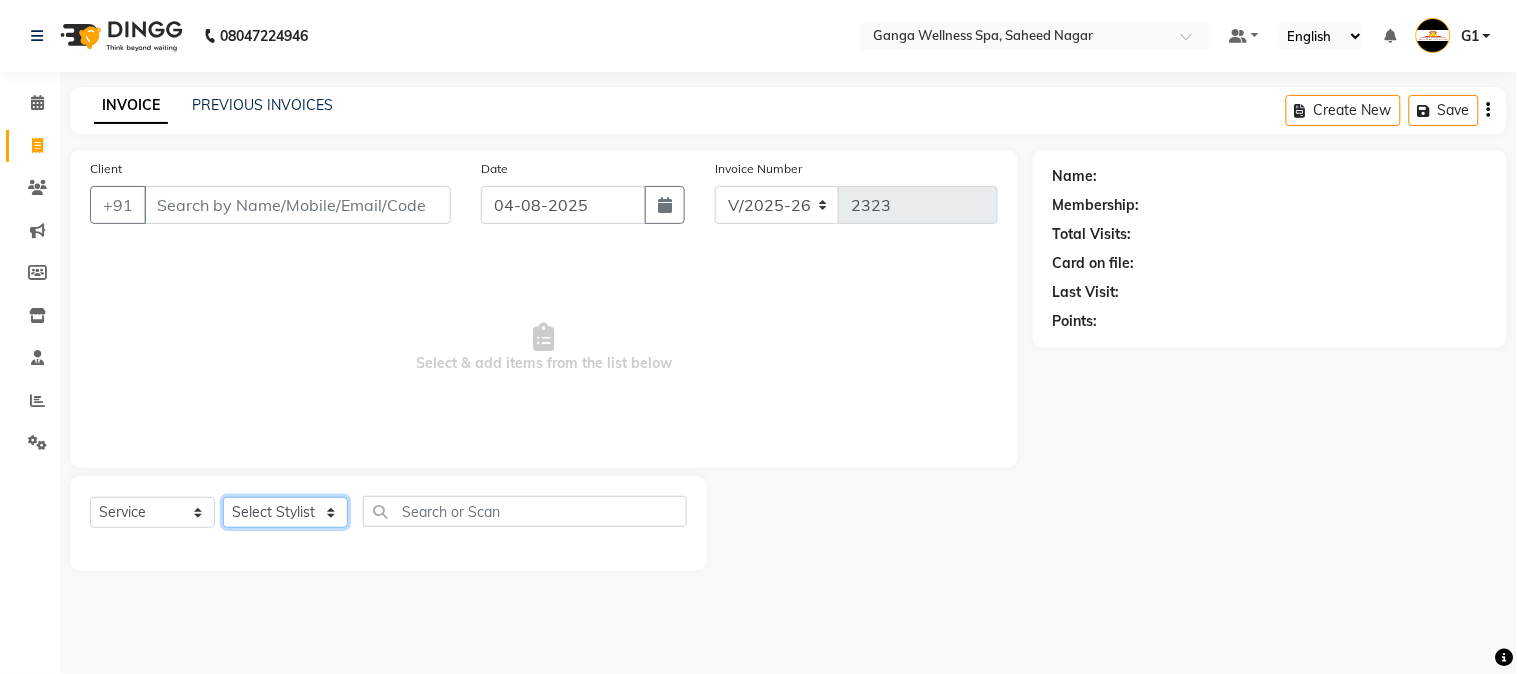 click on "Select Stylist" 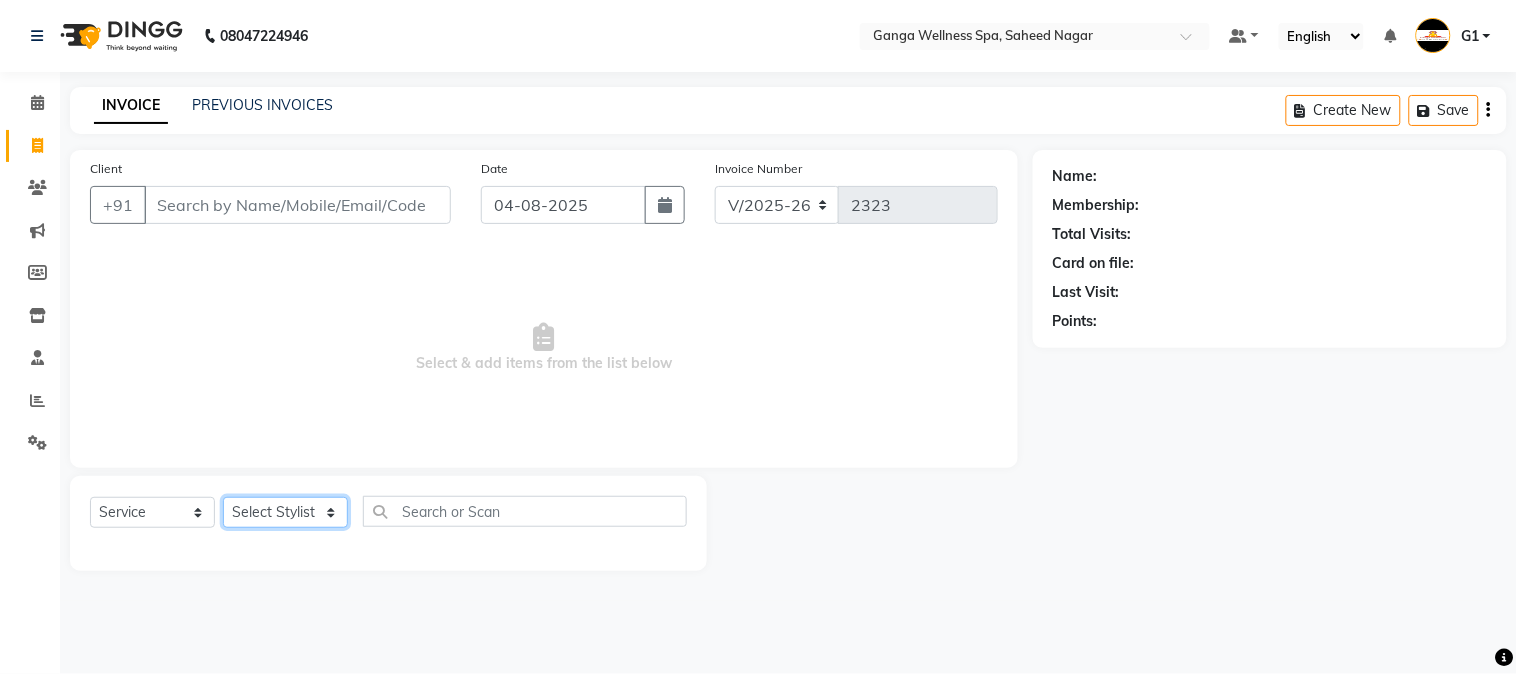 type on "9438436179" 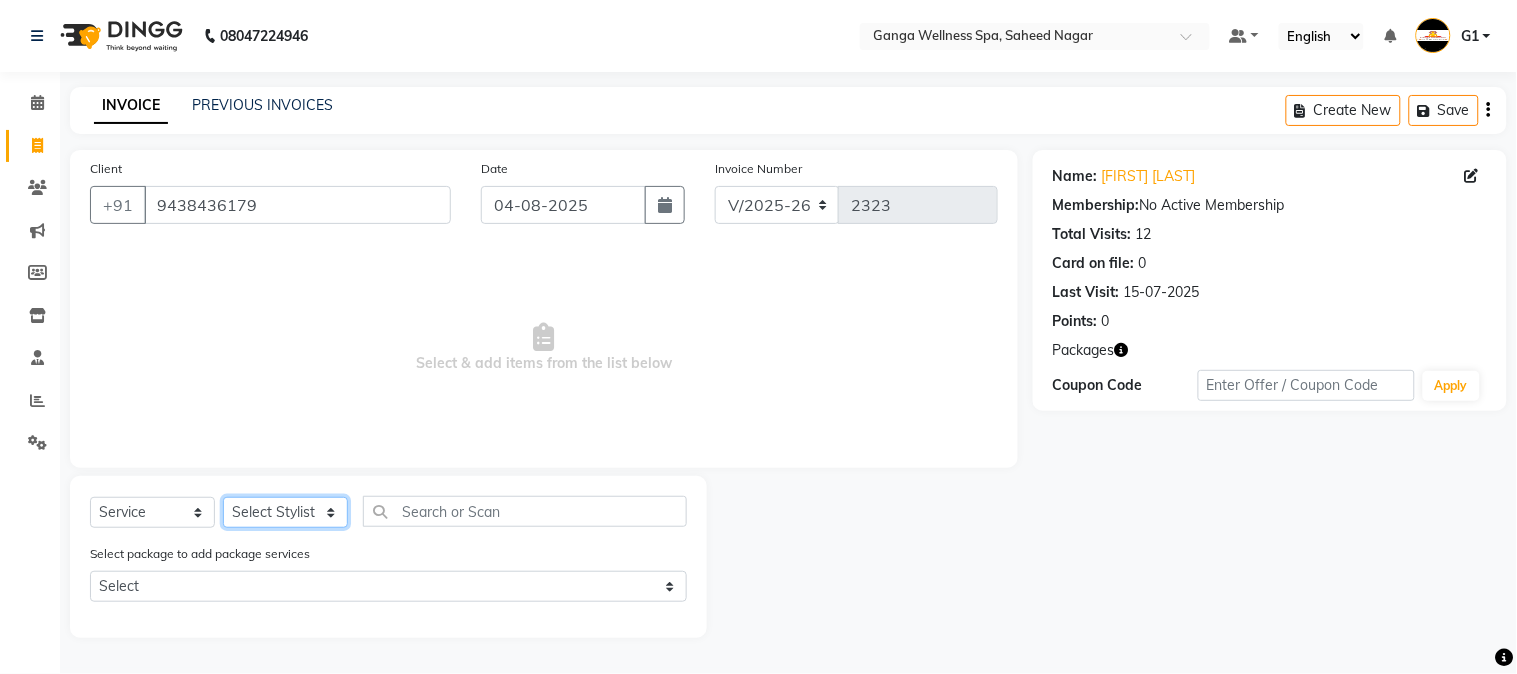 select on "40101" 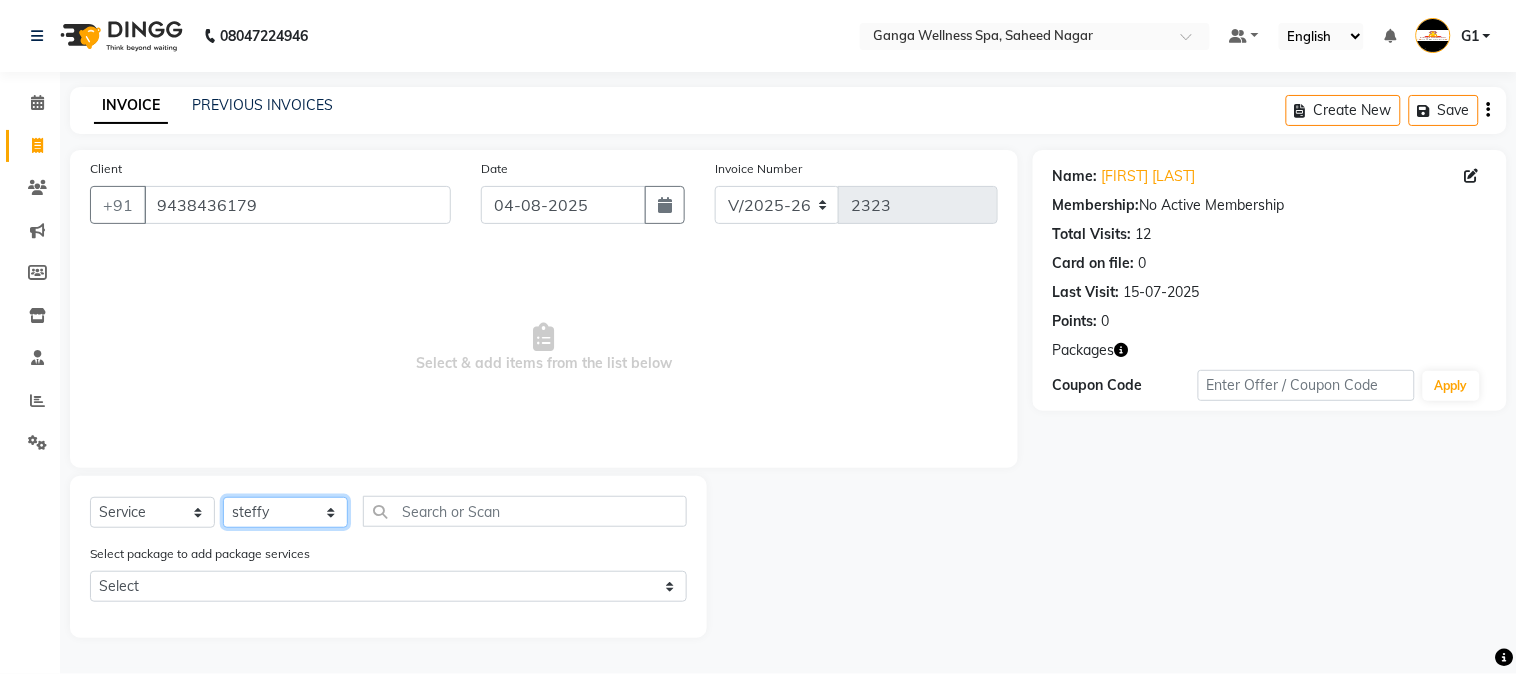 click on "Select Stylist Abhi akhil Alexa AMMY AMMY Annie anya APPI Arohi  Ayen BANCHI Bina Bina CJ CRP 1 Daina ELINA ferjana G1 G1 ONE PLUS  G1 Salon G2 Helen JEENY Jhanka Jojo Kana KEMPI KEMPI Kim krishna KTI Lili Rout Lily LINDA LIZA Martha  MELODY MERRY  minu Moon nancy Noiny pinkey Pradeep Prity  Riya ROOZ  Sony steffy SUCHI  Surren Sir Sushree Swapna Umpi upashana Zouli" 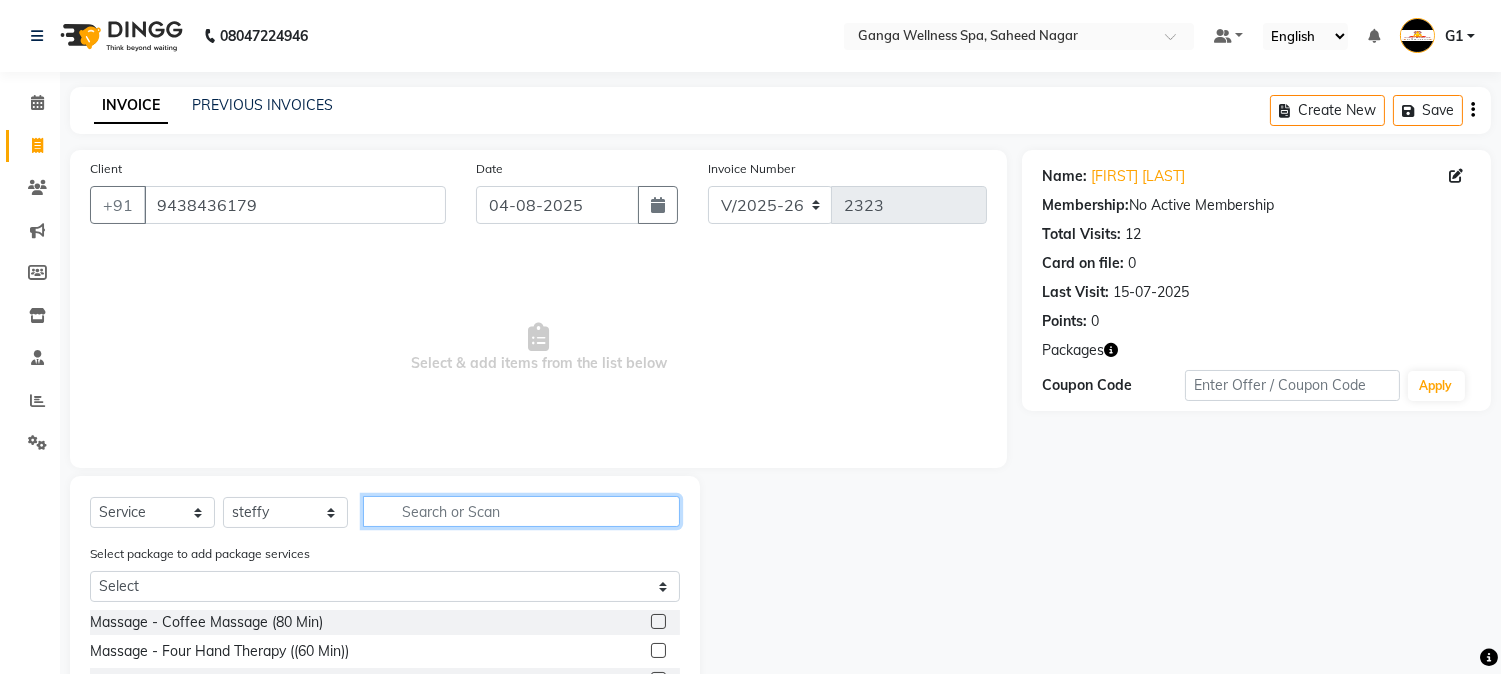 click 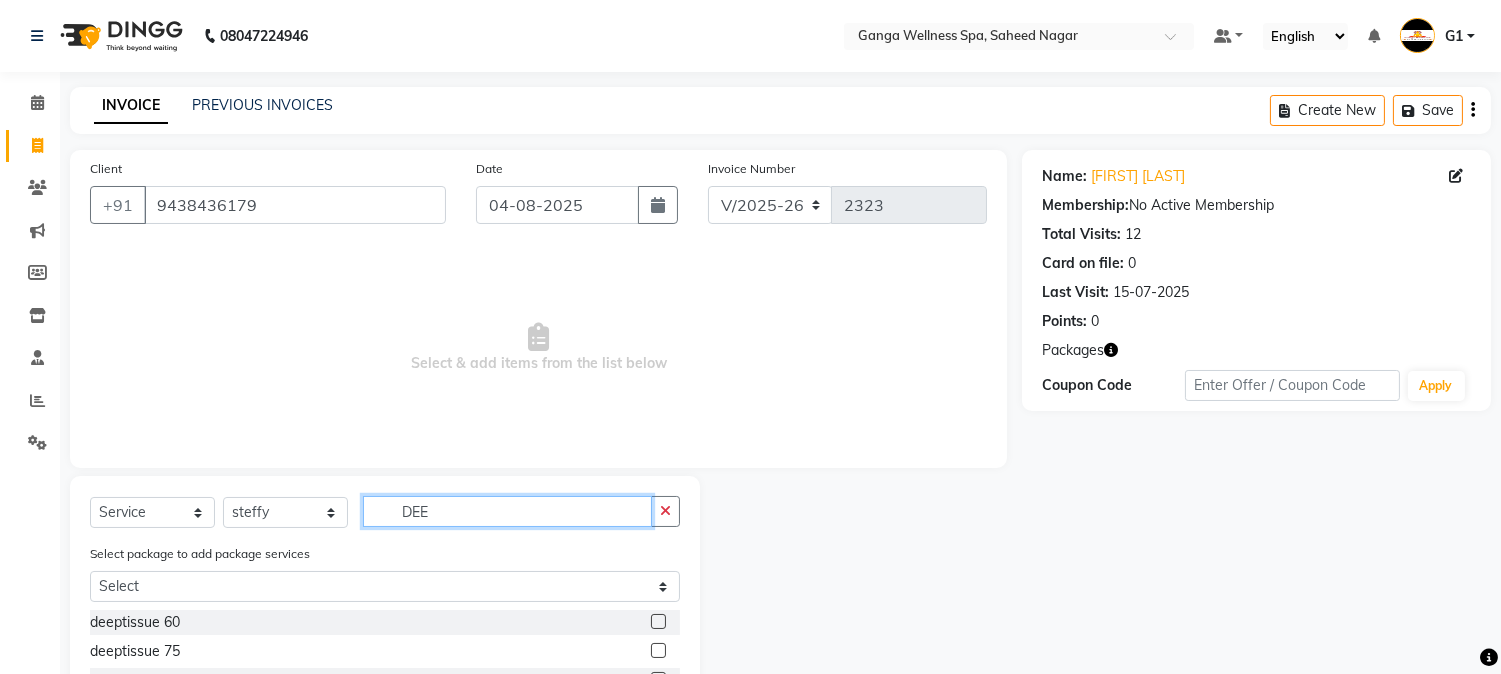 scroll, scrollTop: 167, scrollLeft: 0, axis: vertical 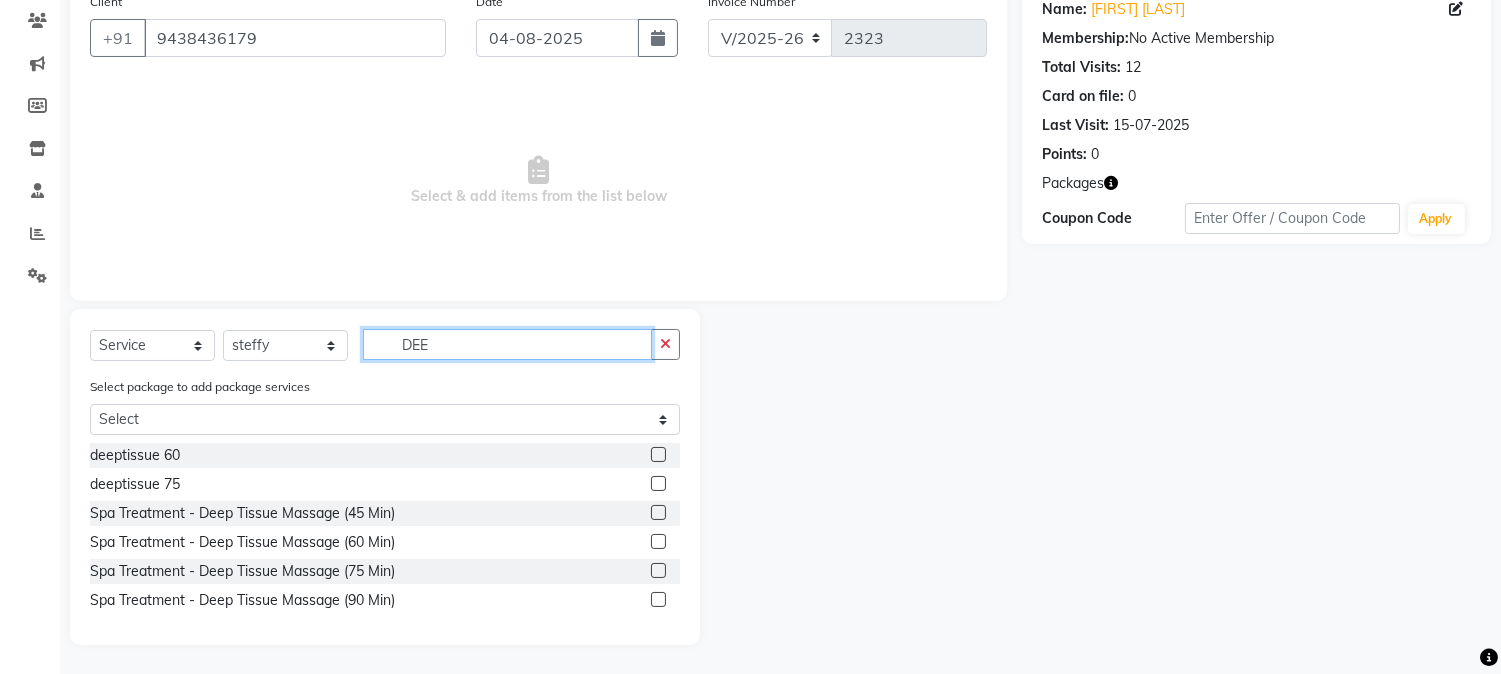 type on "DEE" 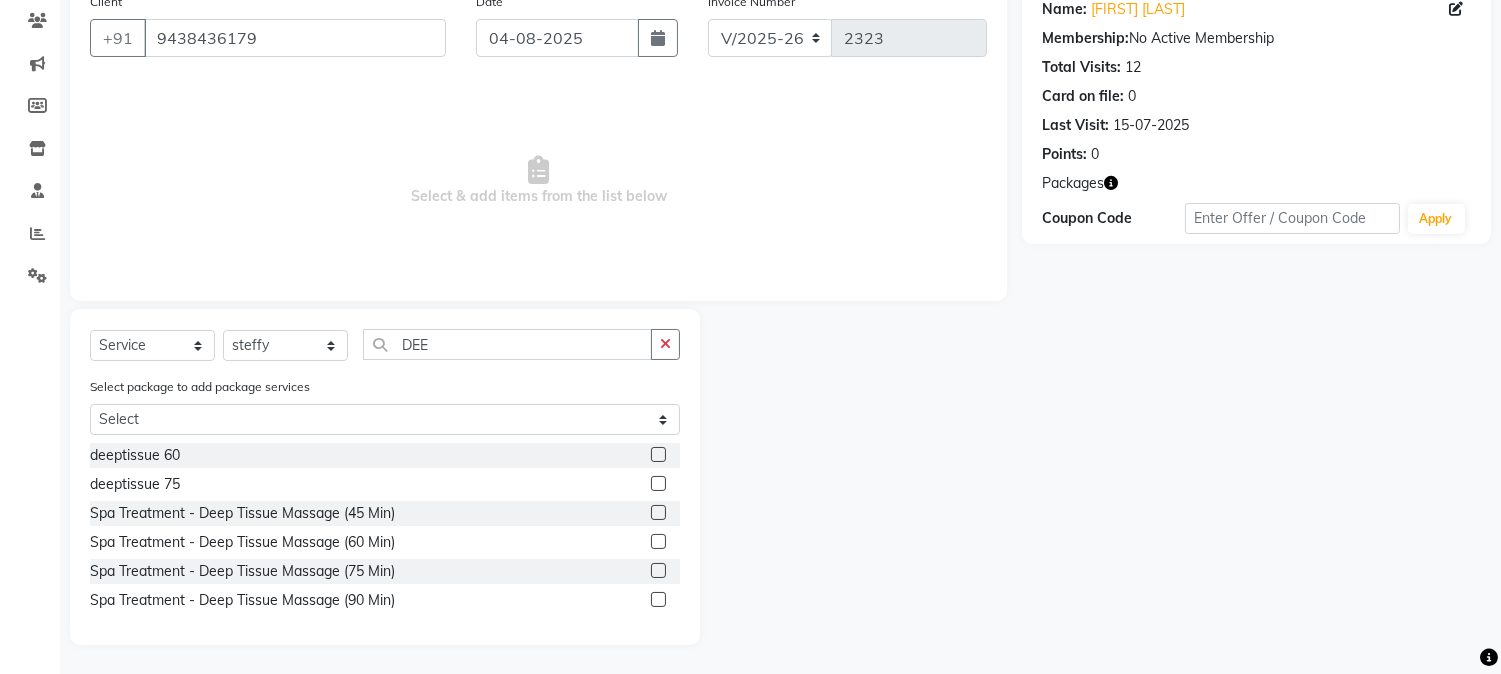 click 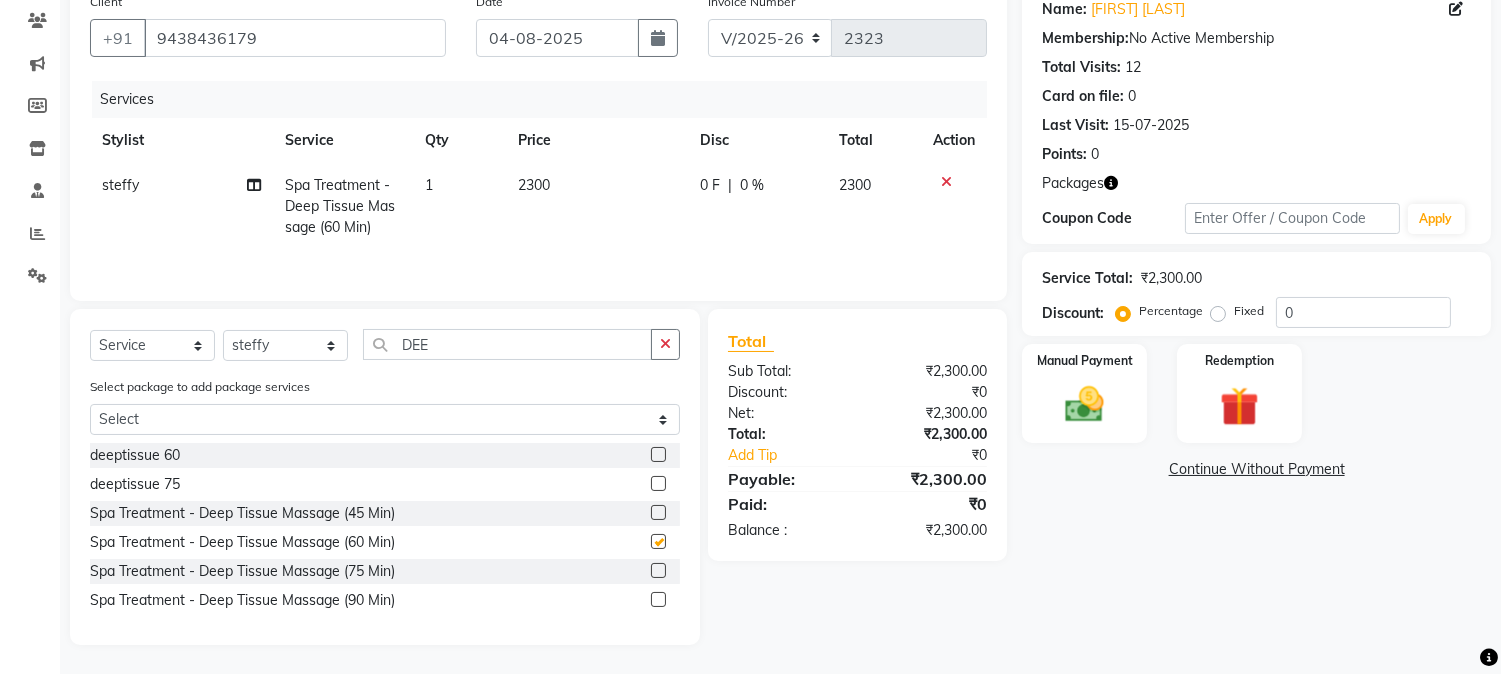 checkbox on "false" 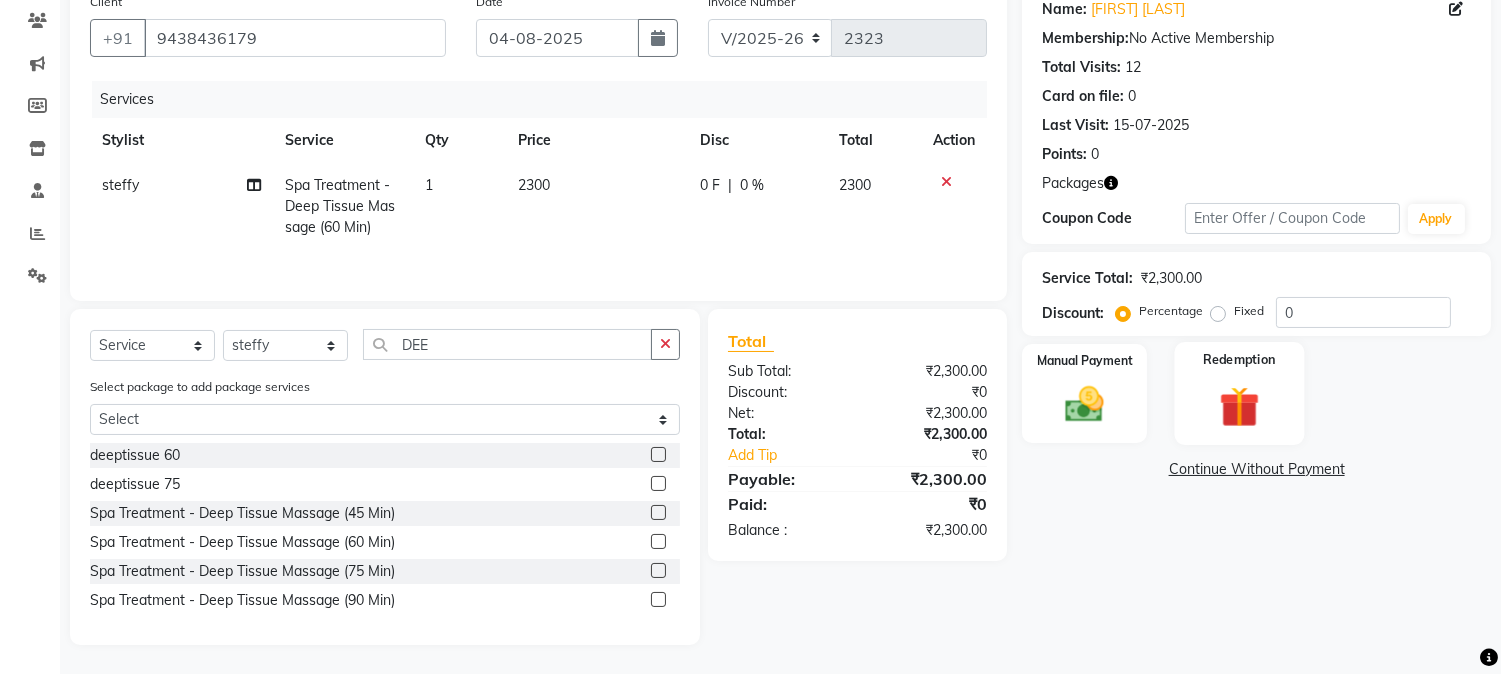 click 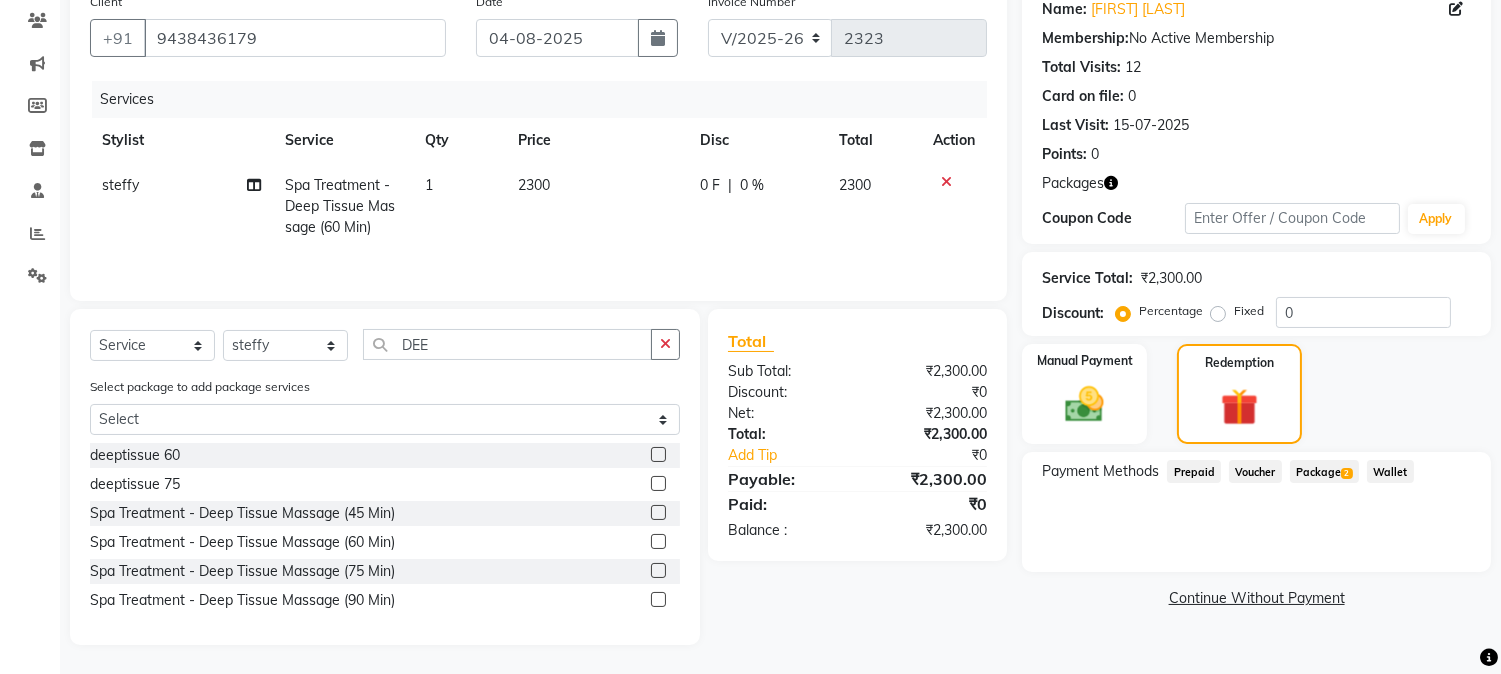 scroll, scrollTop: 170, scrollLeft: 0, axis: vertical 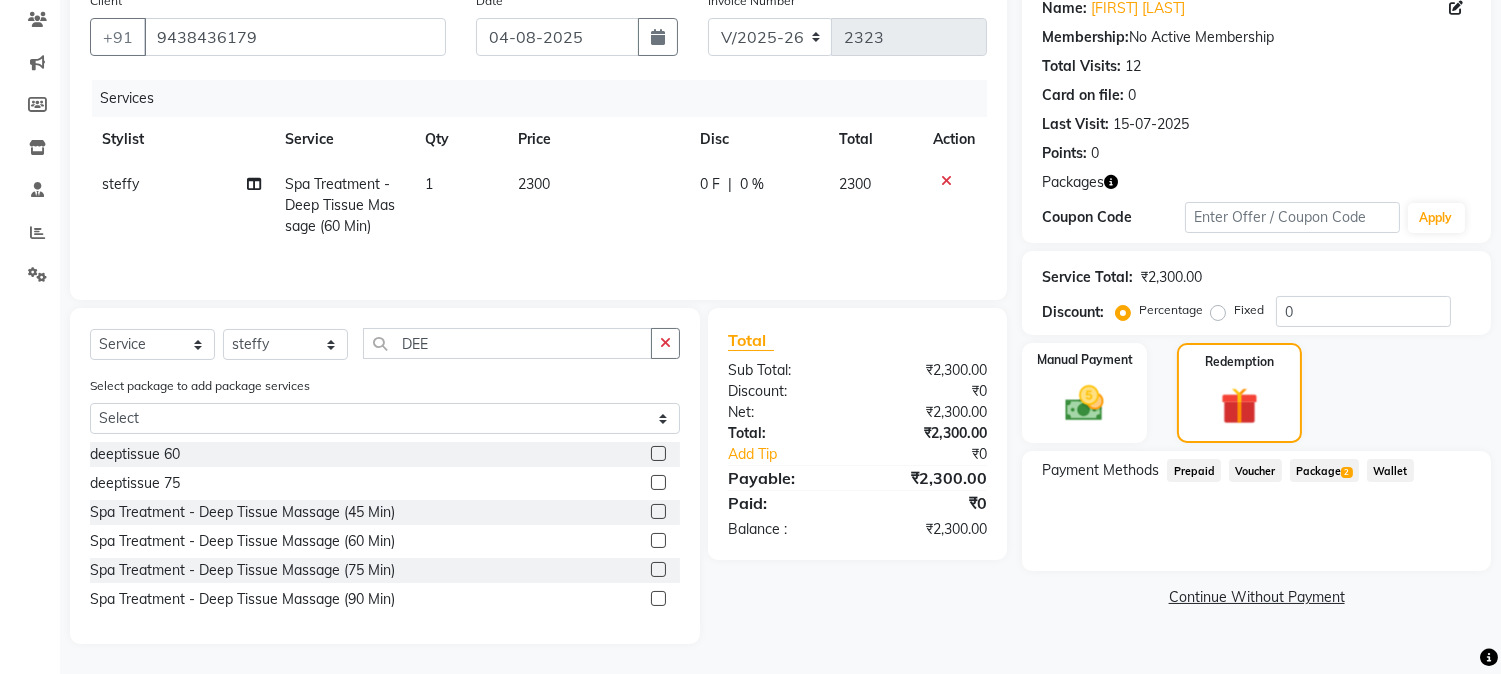 click on "Package  2" 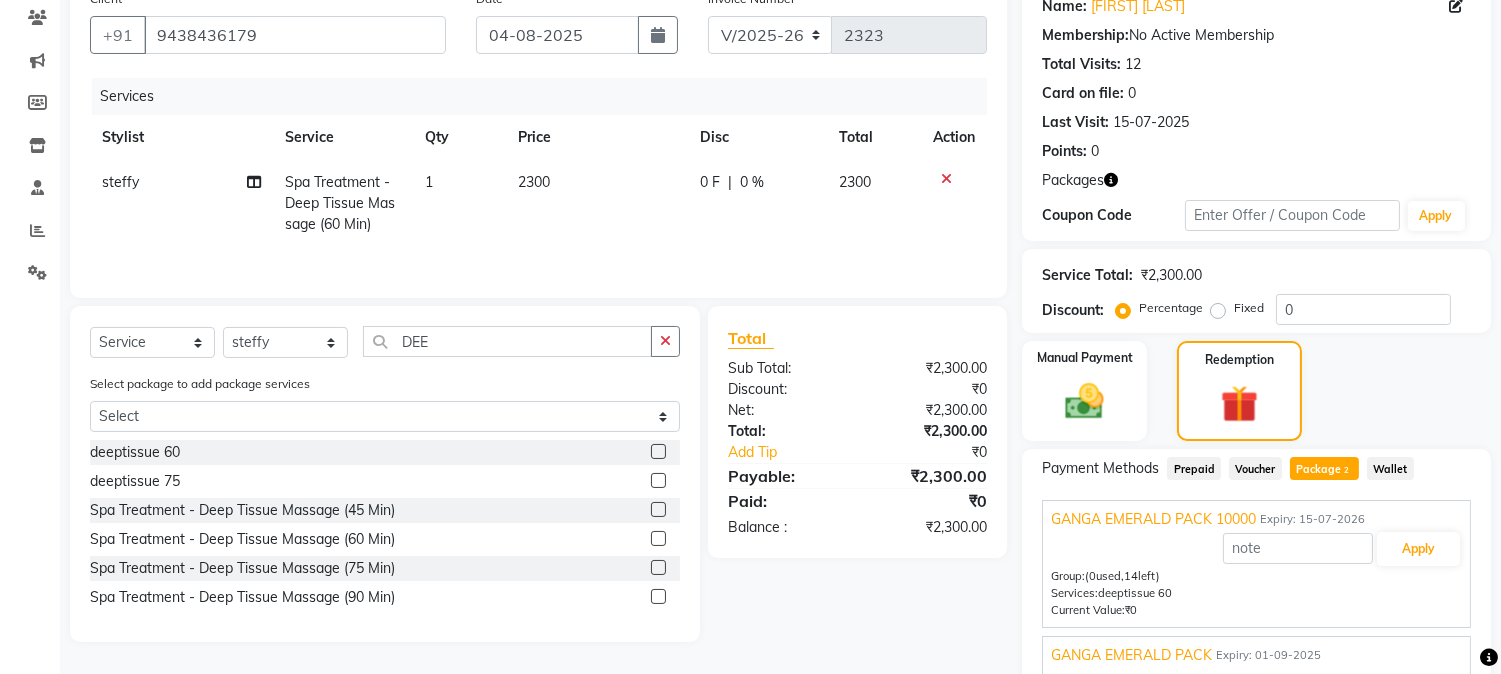 scroll, scrollTop: 248, scrollLeft: 0, axis: vertical 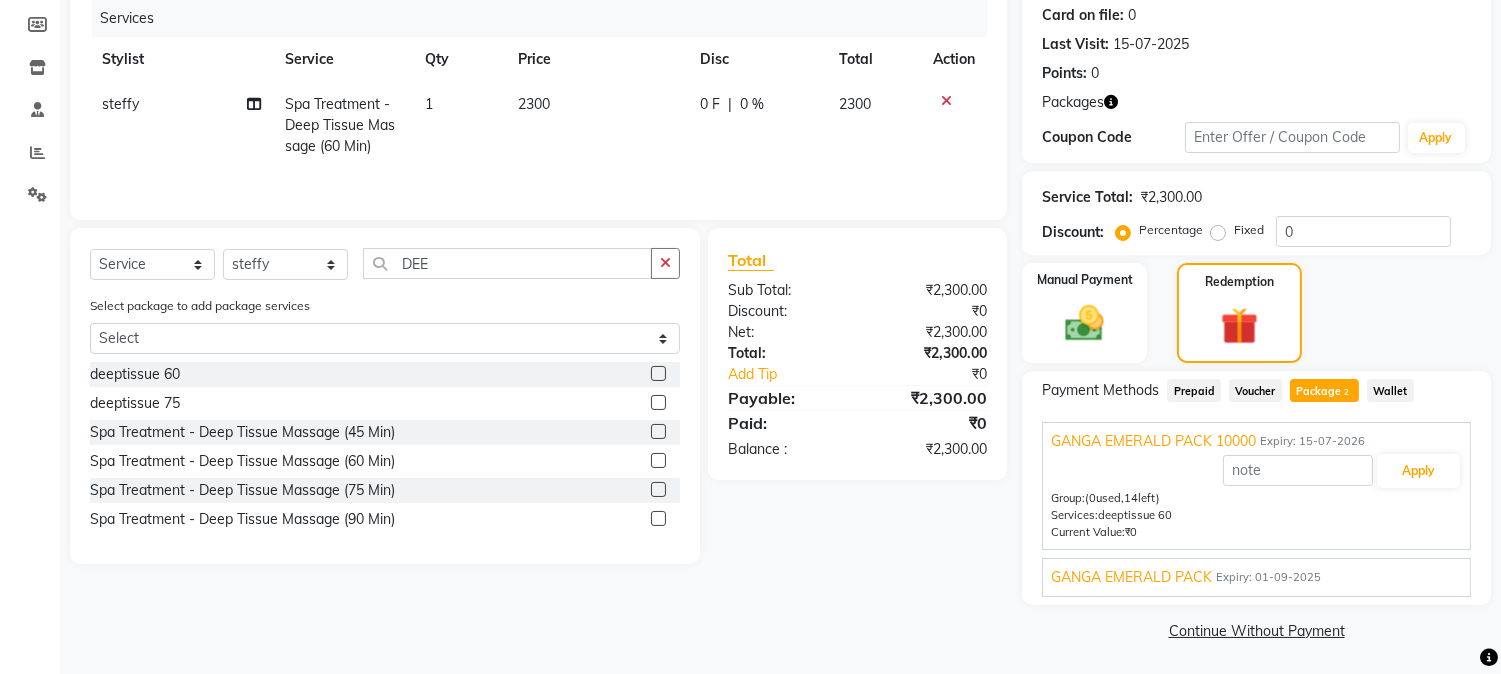 click on "GANGA EMERALD PACK" at bounding box center (1131, 577) 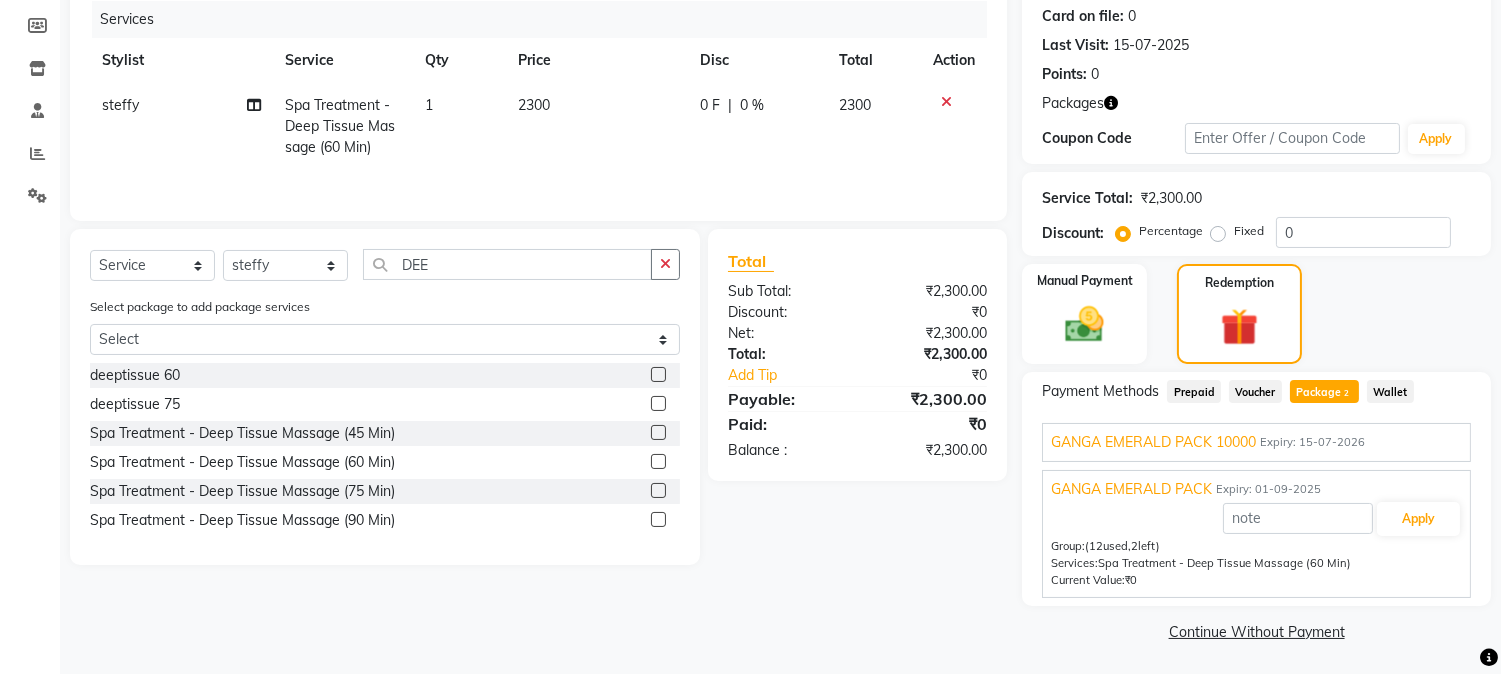 scroll, scrollTop: 248, scrollLeft: 0, axis: vertical 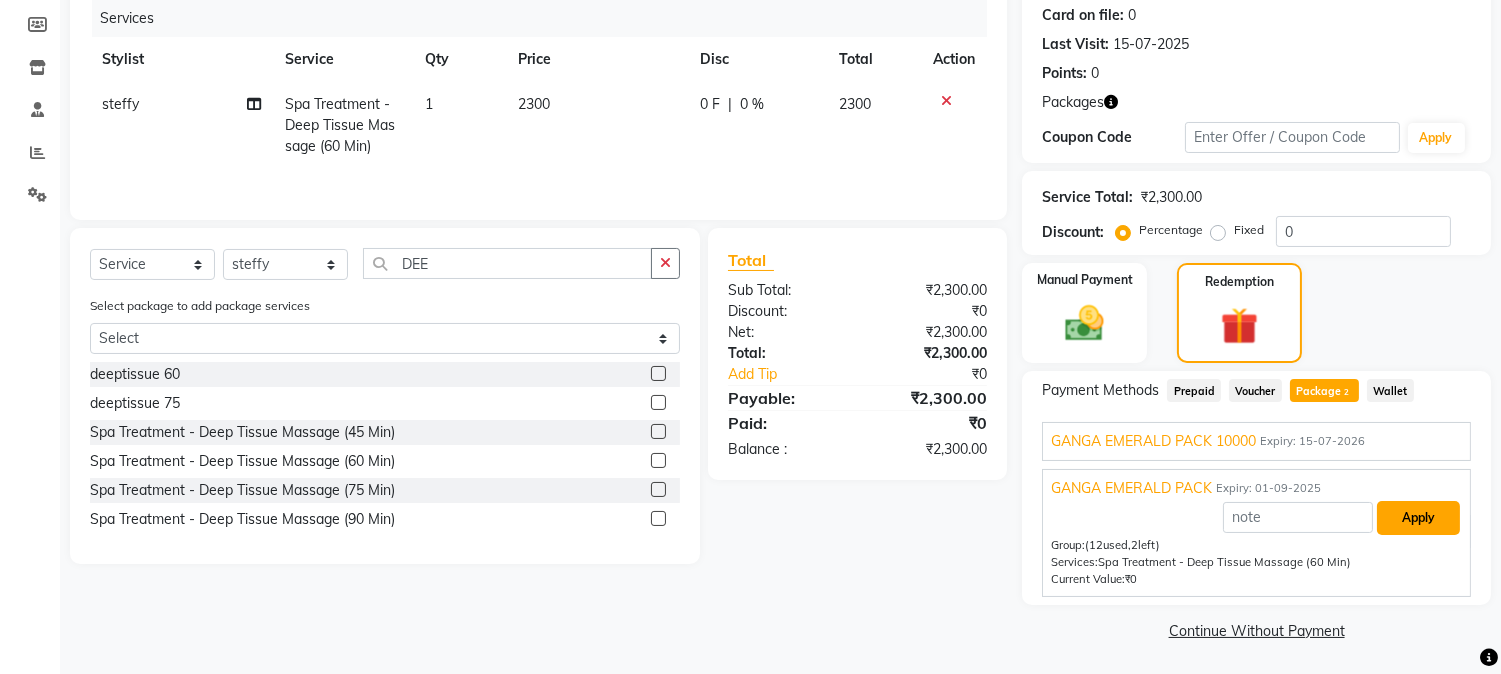 click on "Apply" at bounding box center [1418, 518] 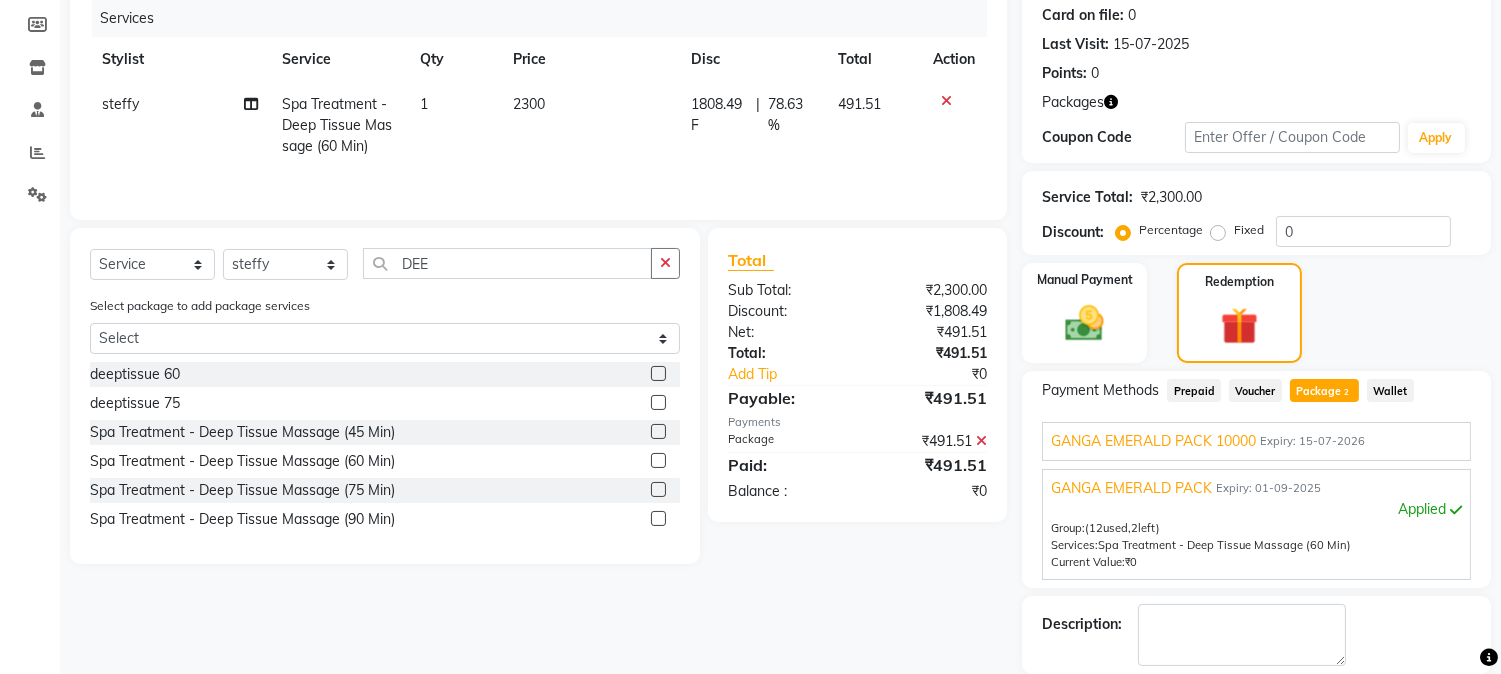 scroll, scrollTop: 344, scrollLeft: 0, axis: vertical 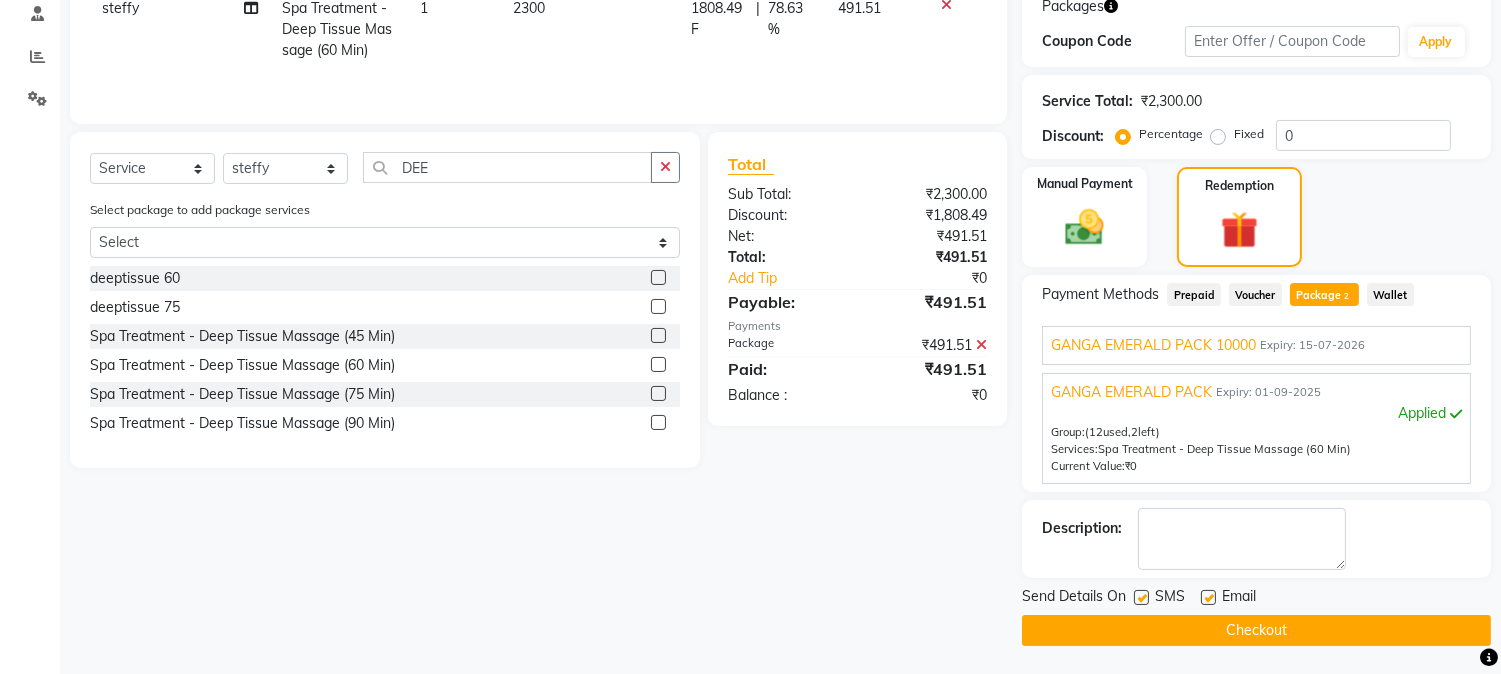 click on "Checkout" 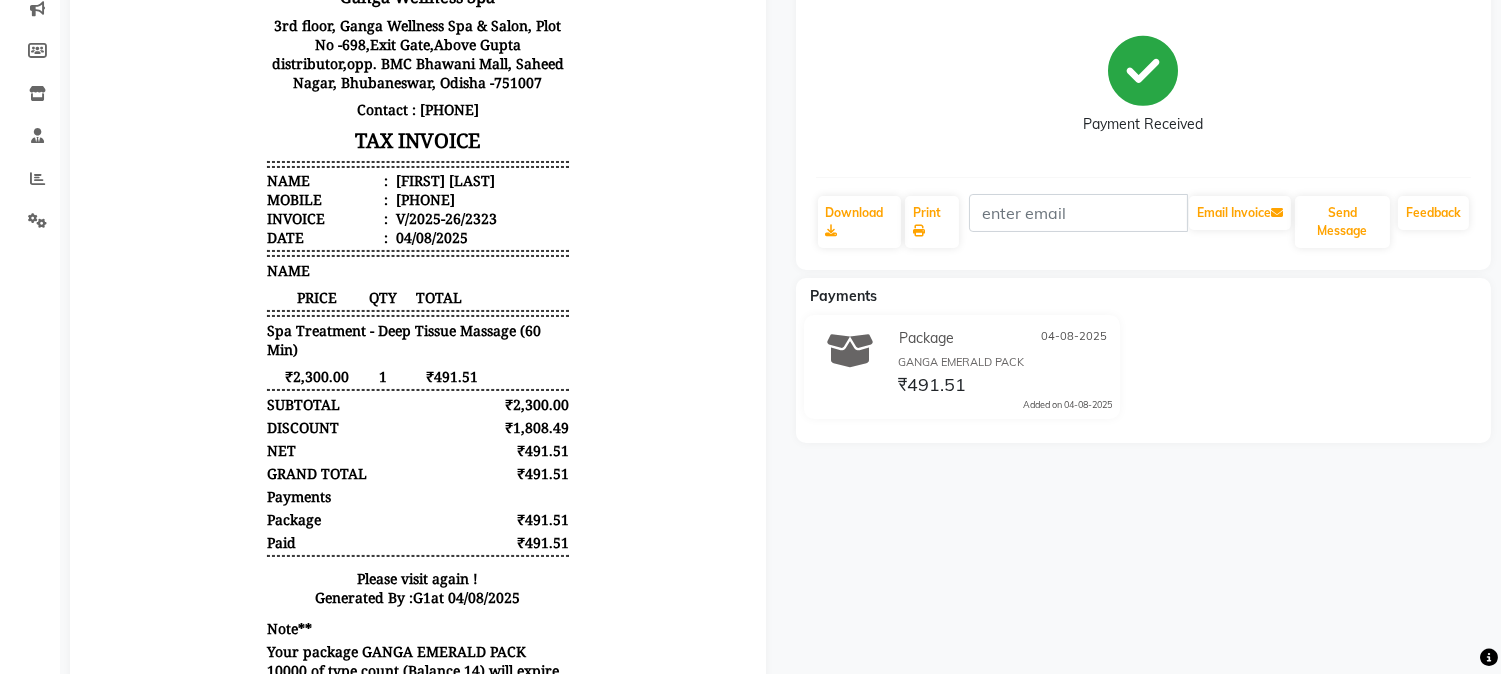 scroll, scrollTop: 0, scrollLeft: 0, axis: both 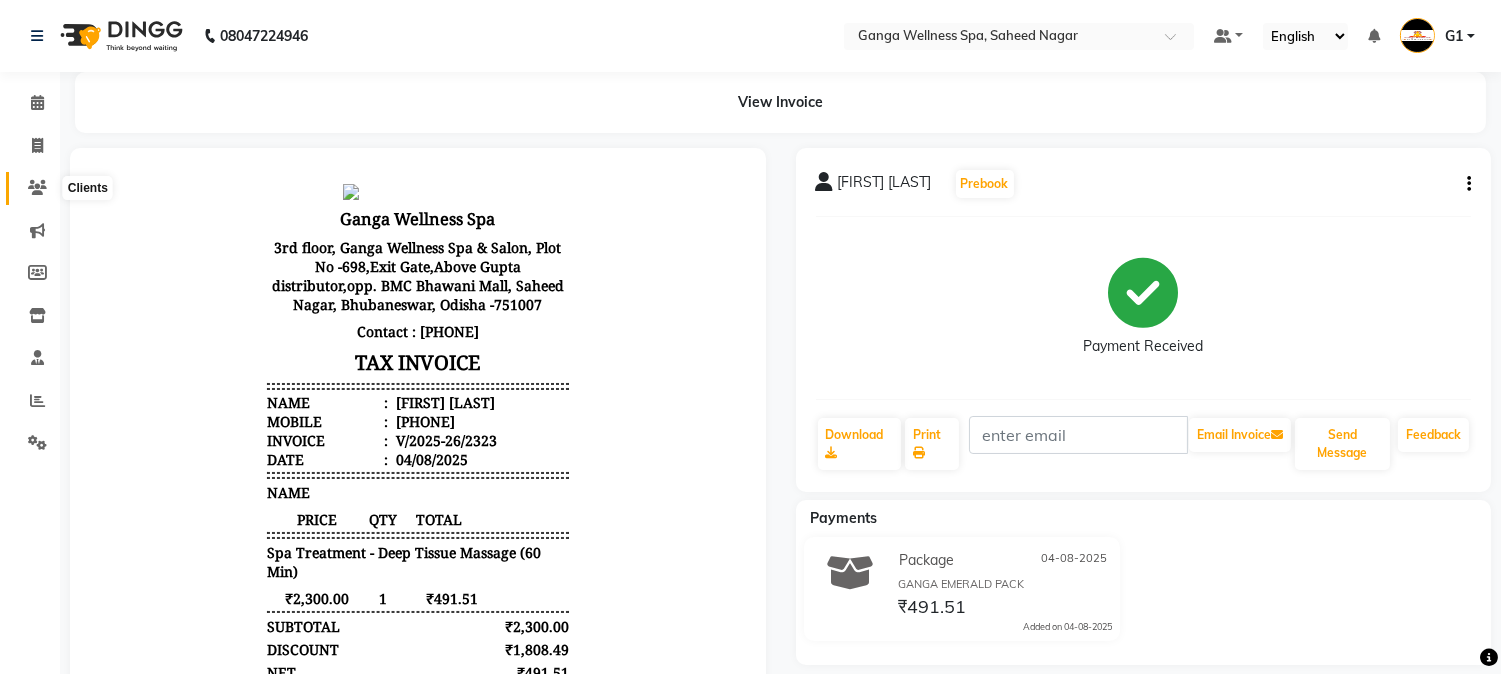 click 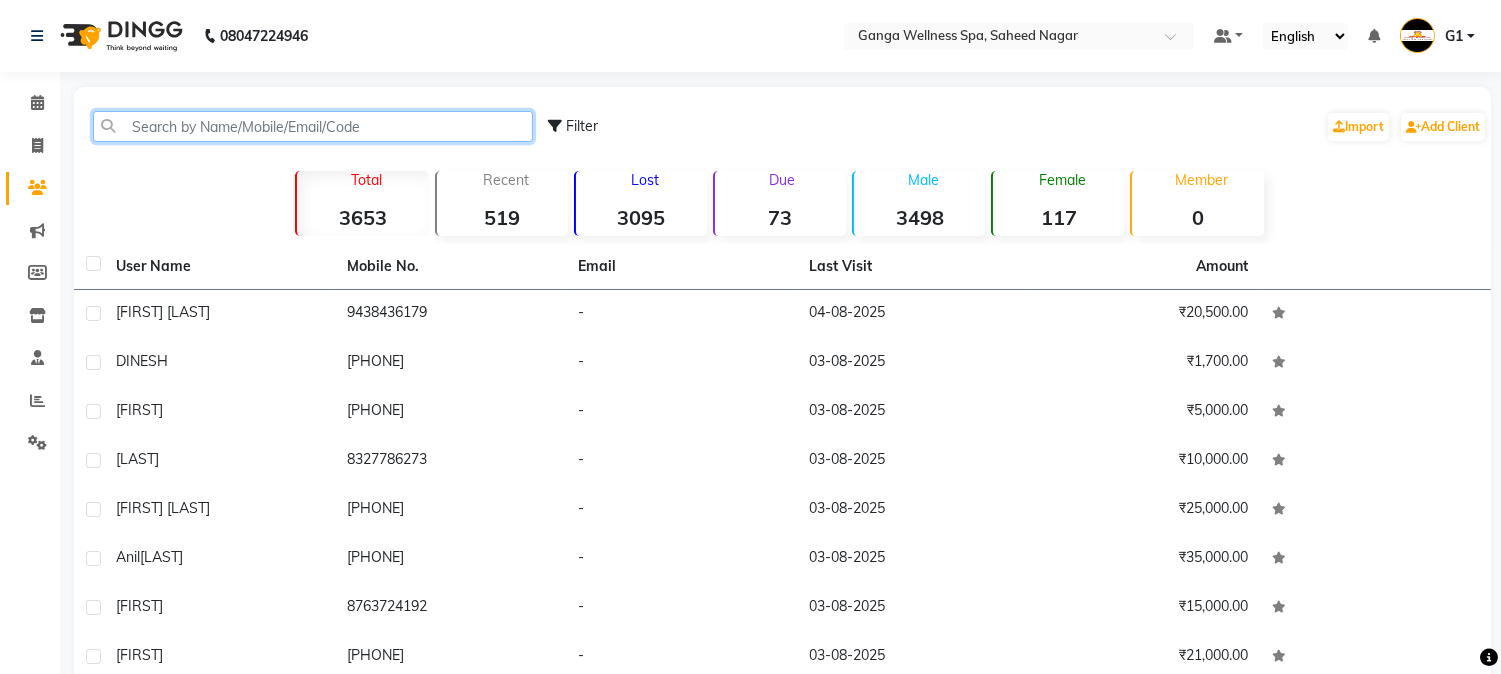 click 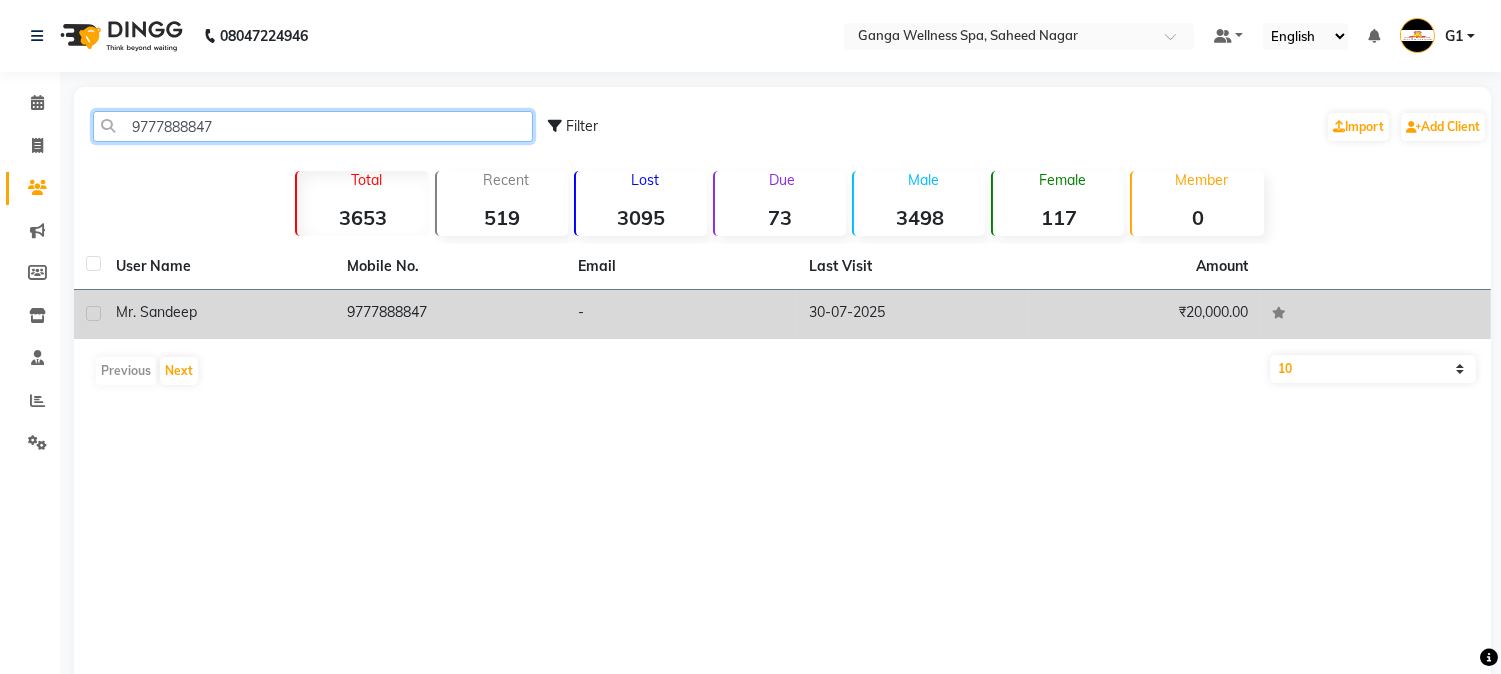type on "9777888847" 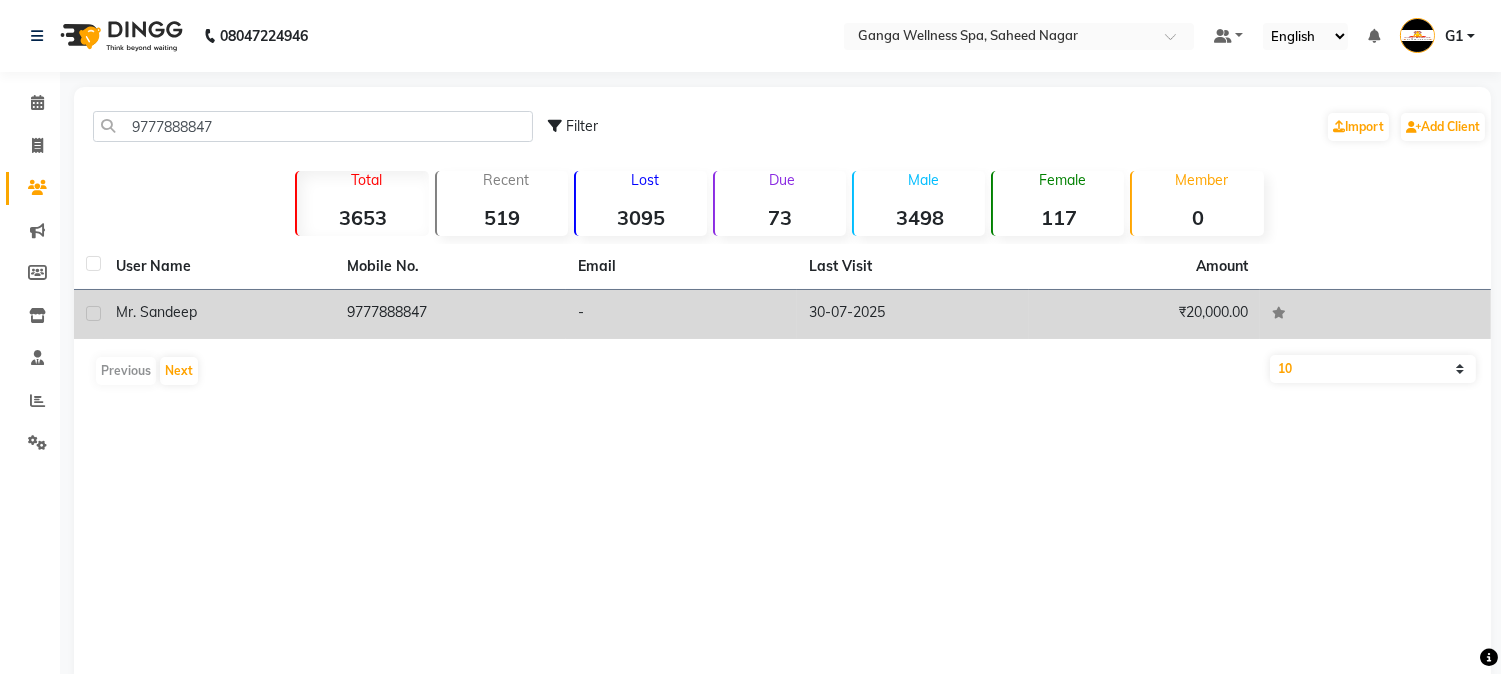 click on "-" 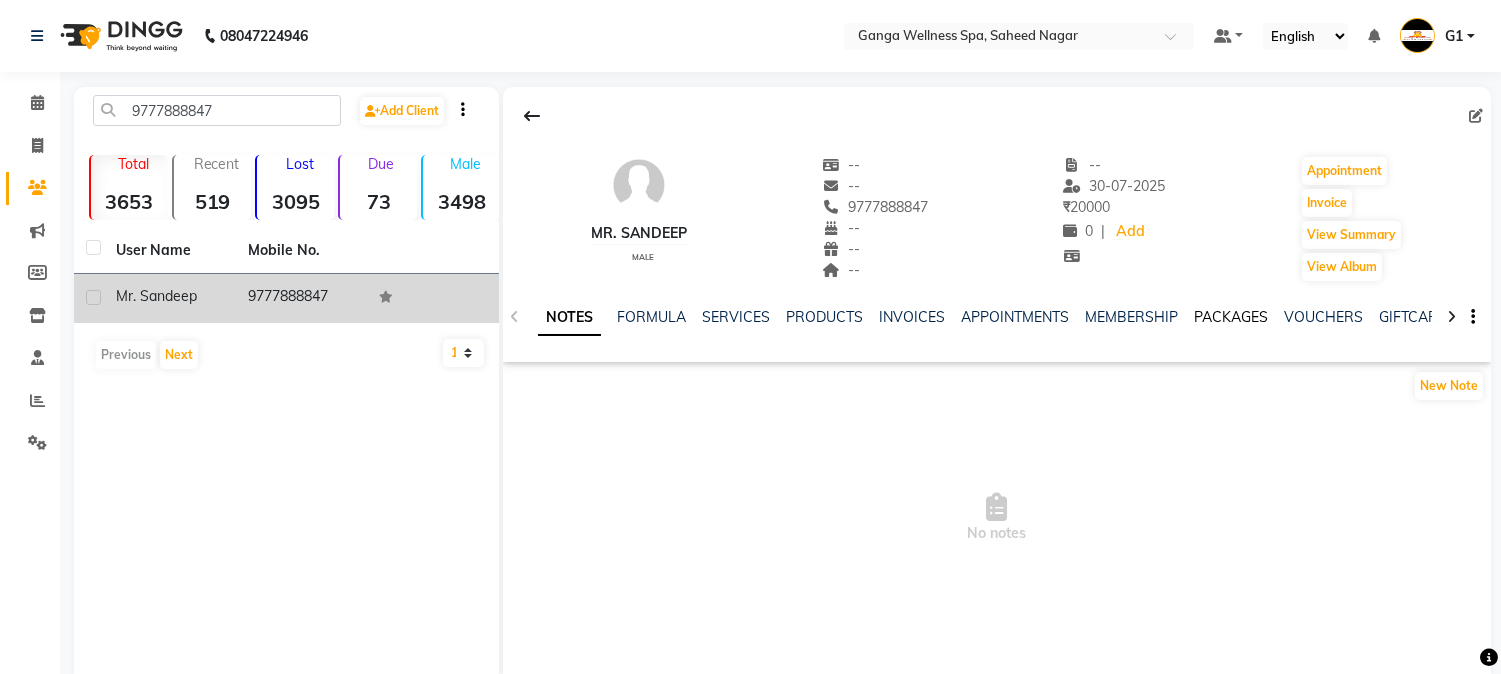 click on "PACKAGES" 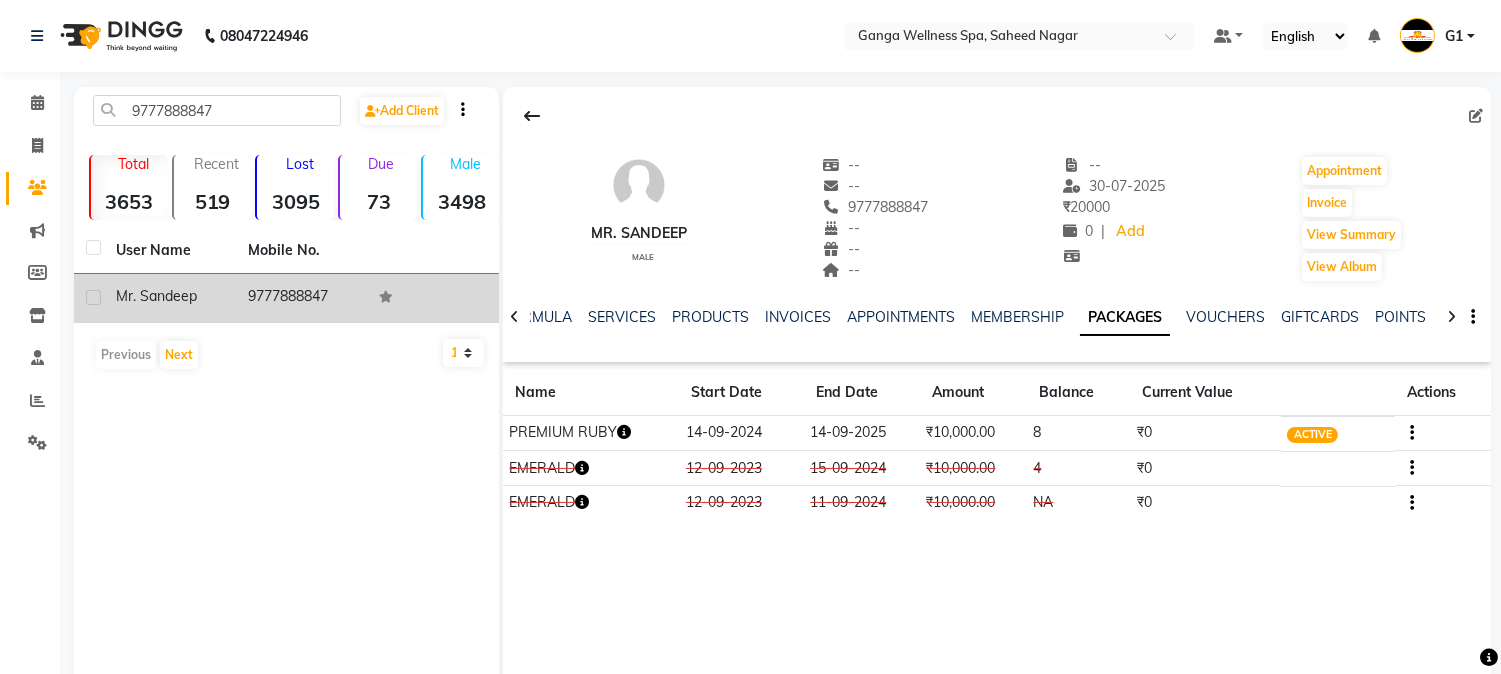 click 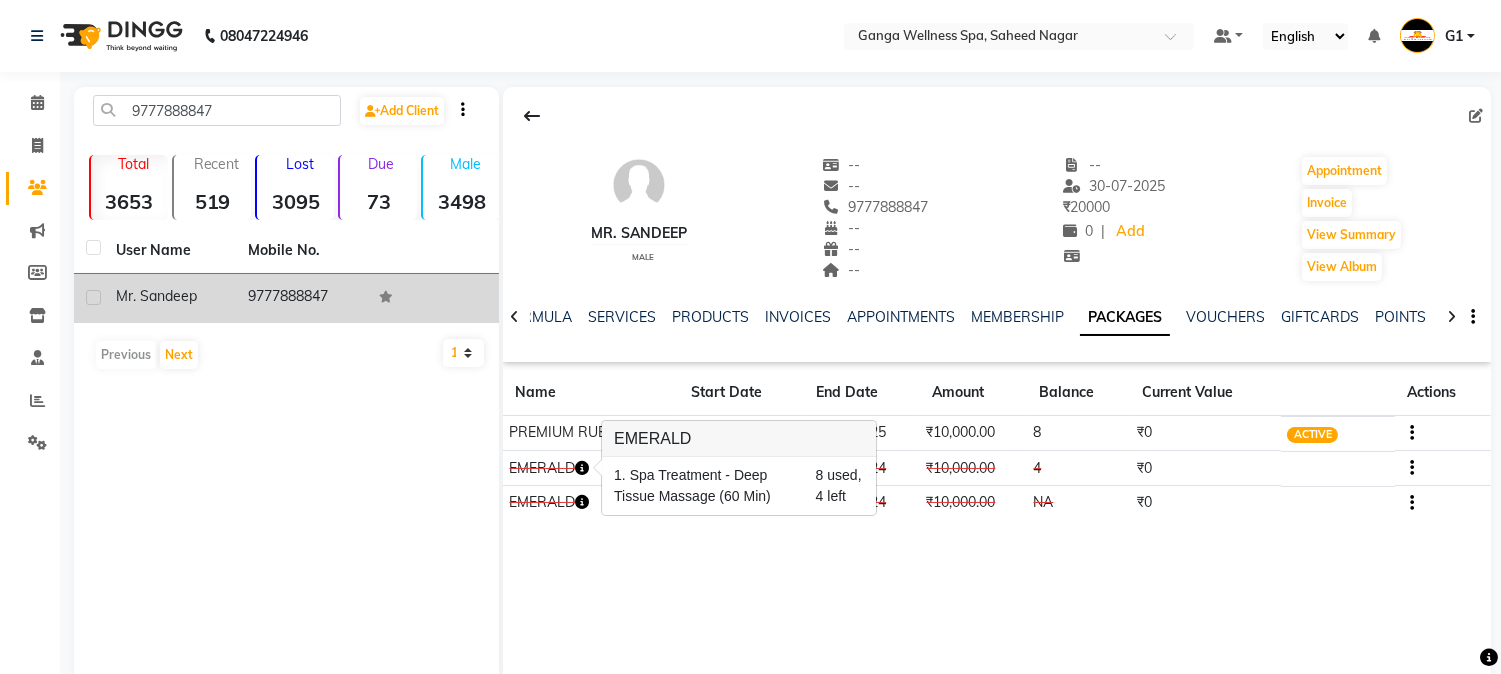 click on "Mr. [FIRST] male -- -- [PHONE] -- -- -- -- [DATE] ₹ 20000 0 | Add Appointment Invoice View Summary View Album NOTES FORMULA SERVICES PRODUCTS INVOICES APPOINTMENTS MEMBERSHIP PACKAGES VOUCHERS GIFTCARDS POINTS FORMS FAMILY CARDS WALLET Name Start Date End Date Amount Balance Current Value Actions PREMIUM RUBY [DATE] [DATE] ₹10,000.00 8 ₹0 ACTIVE EMERALD [DATE] [DATE] ₹10,000.00 4 ₹0 CONSUMED EMERALD [DATE] [DATE] ₹10,000.00 NA ₹0 CANCELLED" 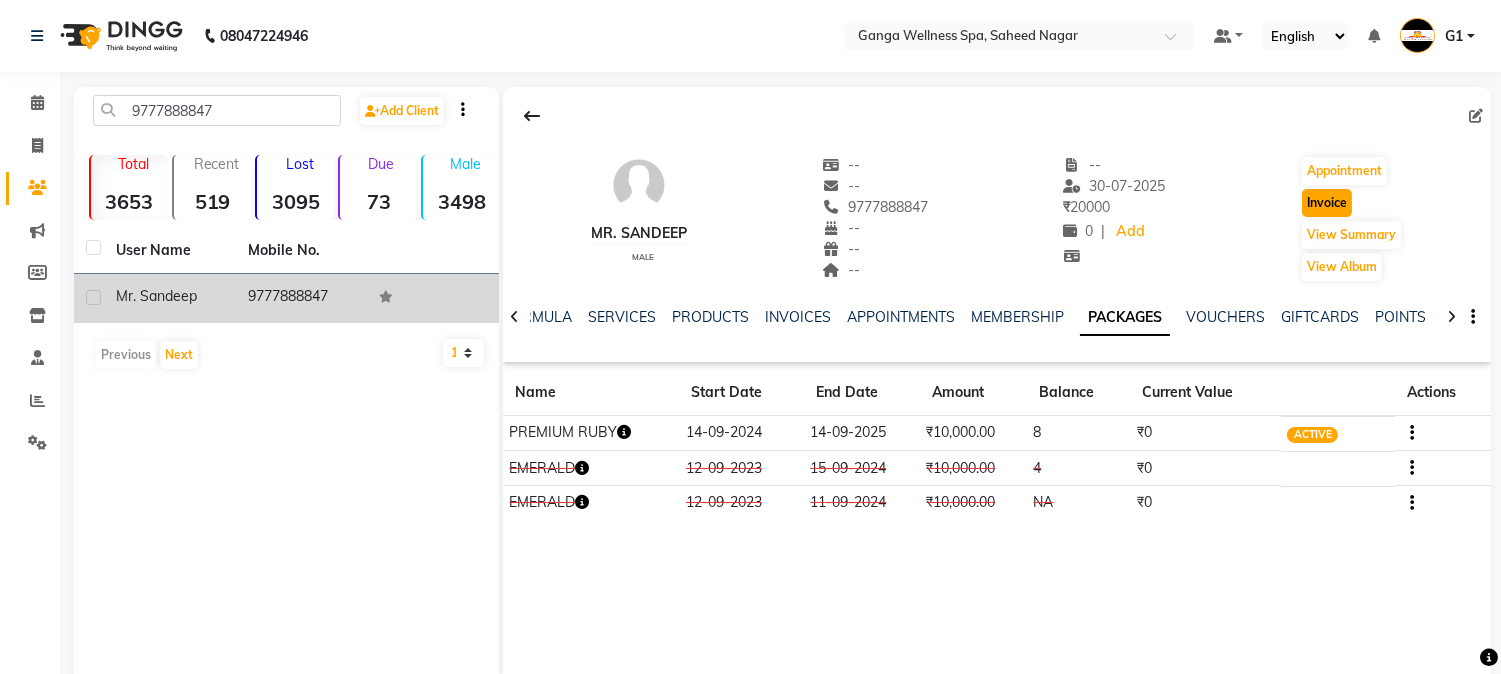 click on "Invoice" 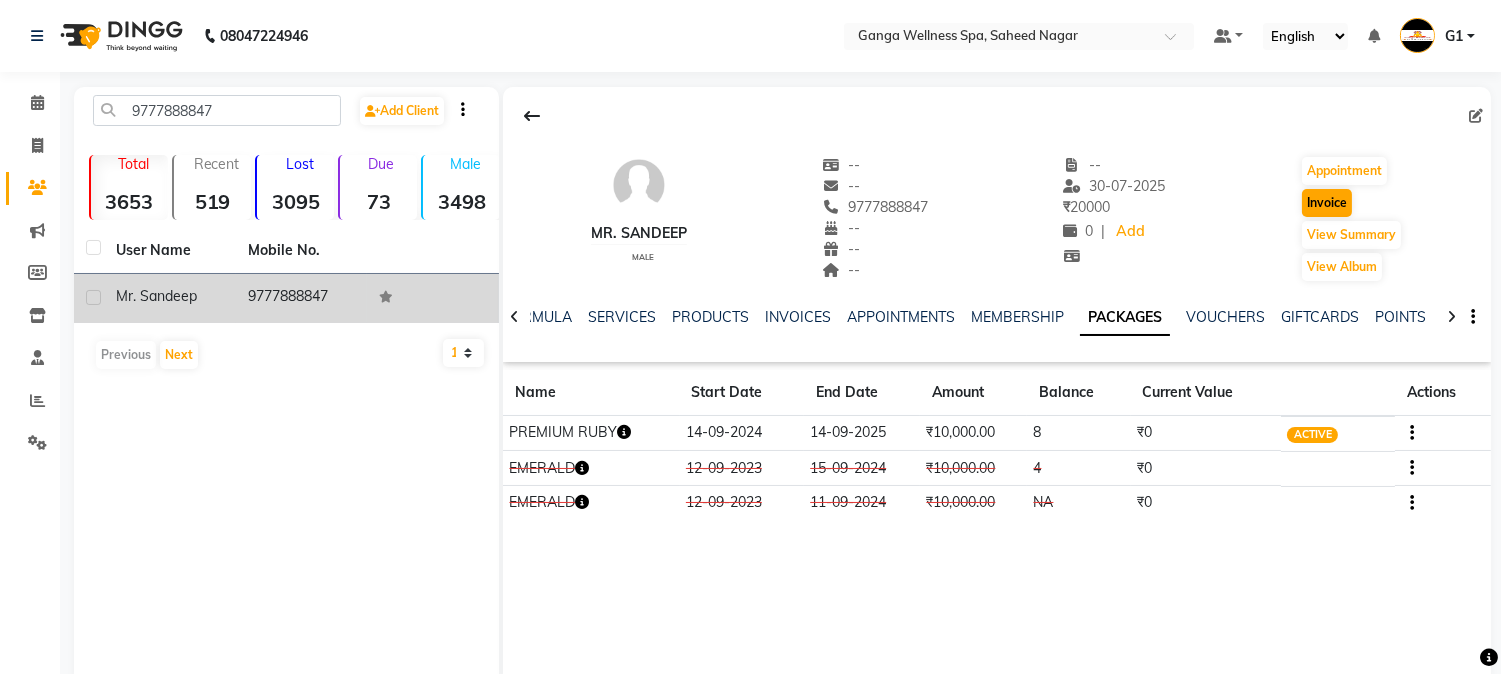 select on "service" 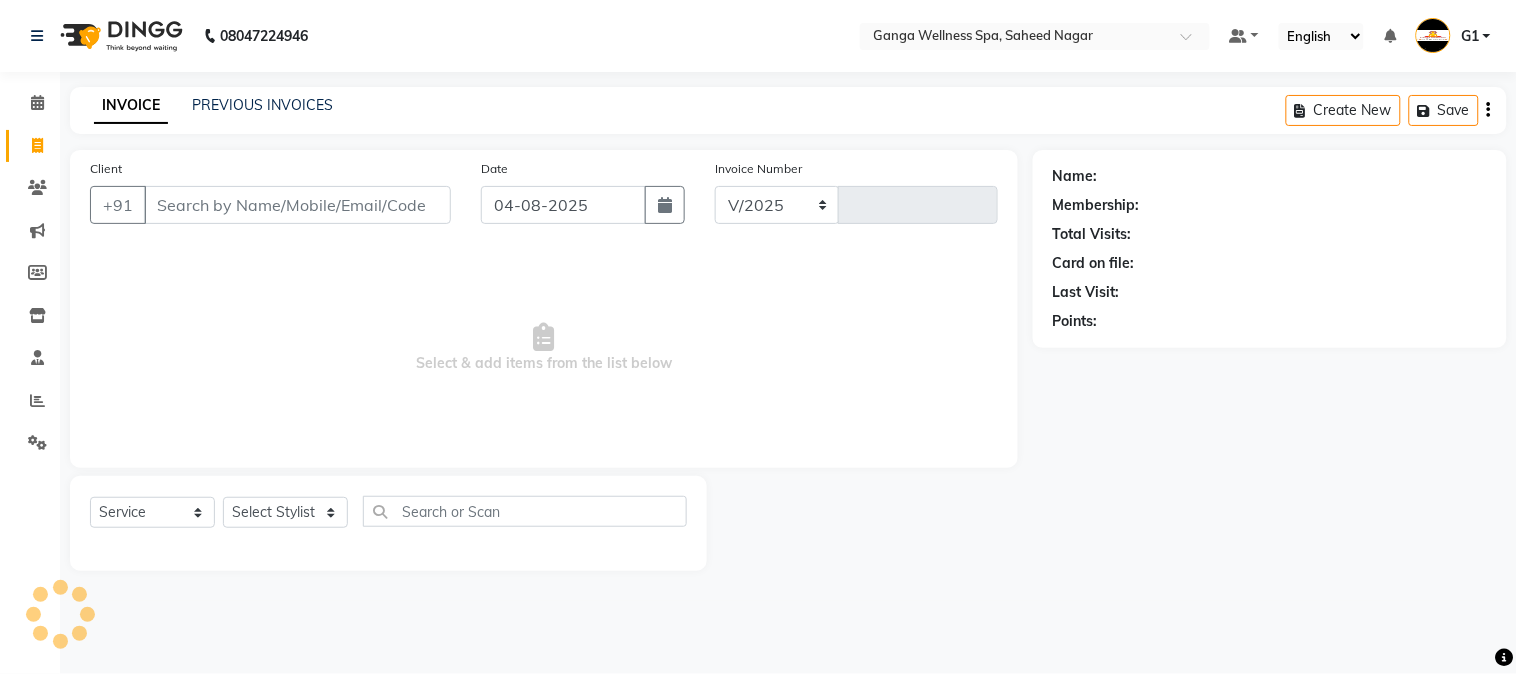 select on "762" 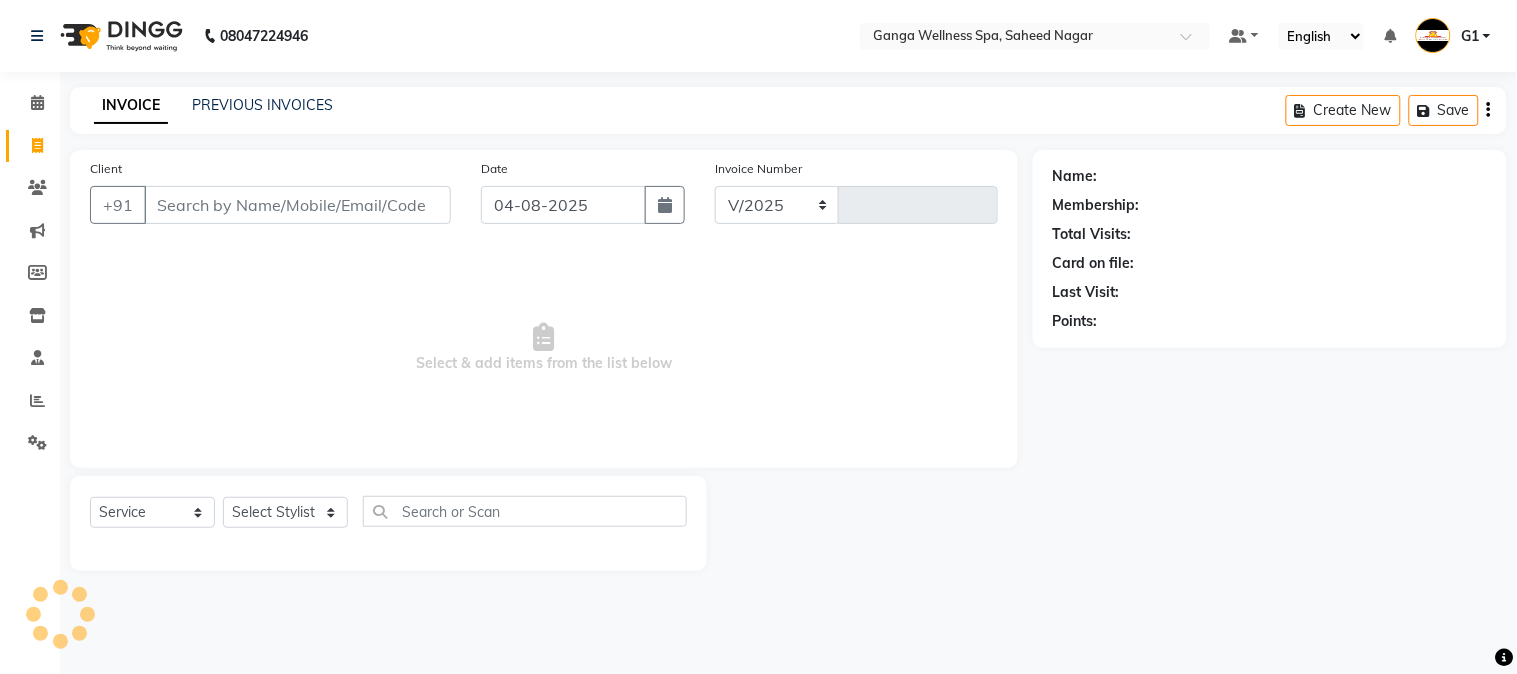 type on "2324" 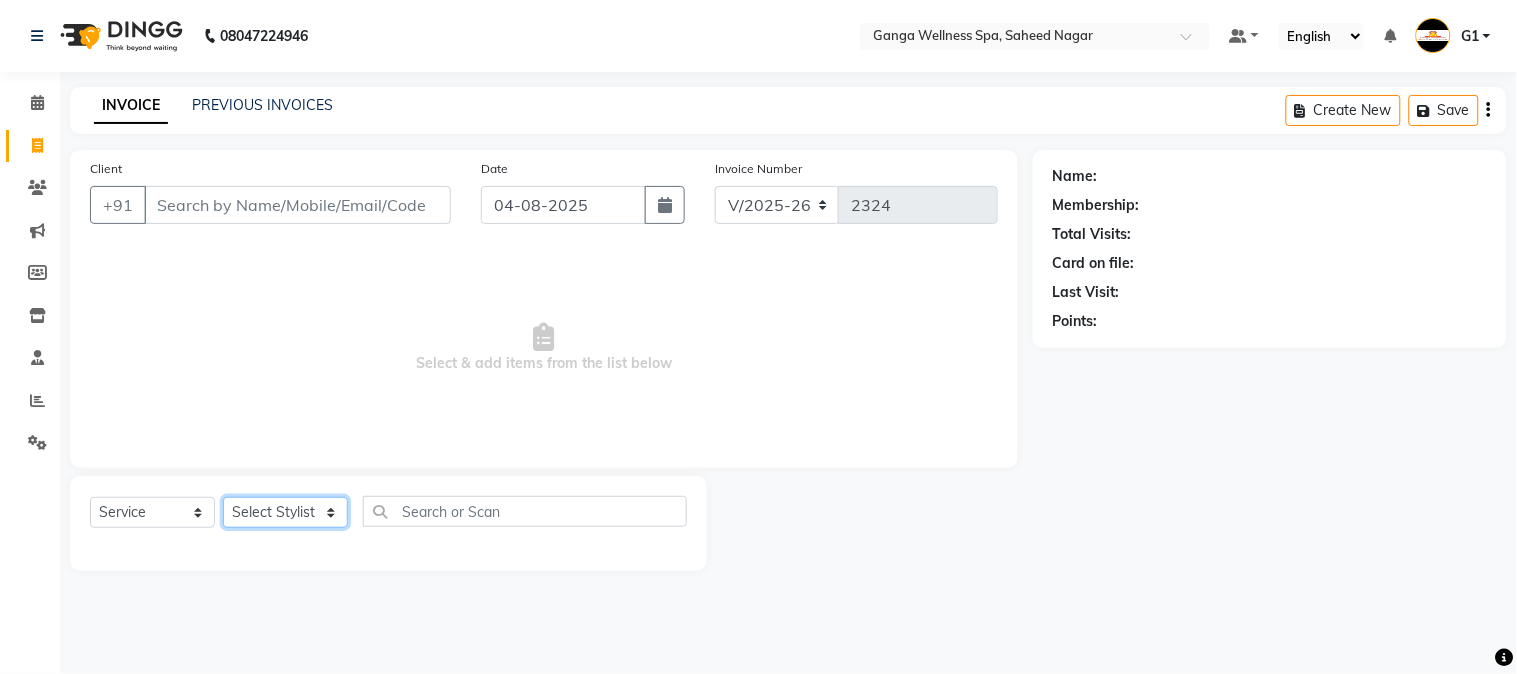 click on "Select Stylist" 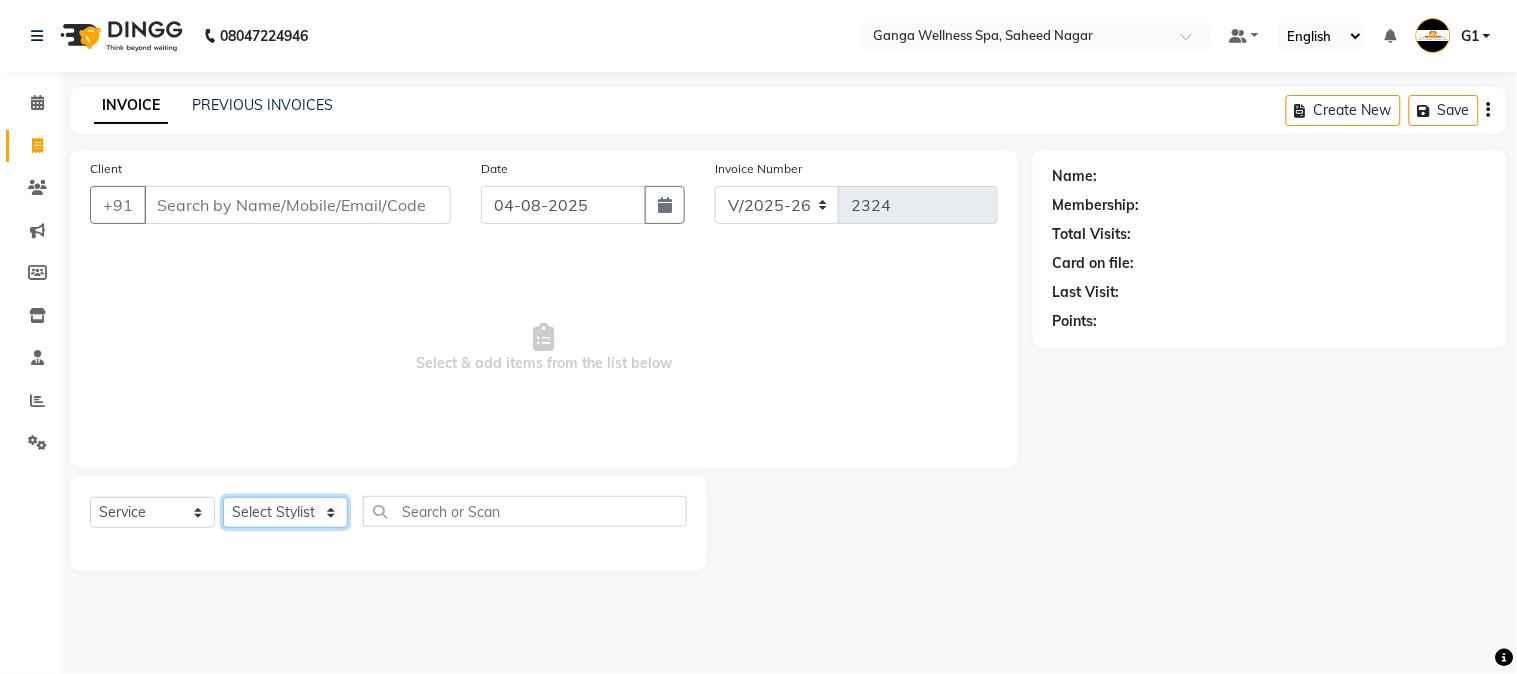 type on "9777888847" 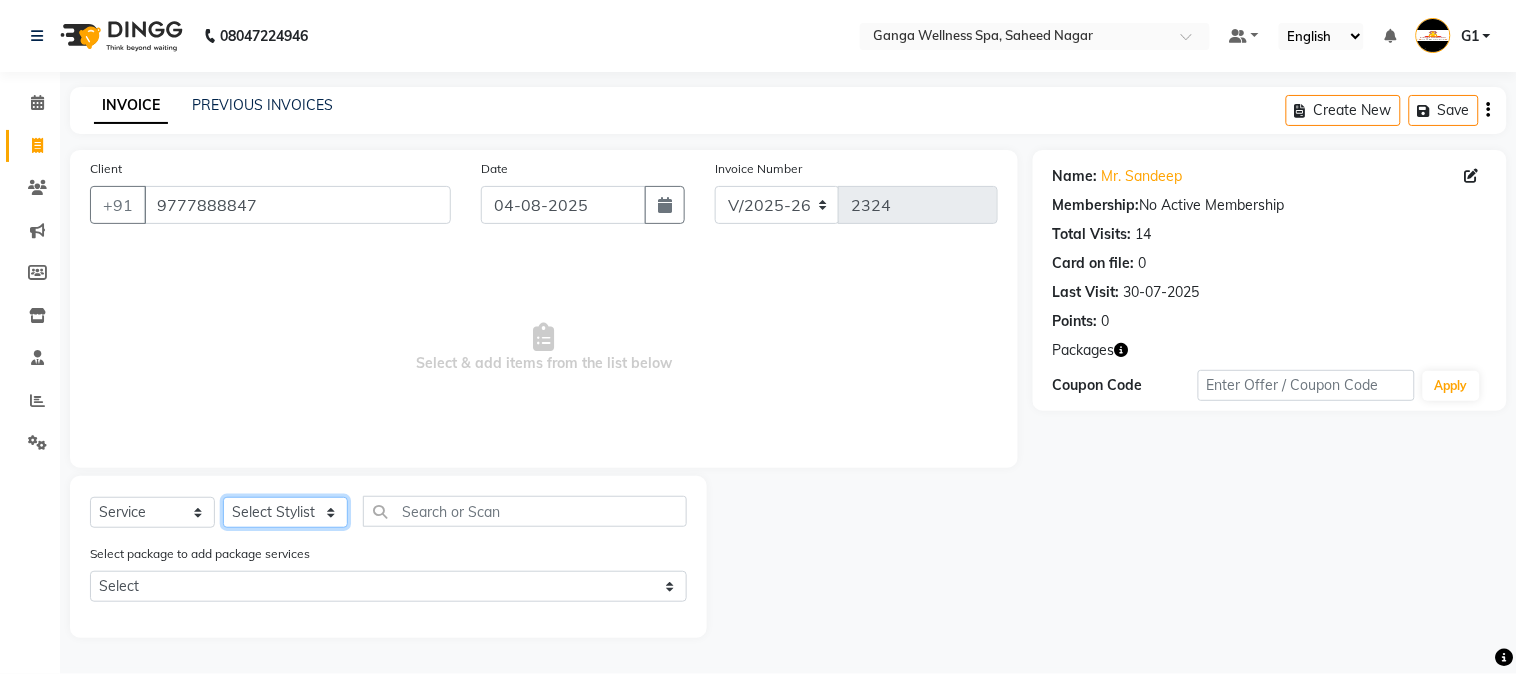 click on "Select Stylist Abhi akhil Alexa AMMY AMMY Annie anya APPI Arohi  Ayen BANCHI Bina Bina CJ CRP 1 Daina ELINA ferjana G1 G1 ONE PLUS  G1 Salon G2 Helen JEENY Jhanka Jojo Kana KEMPI KEMPI Kim krishna KTI Lili Rout Lily LINDA LIZA Martha  MELODY MERRY  minu Moon nancy Noiny pinkey Pradeep Prity  Riya ROOZ  Sony steffy SUCHI  Surren Sir Sushree Swapna Umpi upashana Zouli" 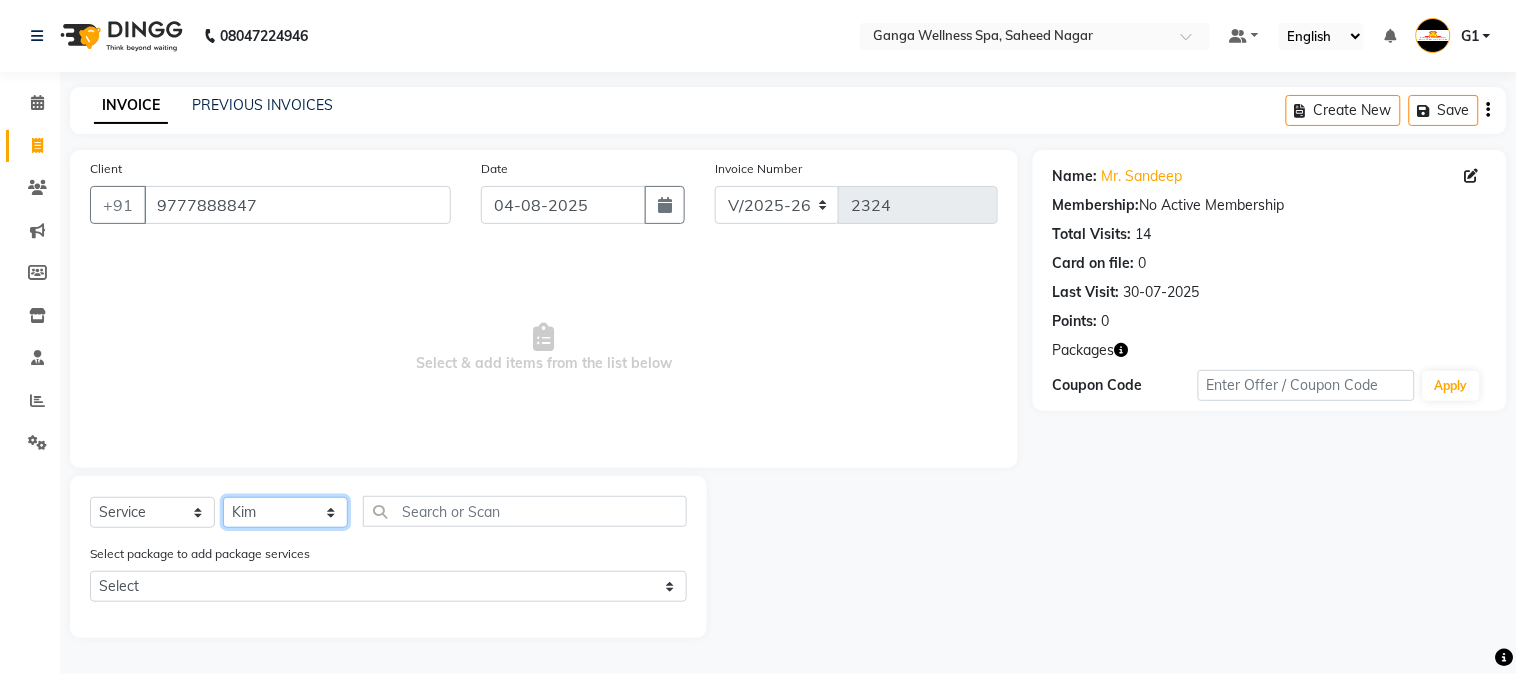 click on "Select Stylist Abhi akhil Alexa AMMY AMMY Annie anya APPI Arohi  Ayen BANCHI Bina Bina CJ CRP 1 Daina ELINA ferjana G1 G1 ONE PLUS  G1 Salon G2 Helen JEENY Jhanka Jojo Kana KEMPI KEMPI Kim krishna KTI Lili Rout Lily LINDA LIZA Martha  MELODY MERRY  minu Moon nancy Noiny pinkey Pradeep Prity  Riya ROOZ  Sony steffy SUCHI  Surren Sir Sushree Swapna Umpi upashana Zouli" 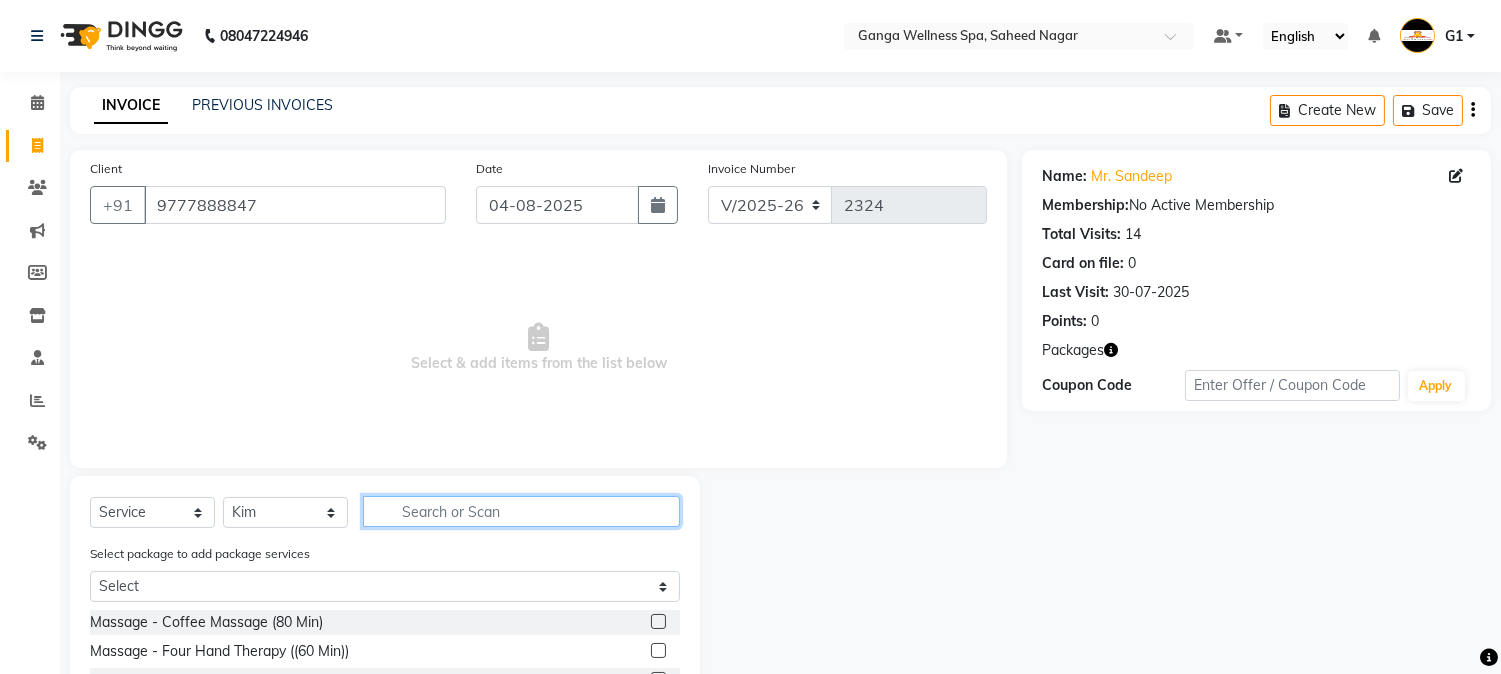 click 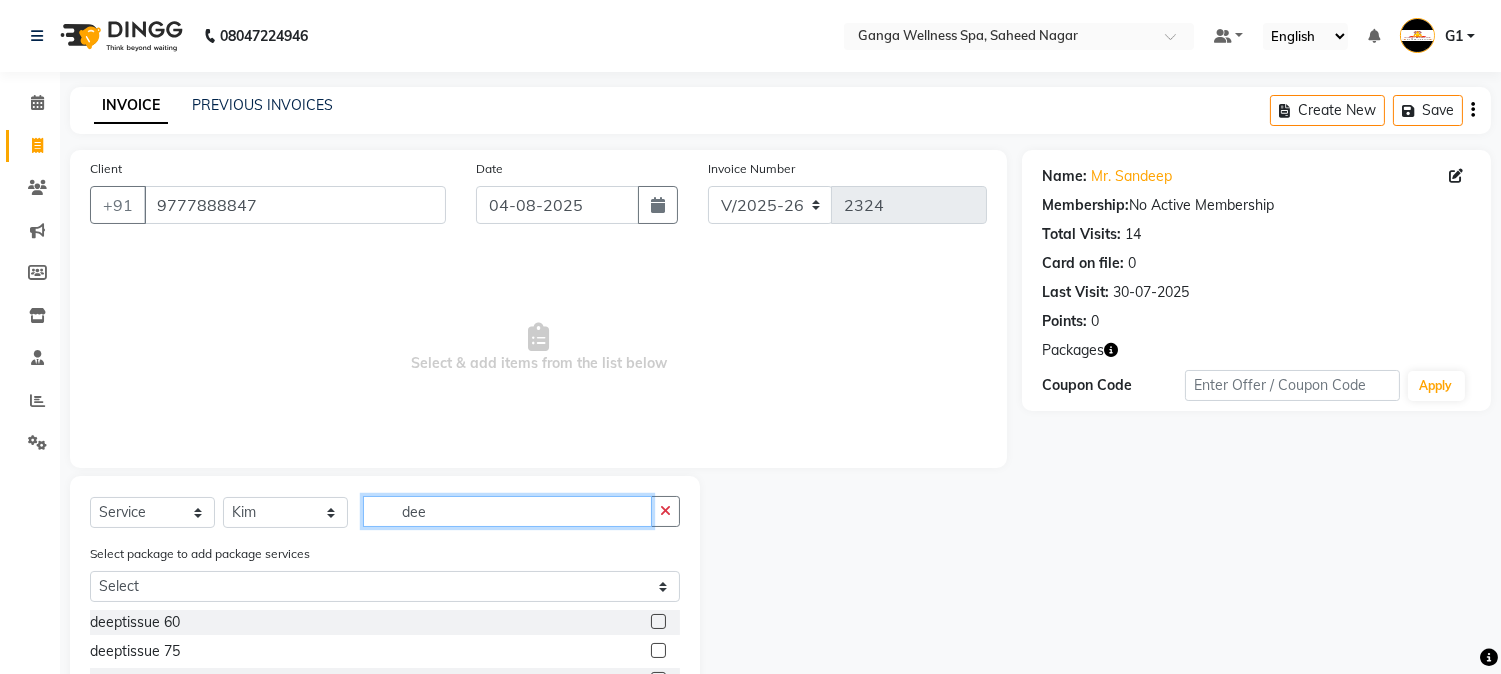 scroll, scrollTop: 167, scrollLeft: 0, axis: vertical 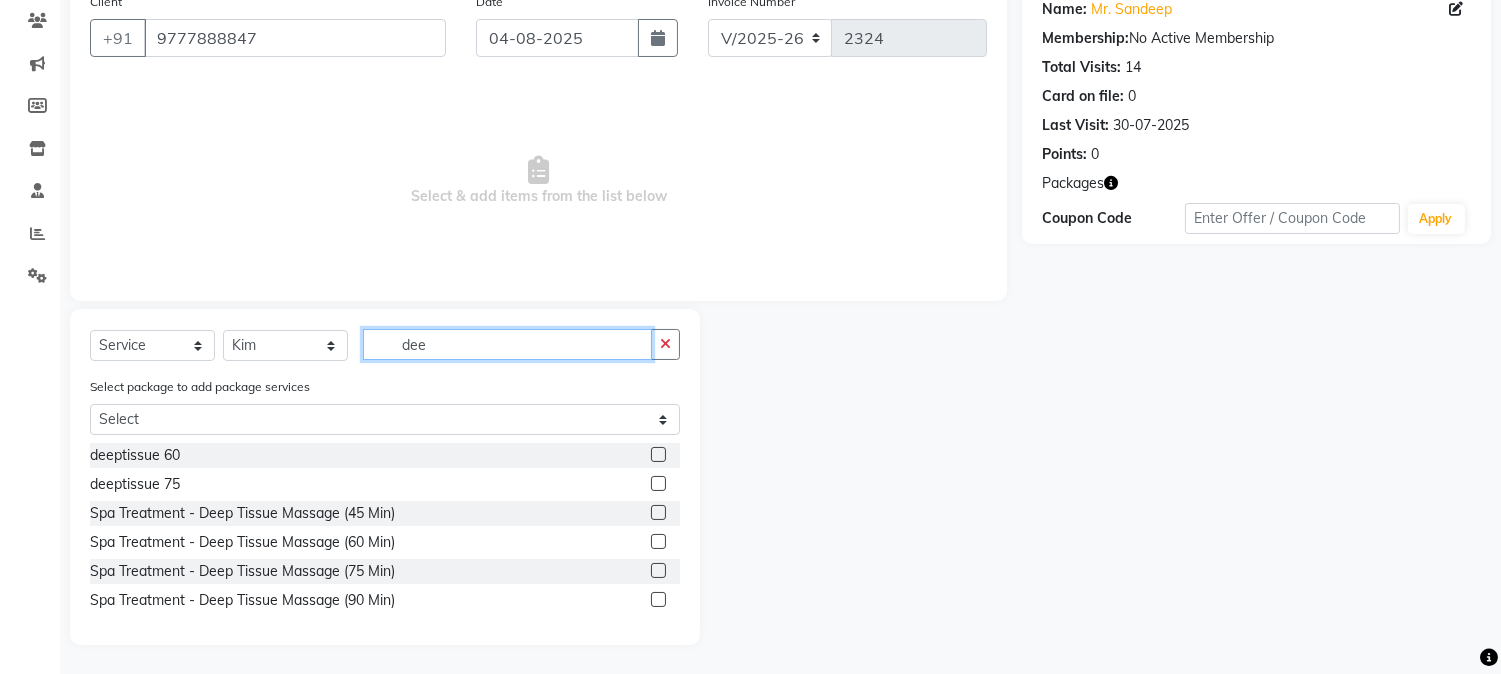 type on "dee" 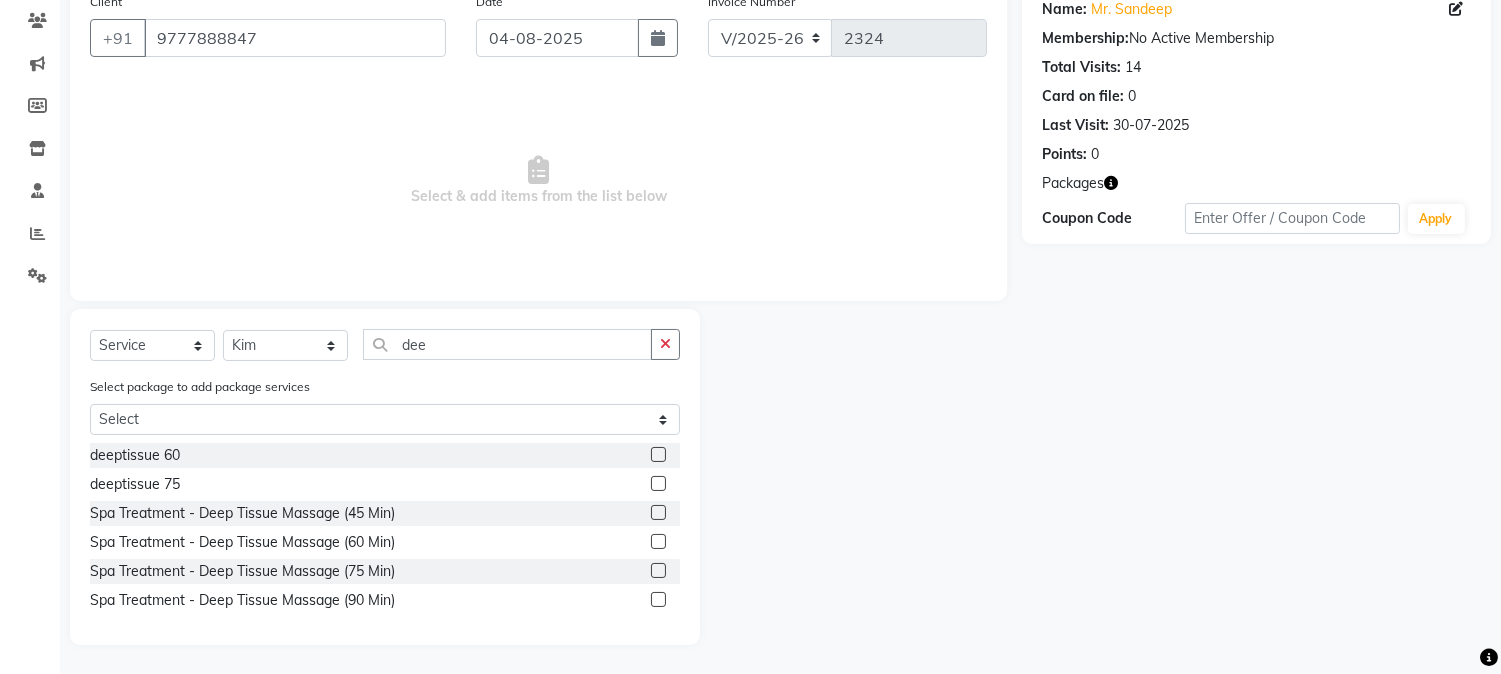 click 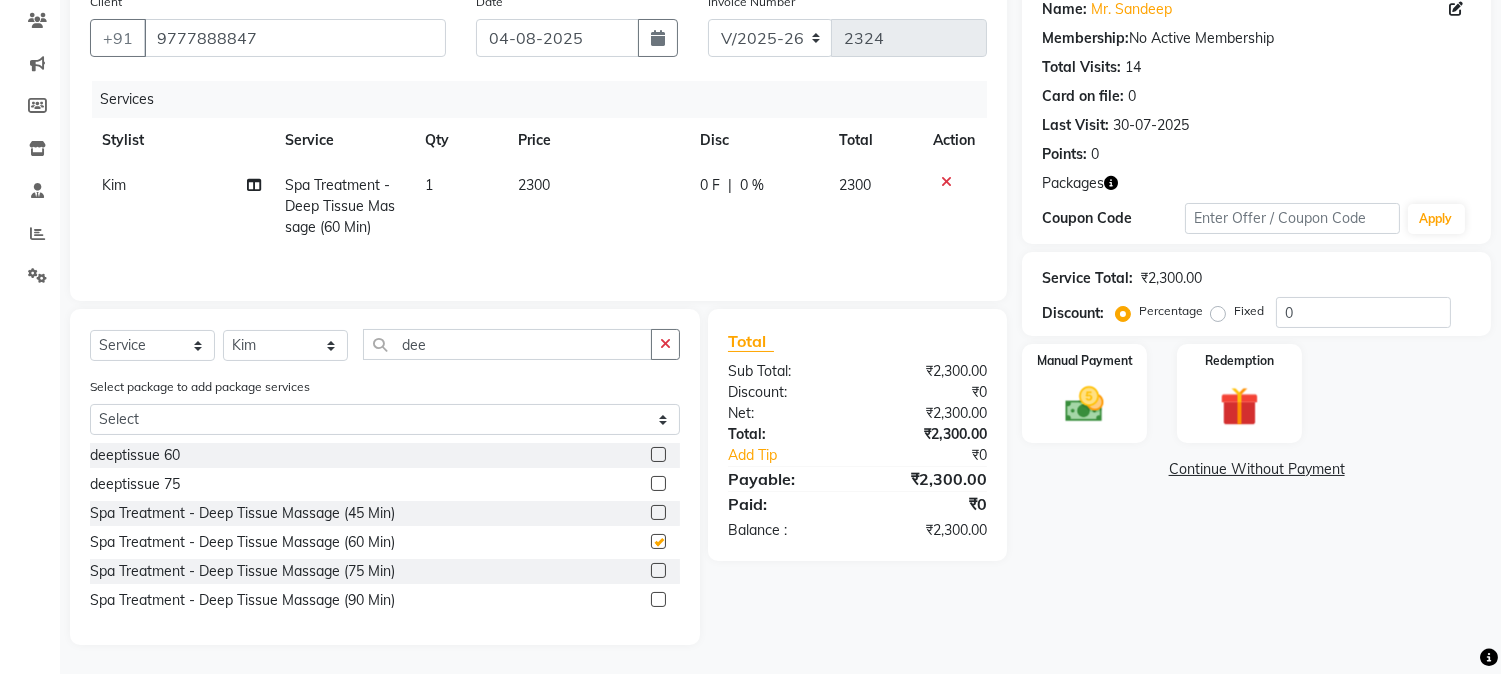 checkbox on "false" 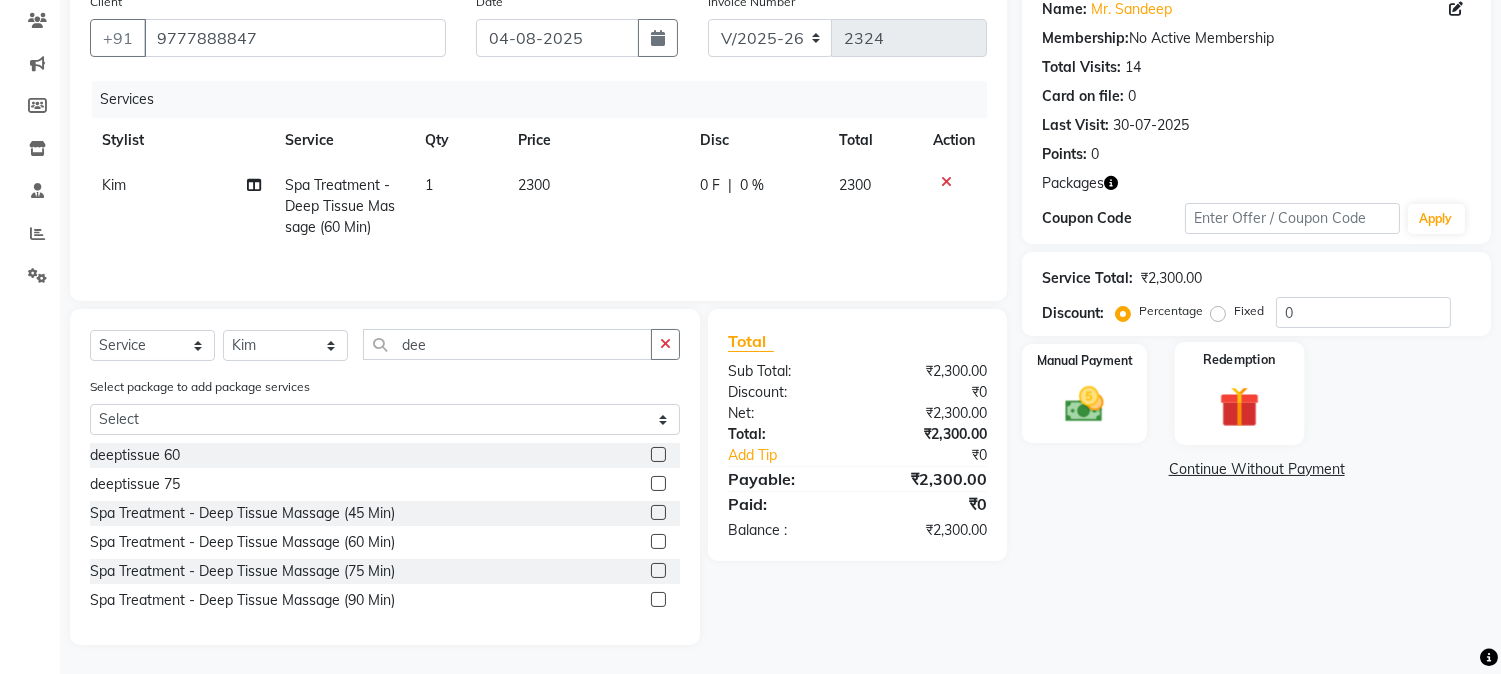 click 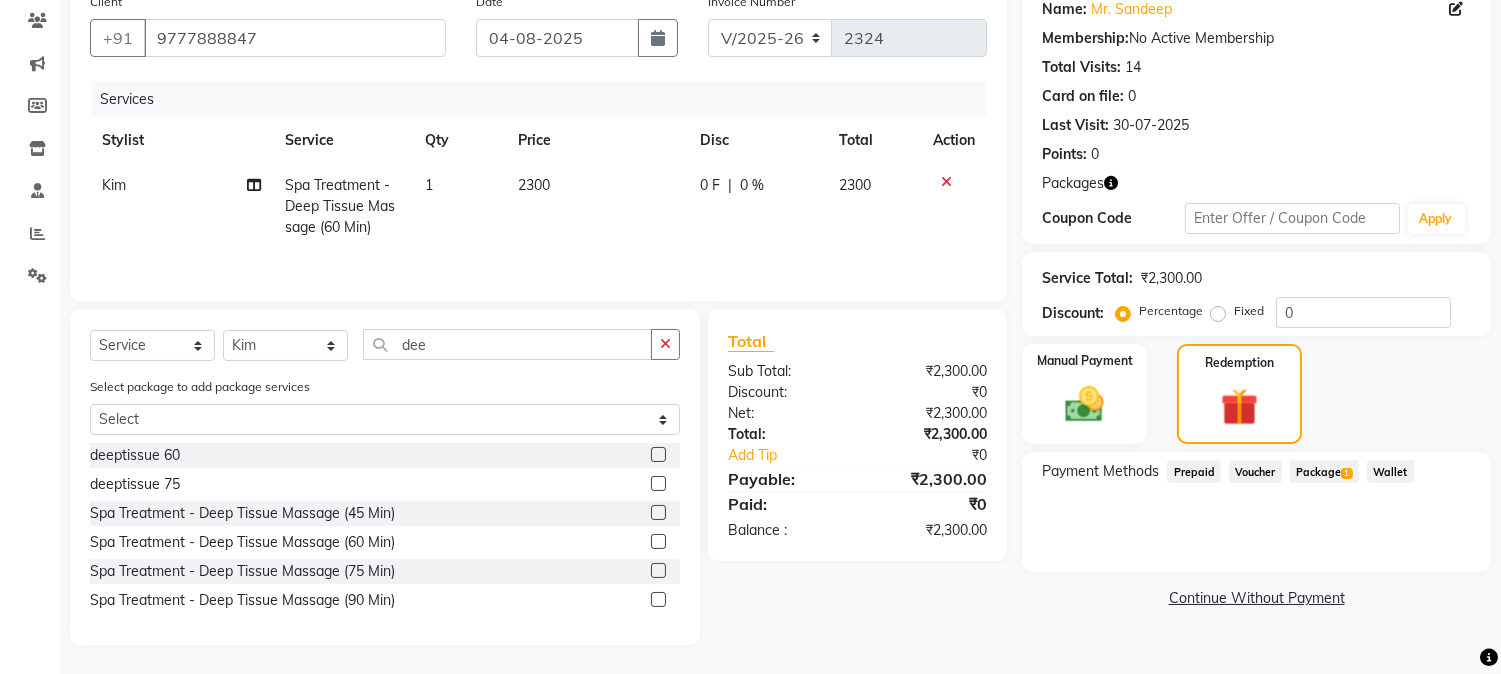 click on "Package  1" 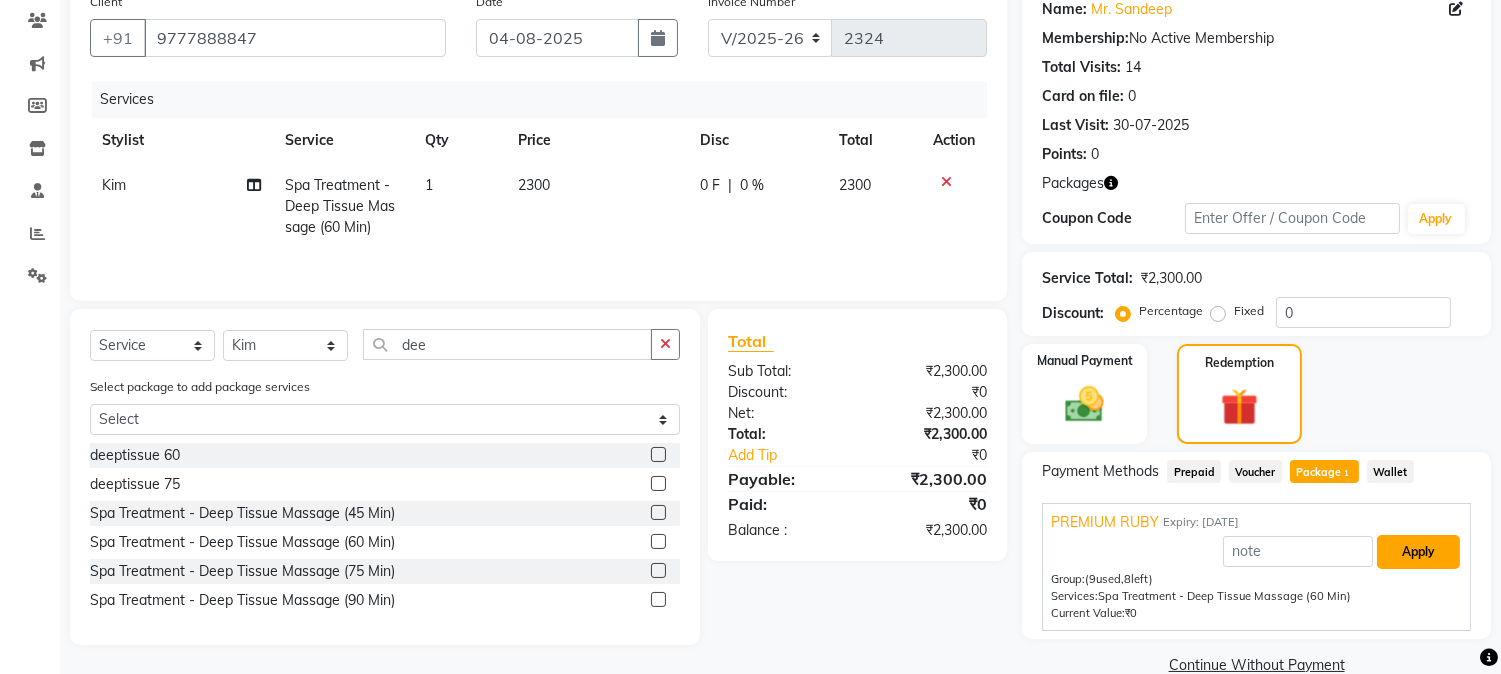 click on "Apply" at bounding box center [1418, 552] 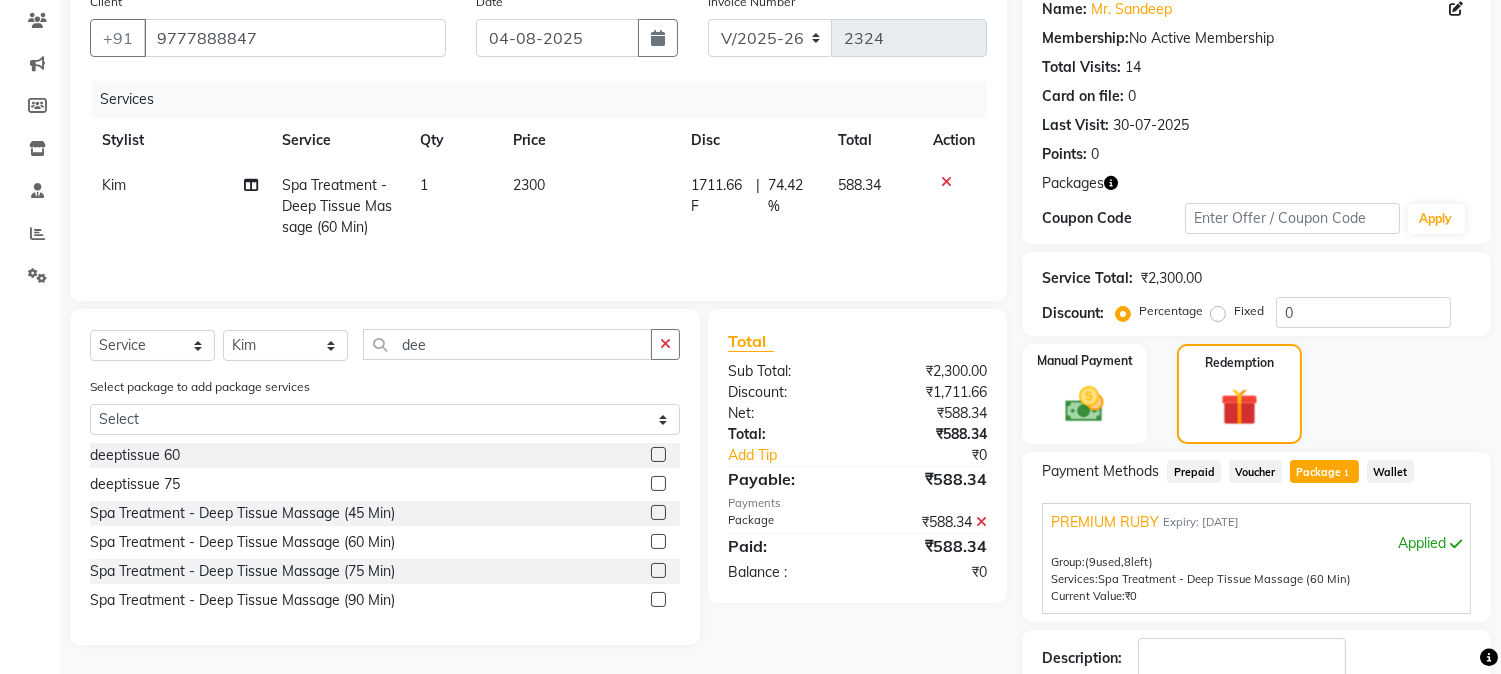 scroll, scrollTop: 297, scrollLeft: 0, axis: vertical 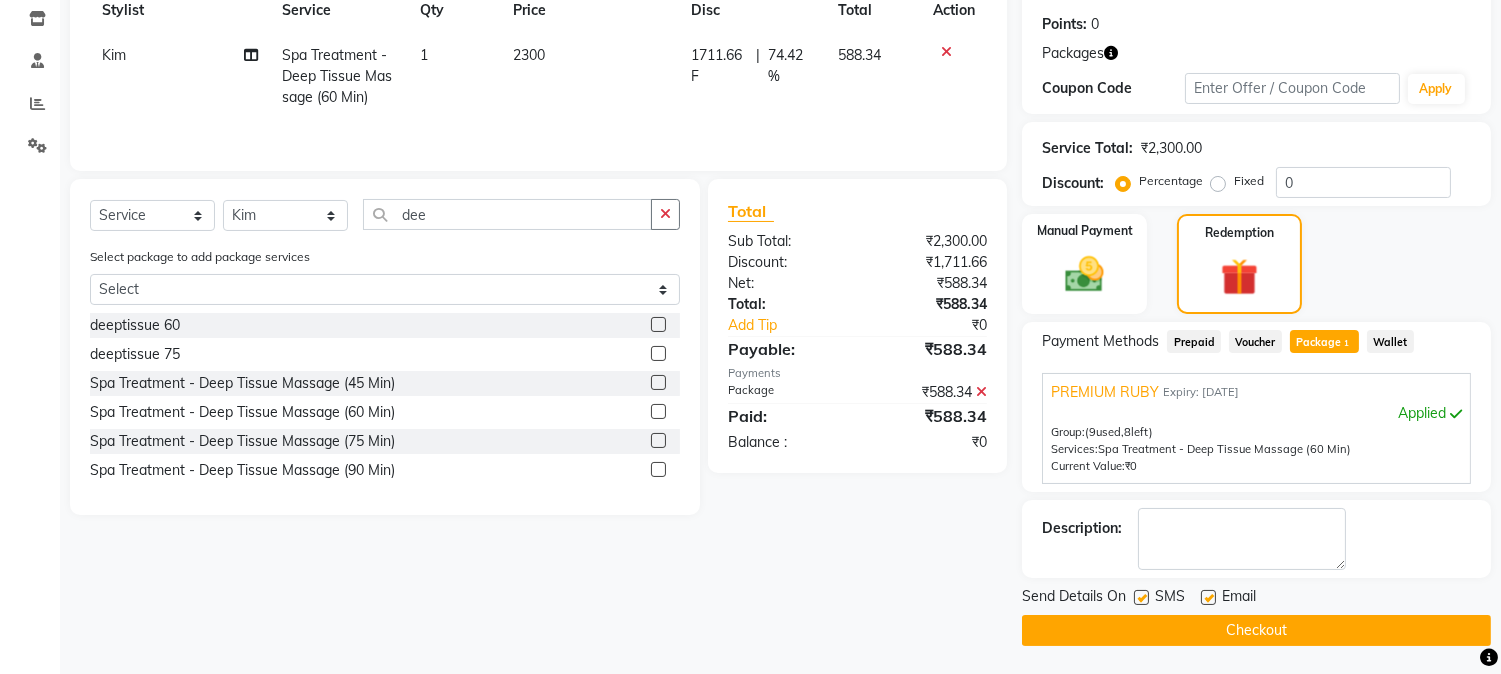 click on "Checkout" 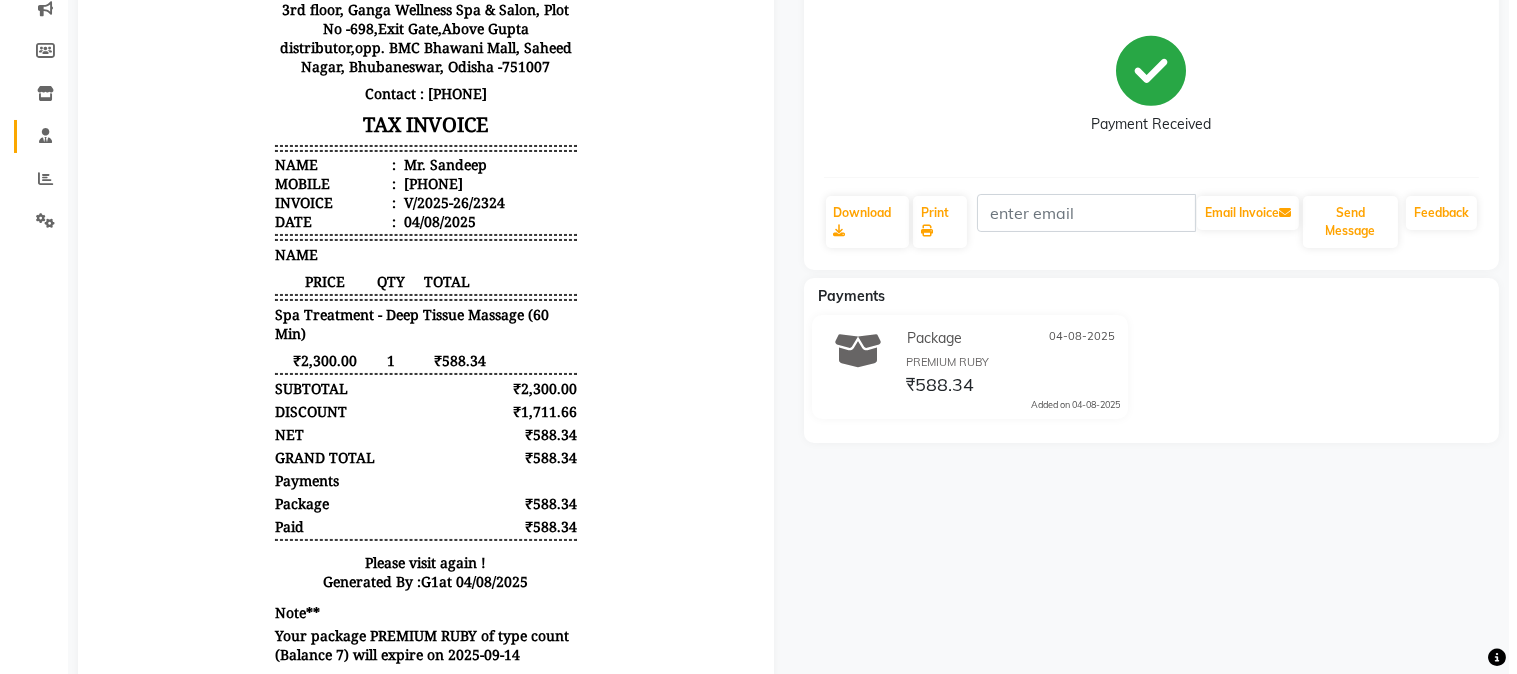 scroll, scrollTop: 0, scrollLeft: 0, axis: both 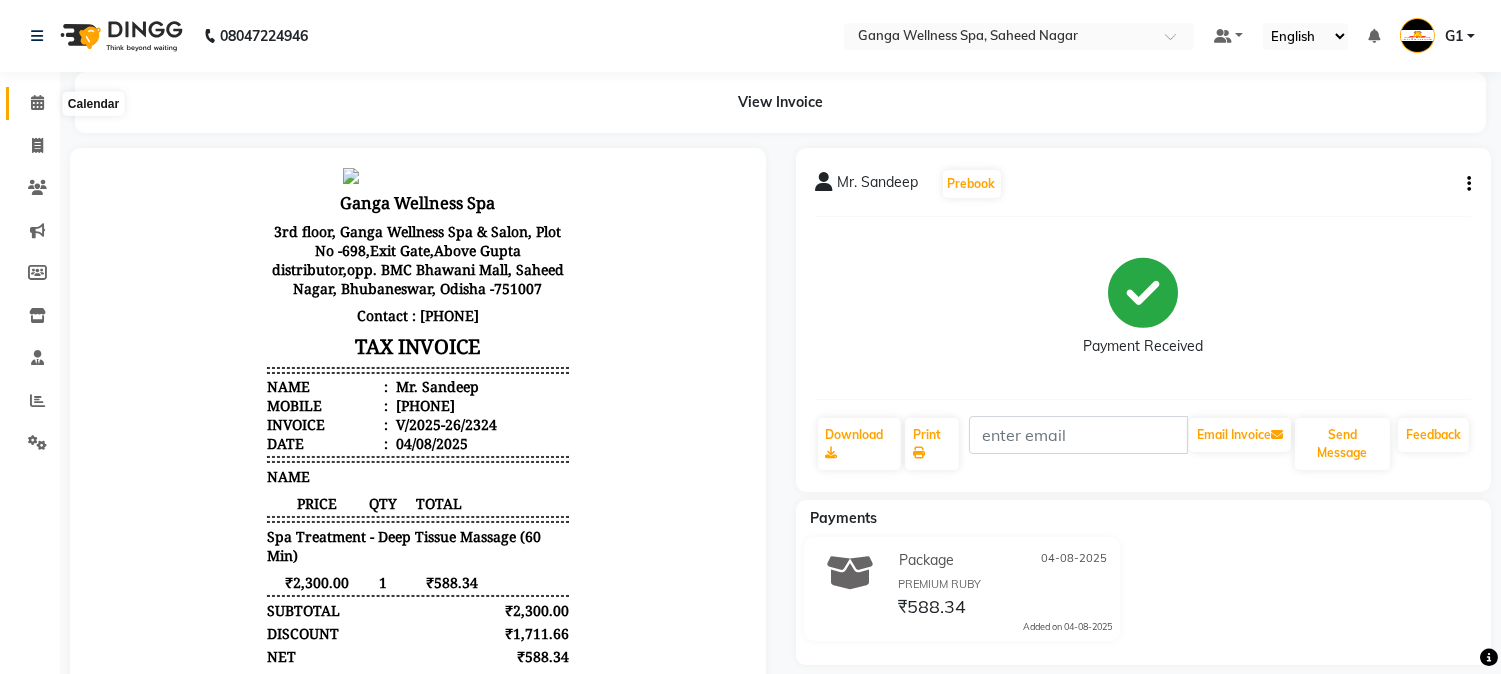 click 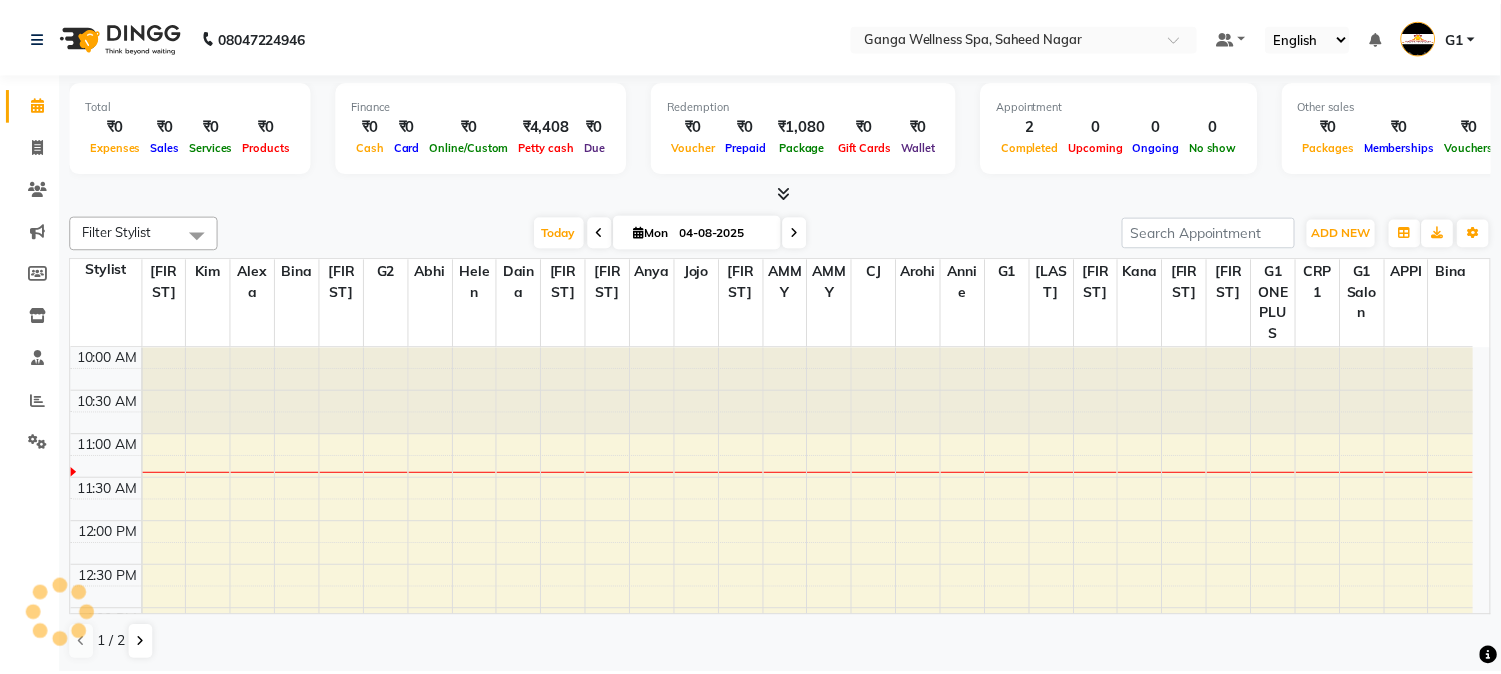 scroll, scrollTop: 0, scrollLeft: 0, axis: both 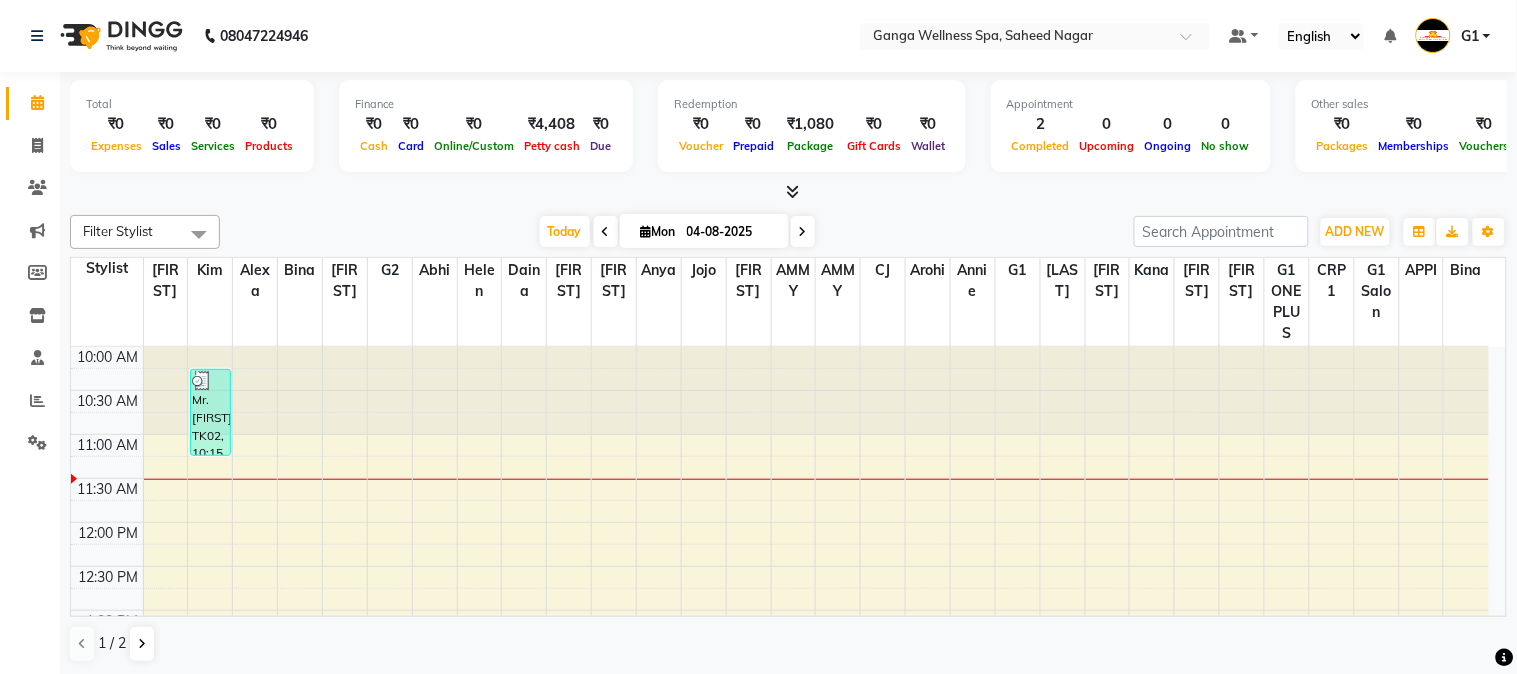 drag, startPoint x: 173, startPoint y: 427, endPoint x: 18, endPoint y: 12, distance: 443.00113 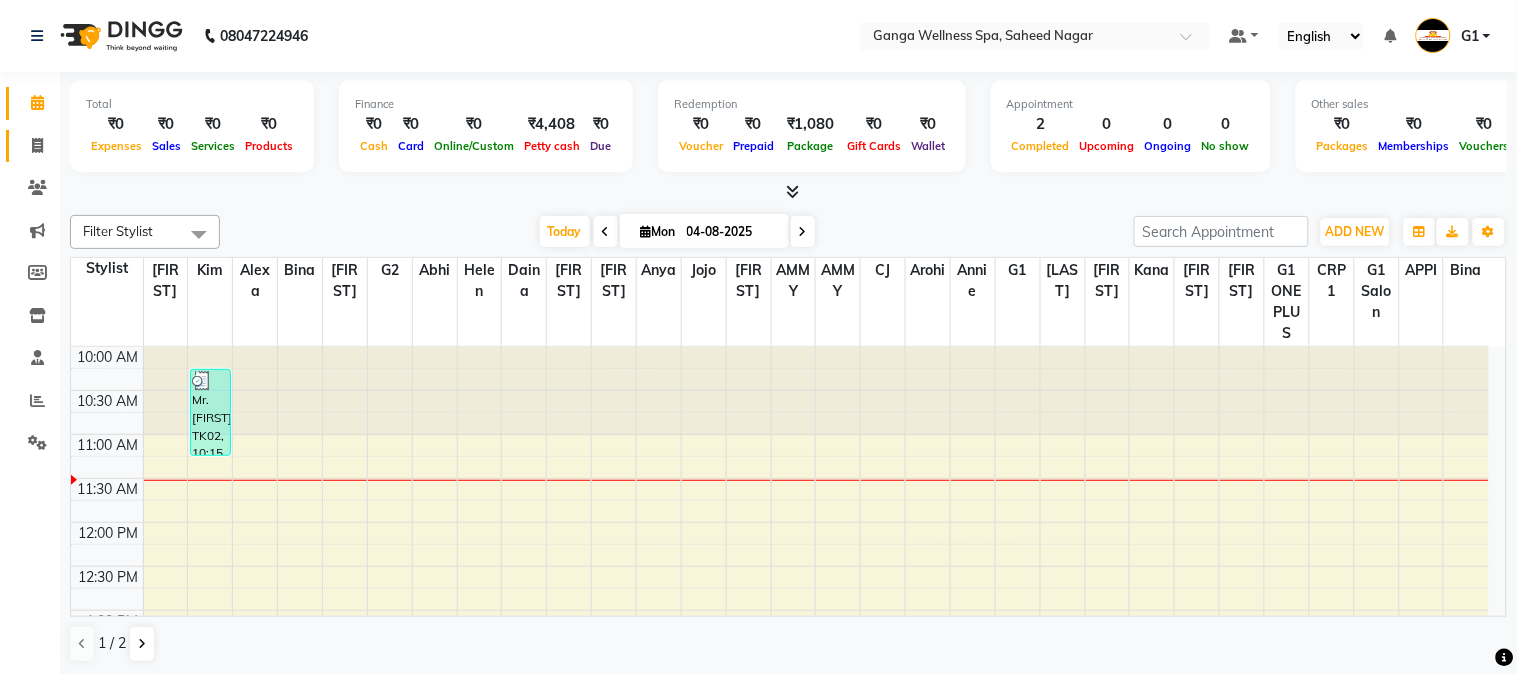 drag, startPoint x: 18, startPoint y: 12, endPoint x: 31, endPoint y: 157, distance: 145.58159 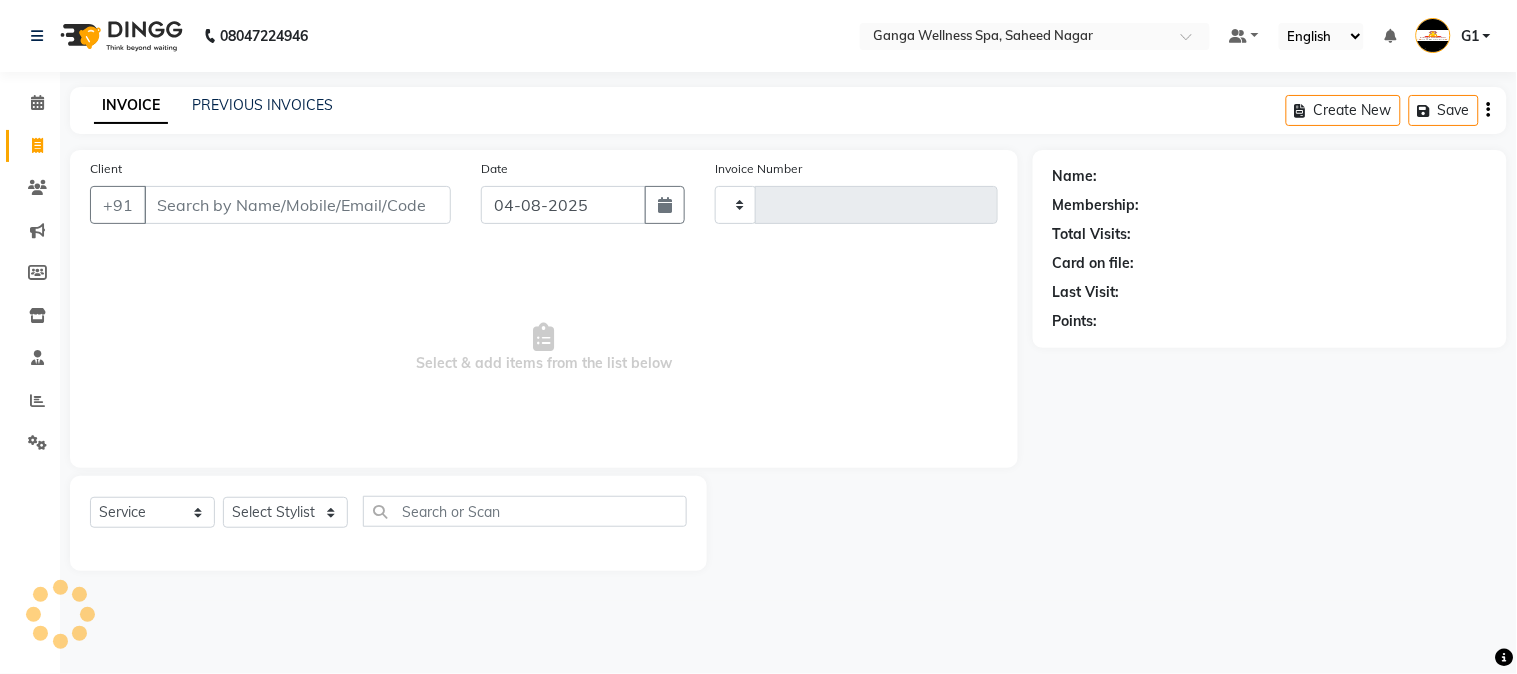 click on "Invoice" 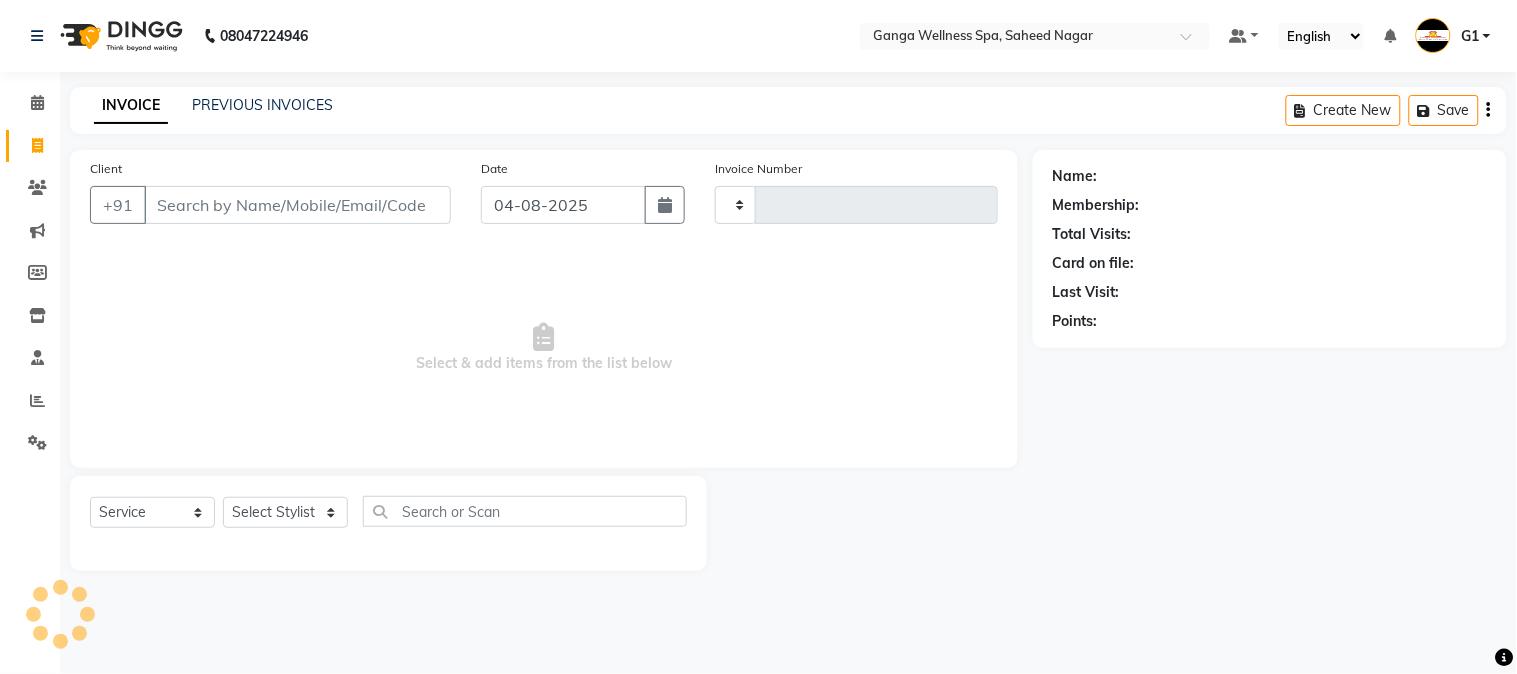click on "Invoice" 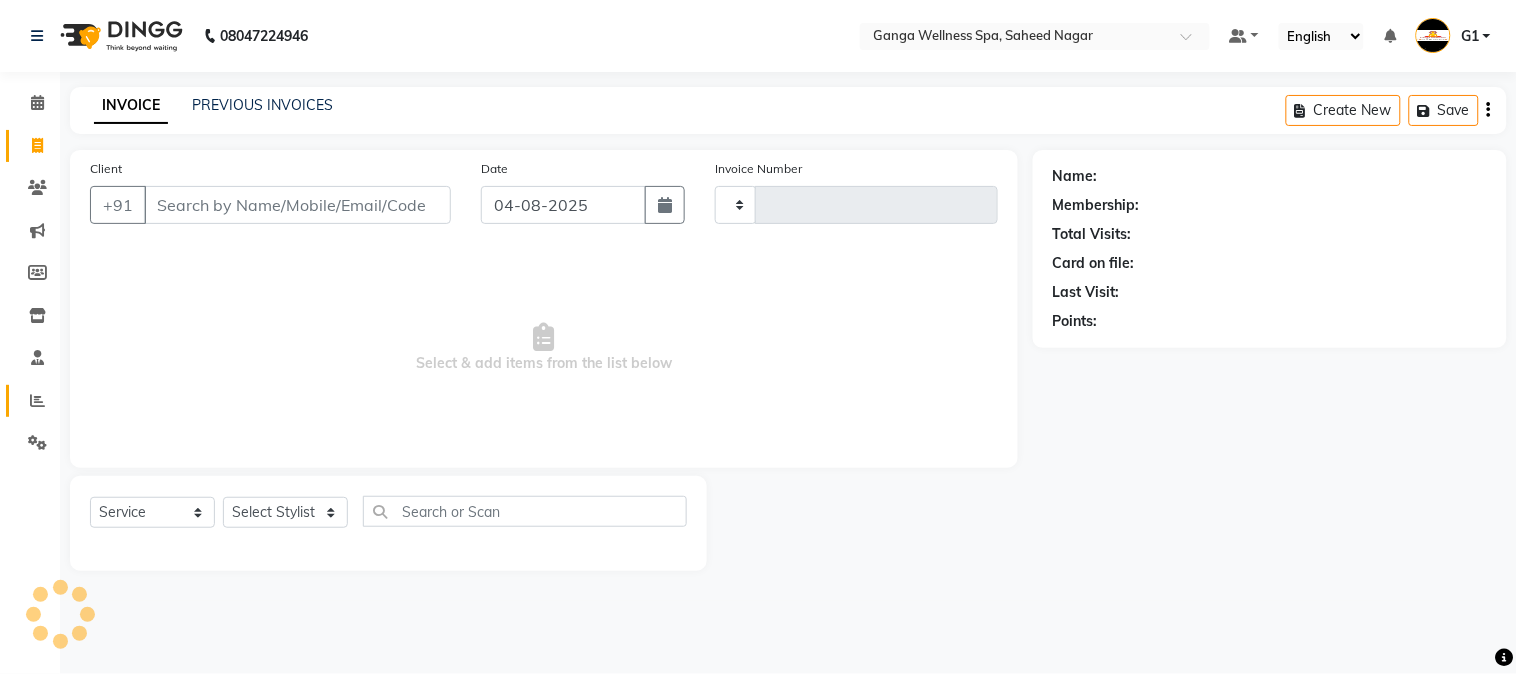 click on "Reports" 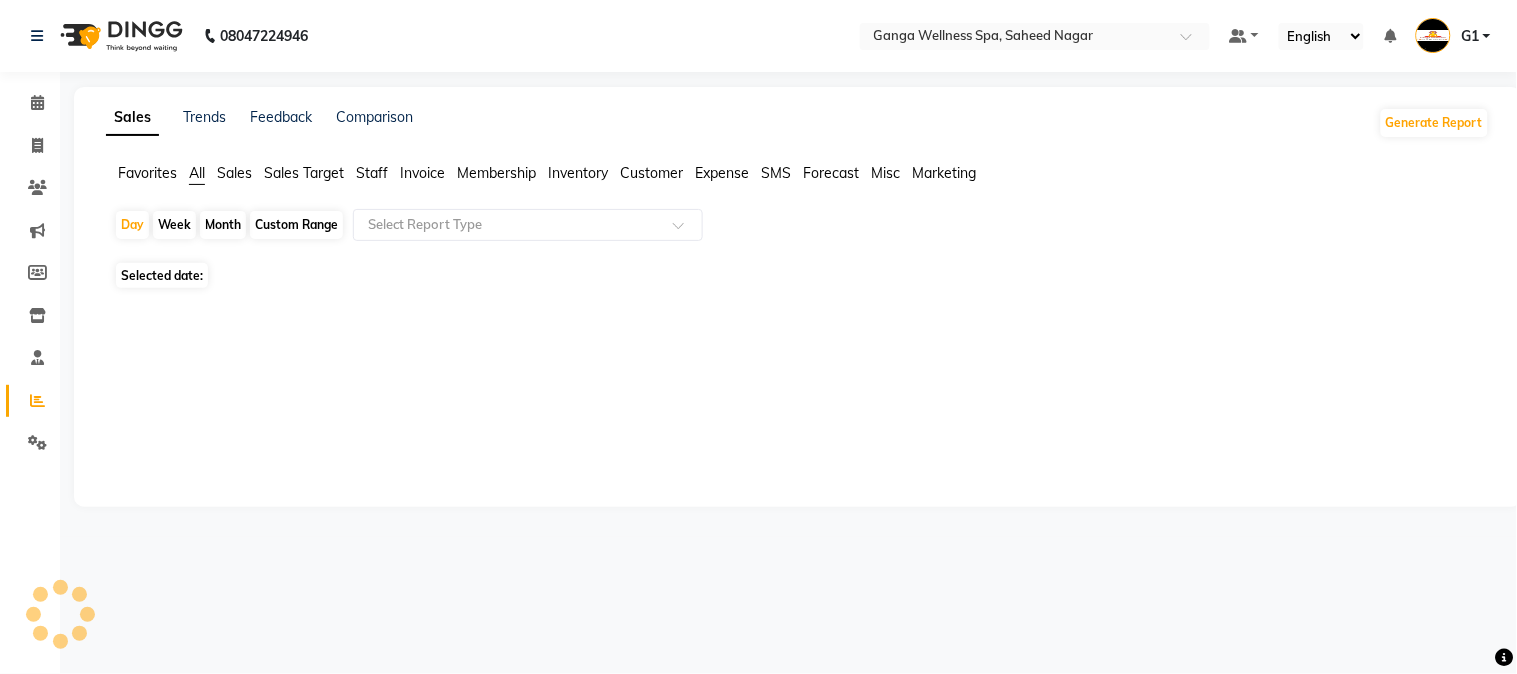 click on "Reports" 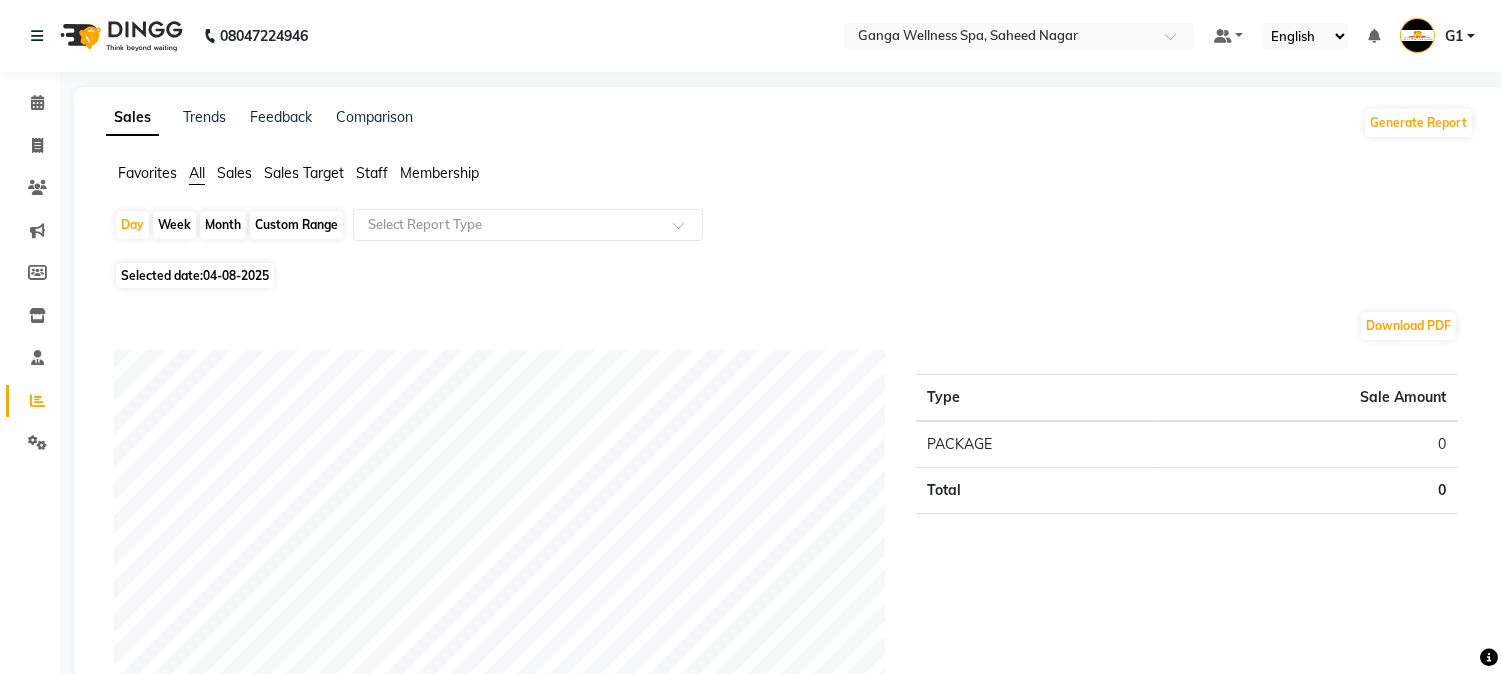 click on "Month" 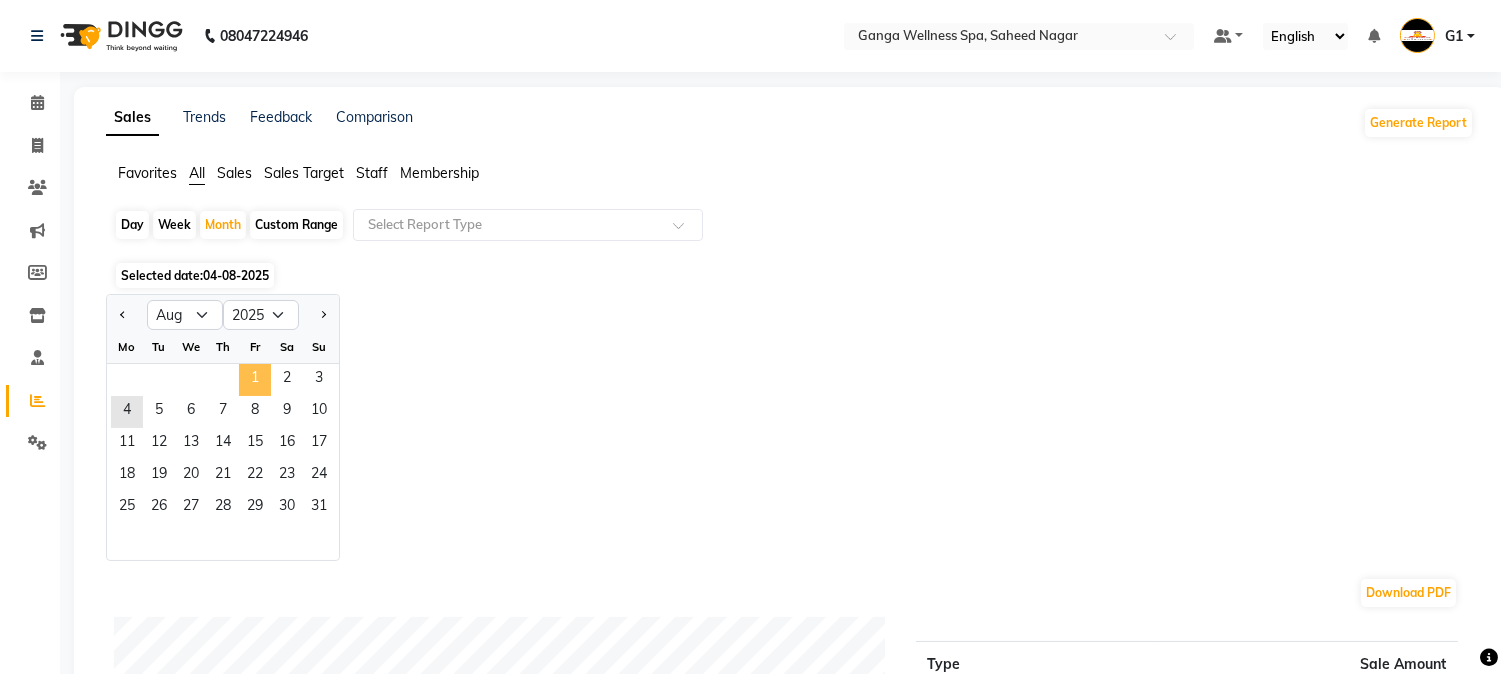 click on "1" 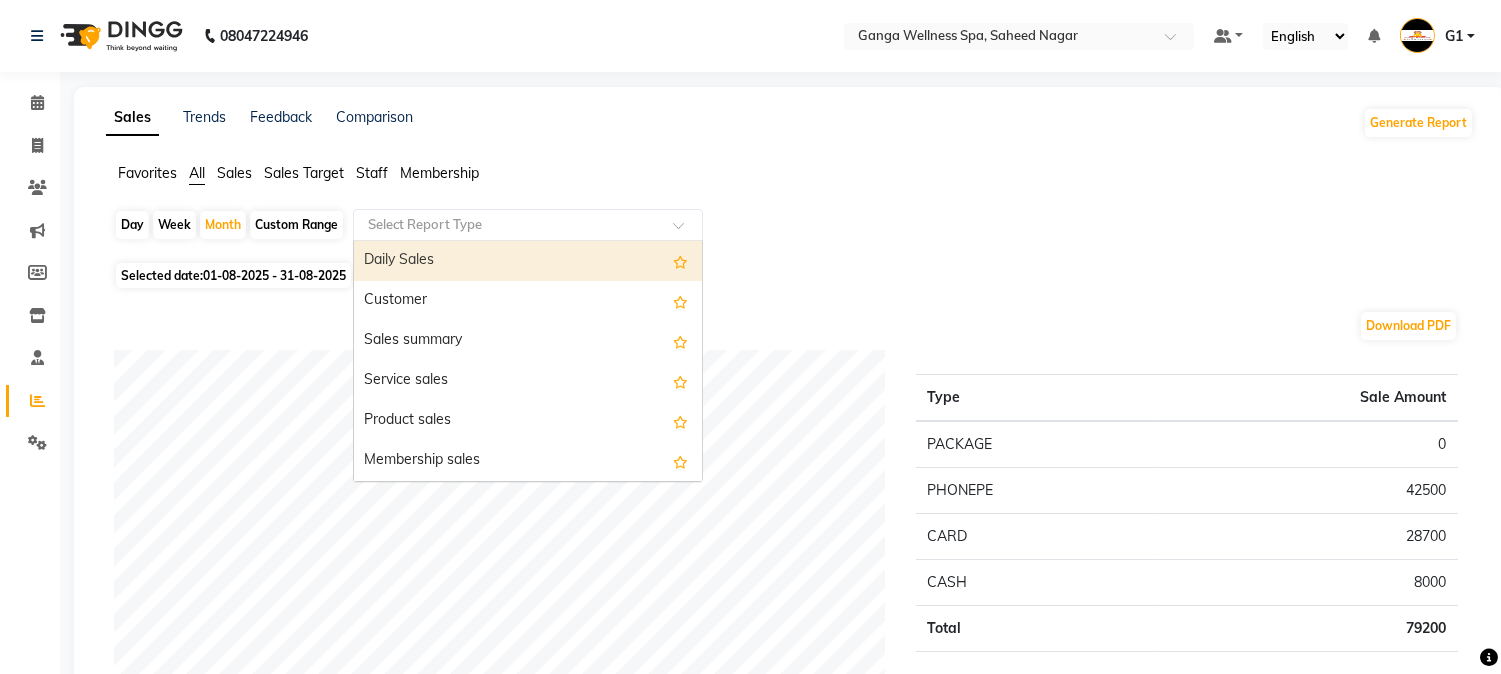 click 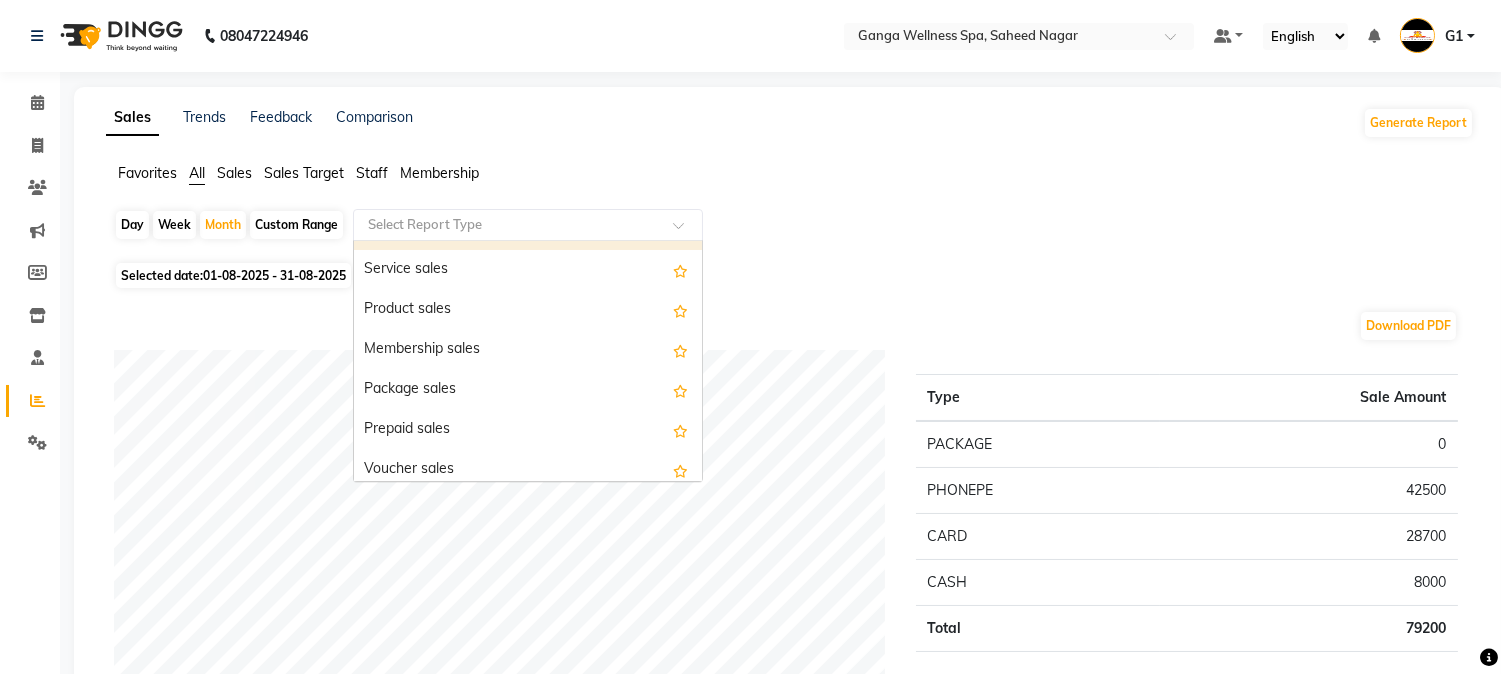 scroll, scrollTop: 222, scrollLeft: 0, axis: vertical 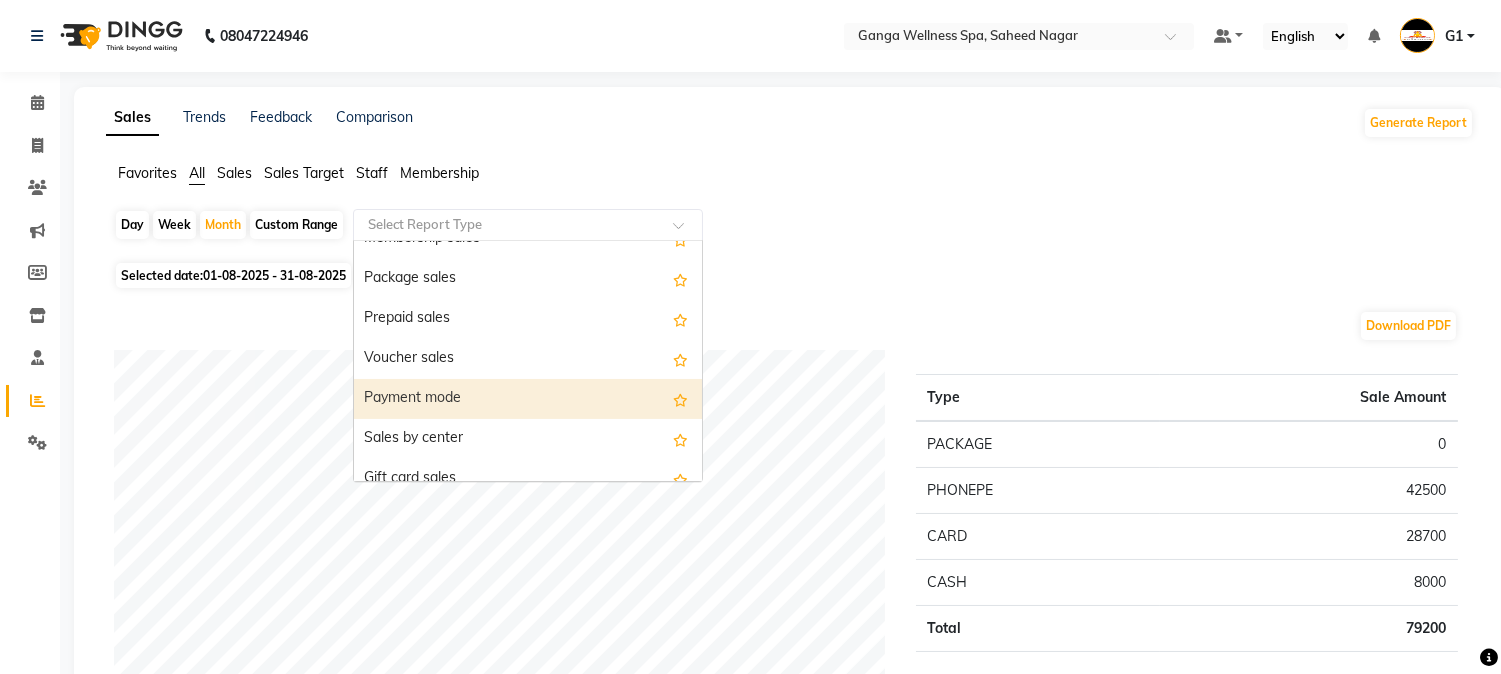 click on "Payment mode" at bounding box center (528, 399) 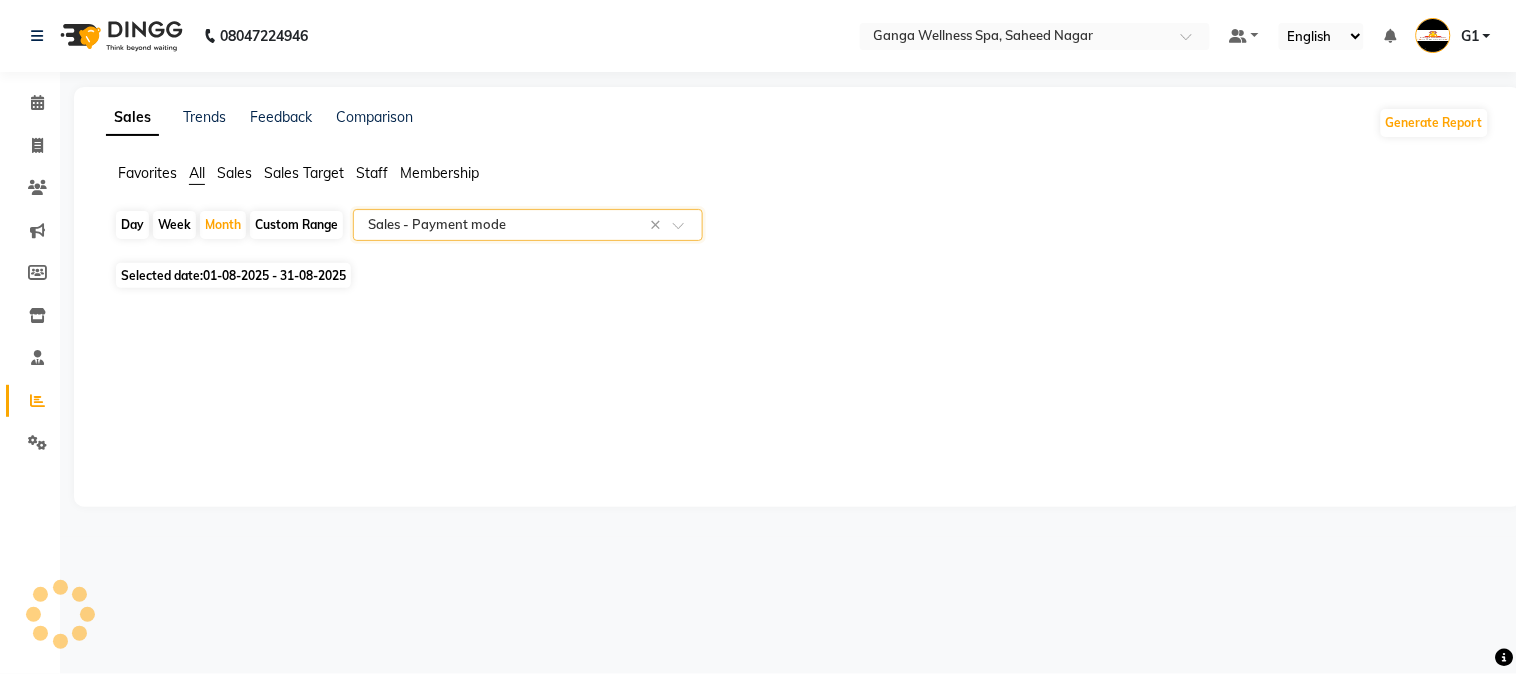 click on "Sales Trends Feedback Comparison Generate Report Favorites All Sales Sales Target Staff Membership Day Week Month Custom Range Select Report Type × Sales - Payment mode × Selected date: [DATE] - [DATE] ★ Mark as Favorite Choose how you'd like to save "" report to favorites Save to Personal Favorites: Only you can see this report in your favorites tab. Share with Organization: Everyone in your organization can see this report in their favorites tab. Save to Favorites" 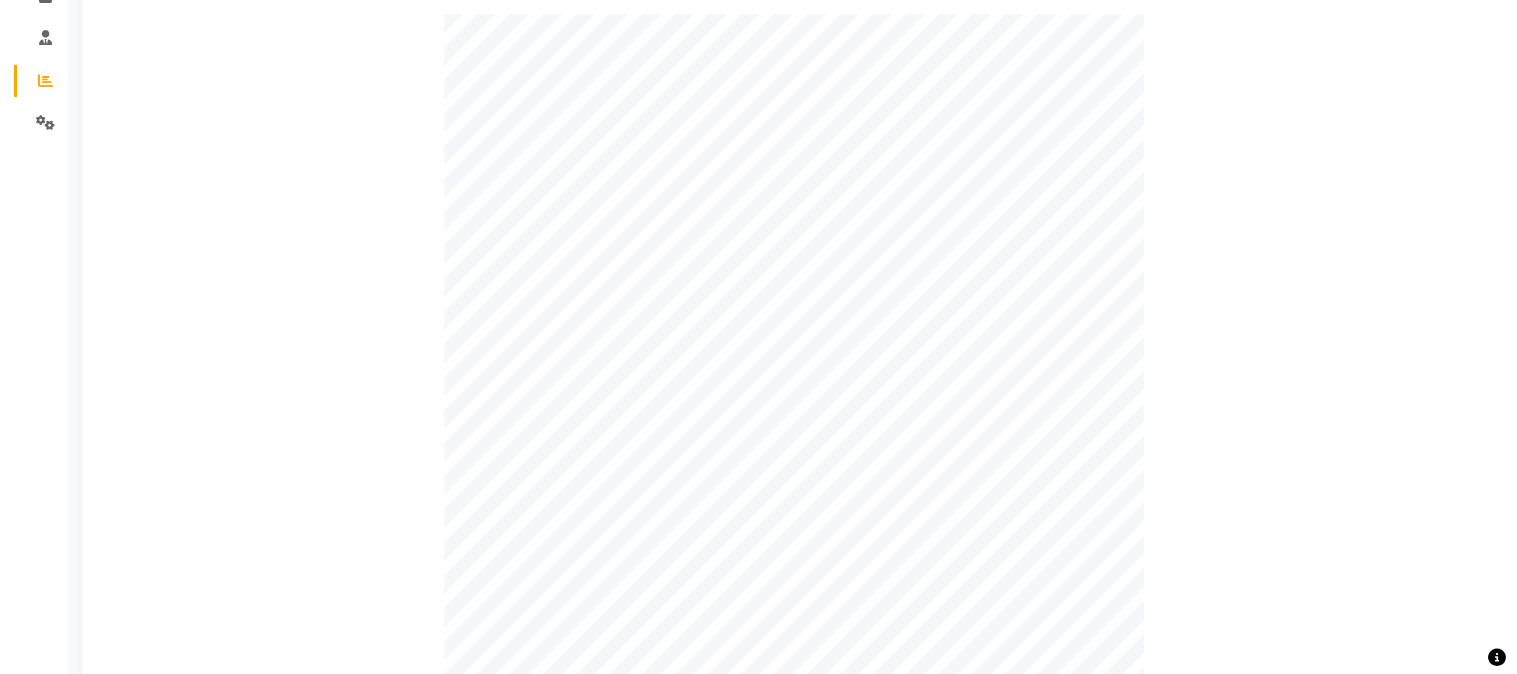 scroll, scrollTop: 0, scrollLeft: 0, axis: both 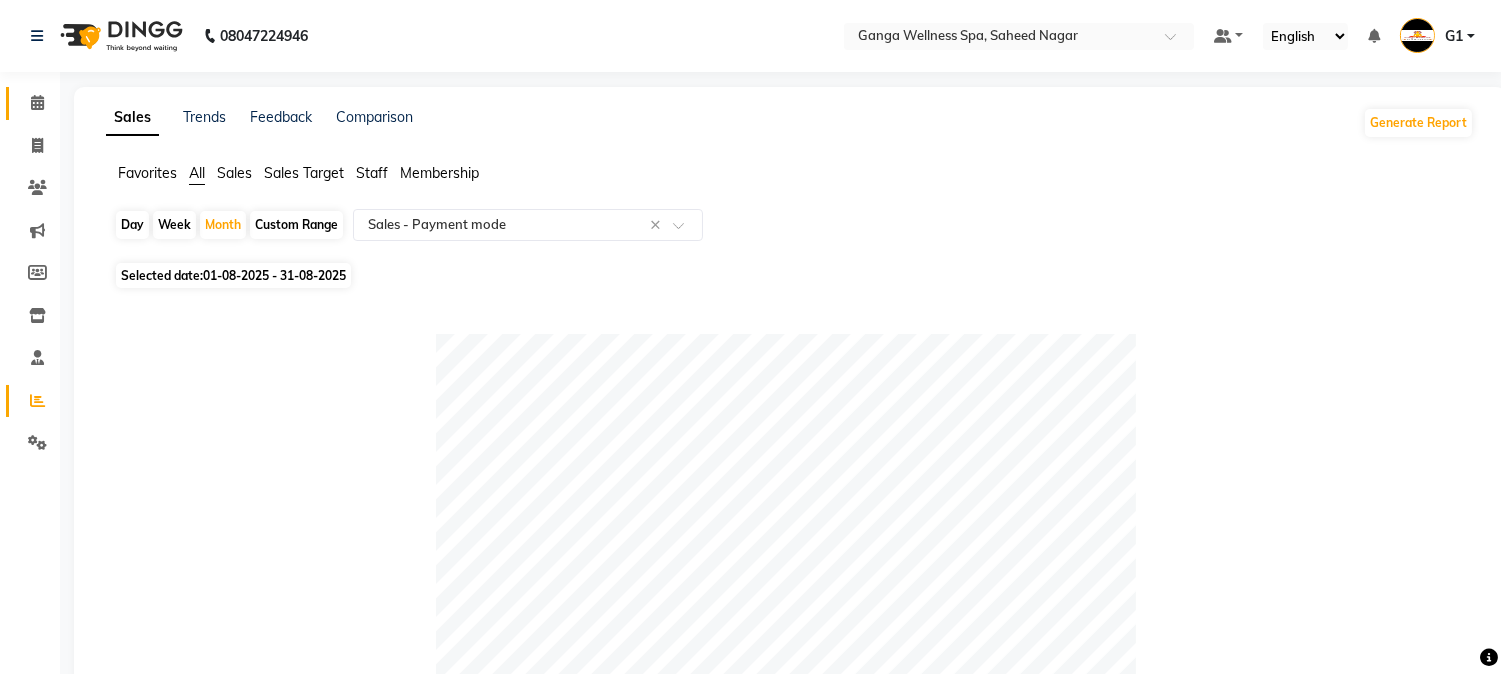click on "Calendar" 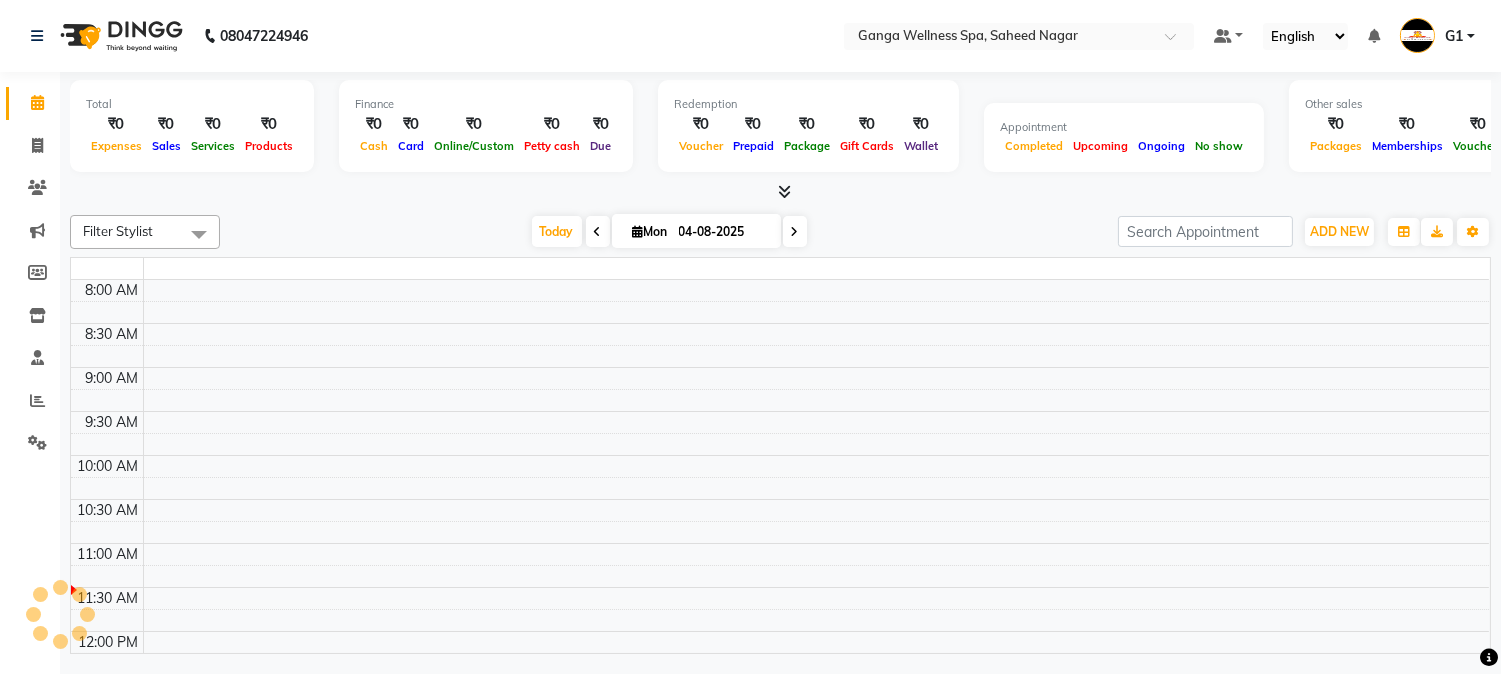 click on "Calendar" 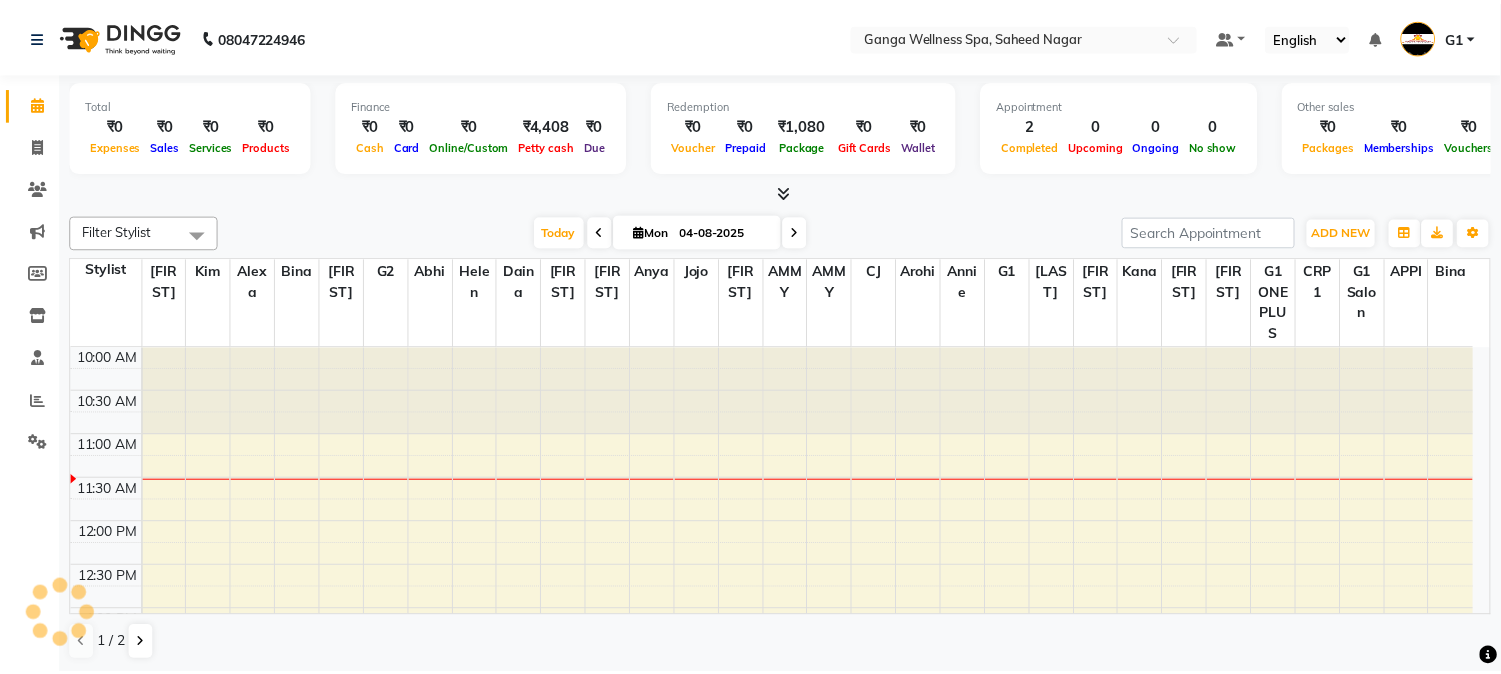 scroll, scrollTop: 0, scrollLeft: 0, axis: both 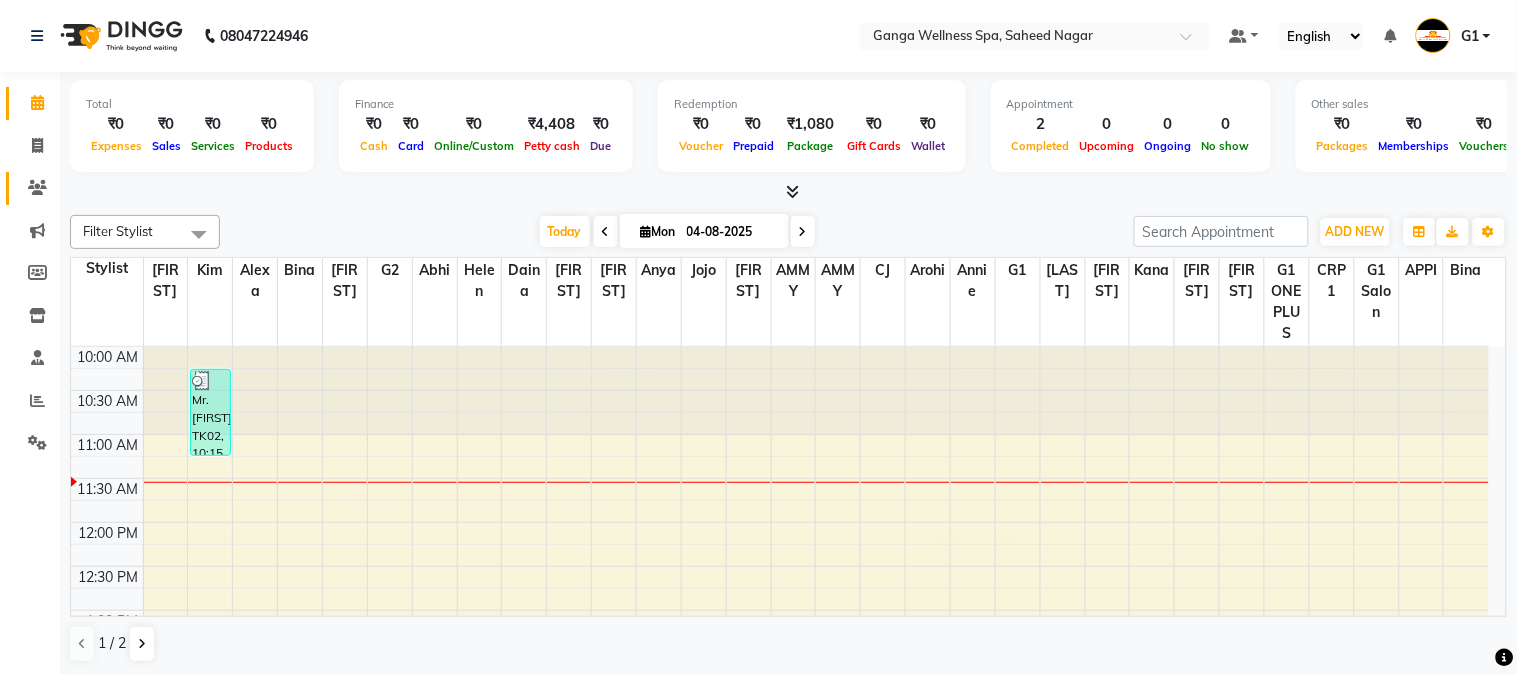 click on "Clients" 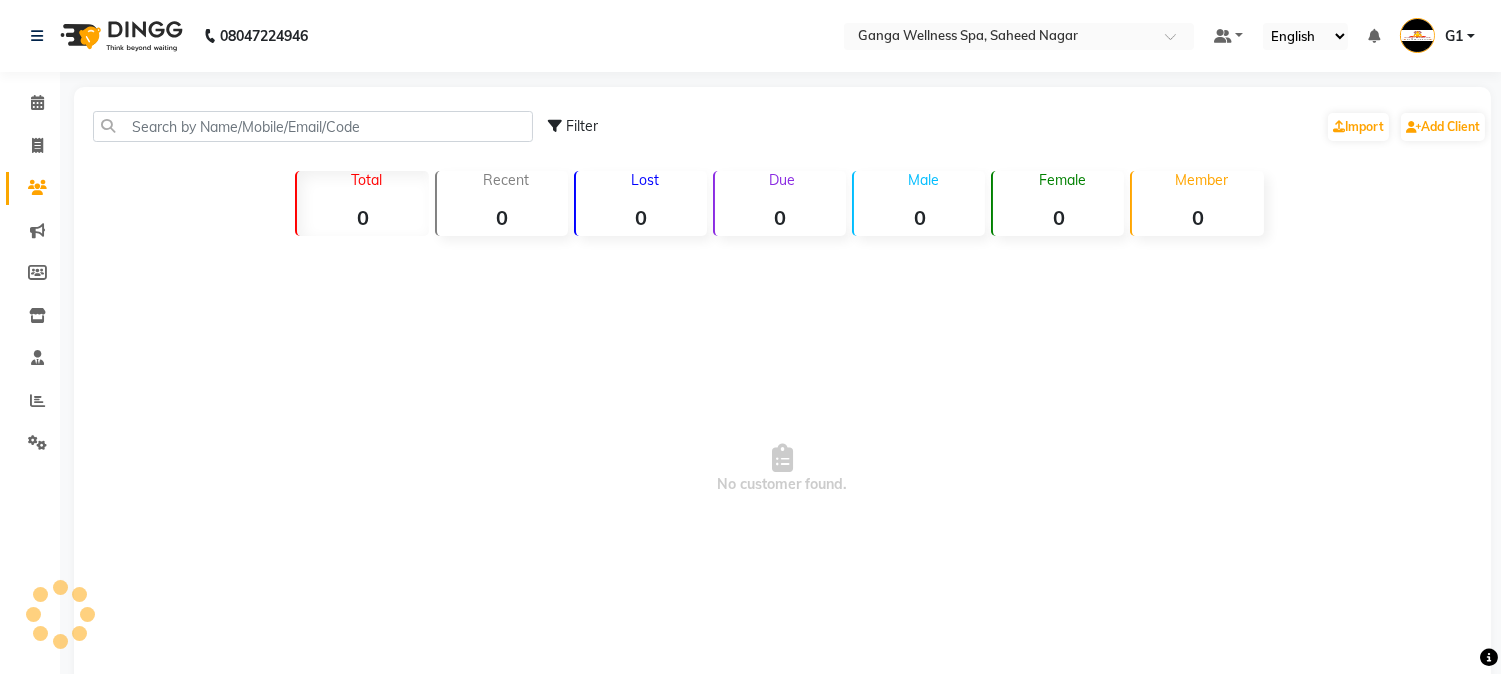 click on "Clients" 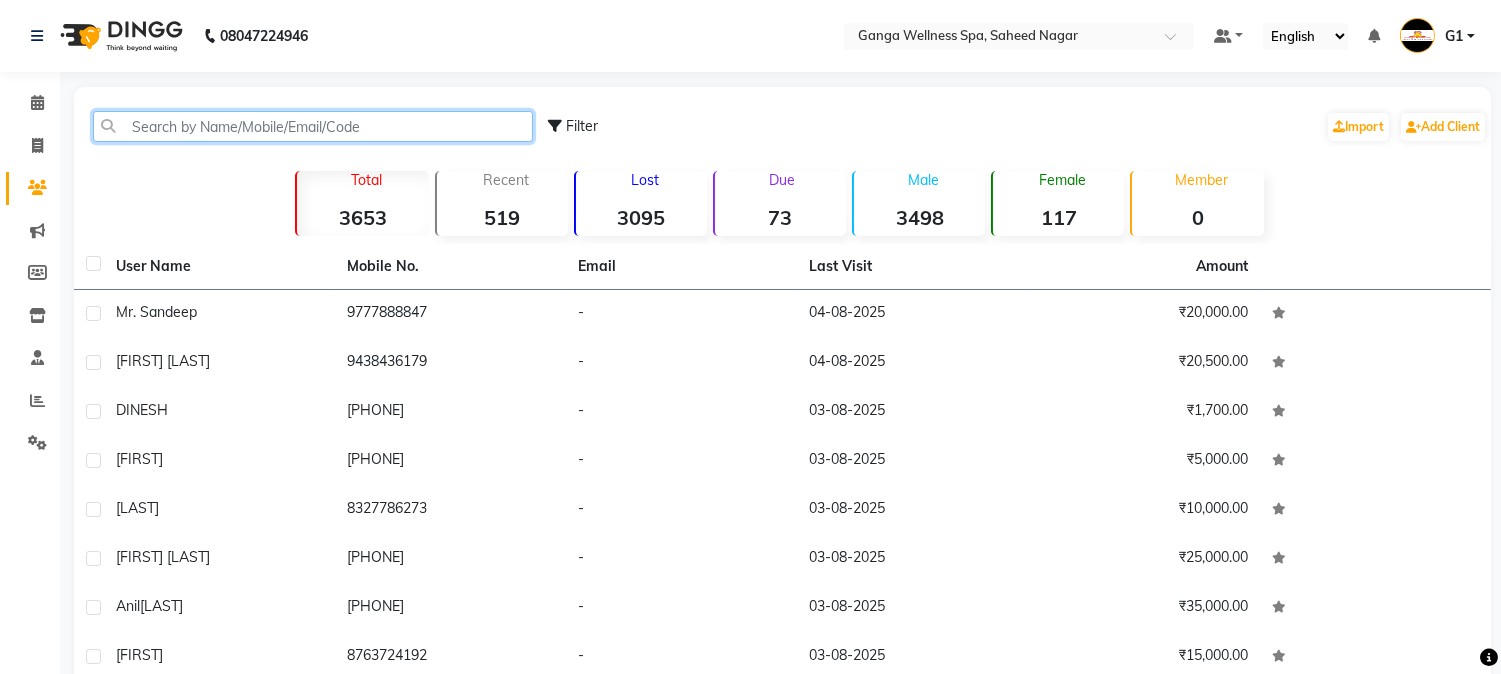 click 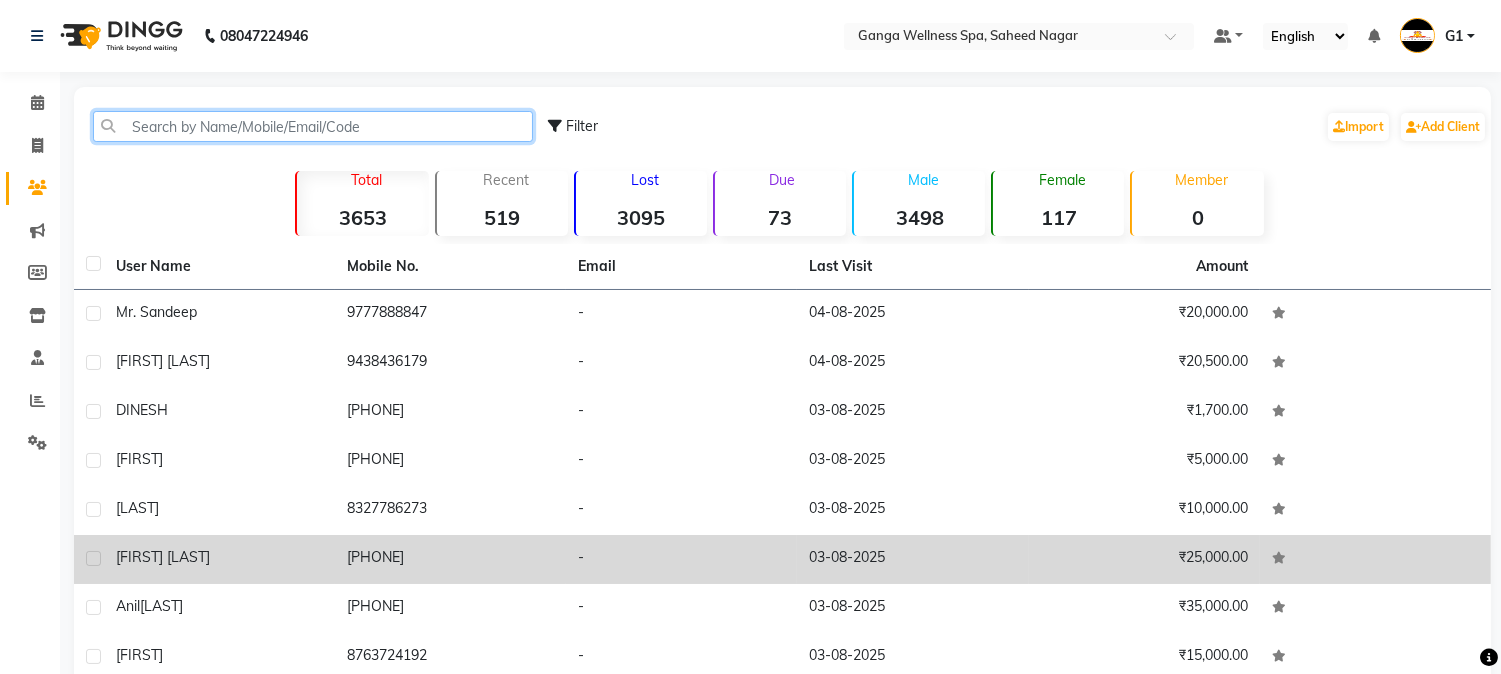 scroll, scrollTop: 191, scrollLeft: 0, axis: vertical 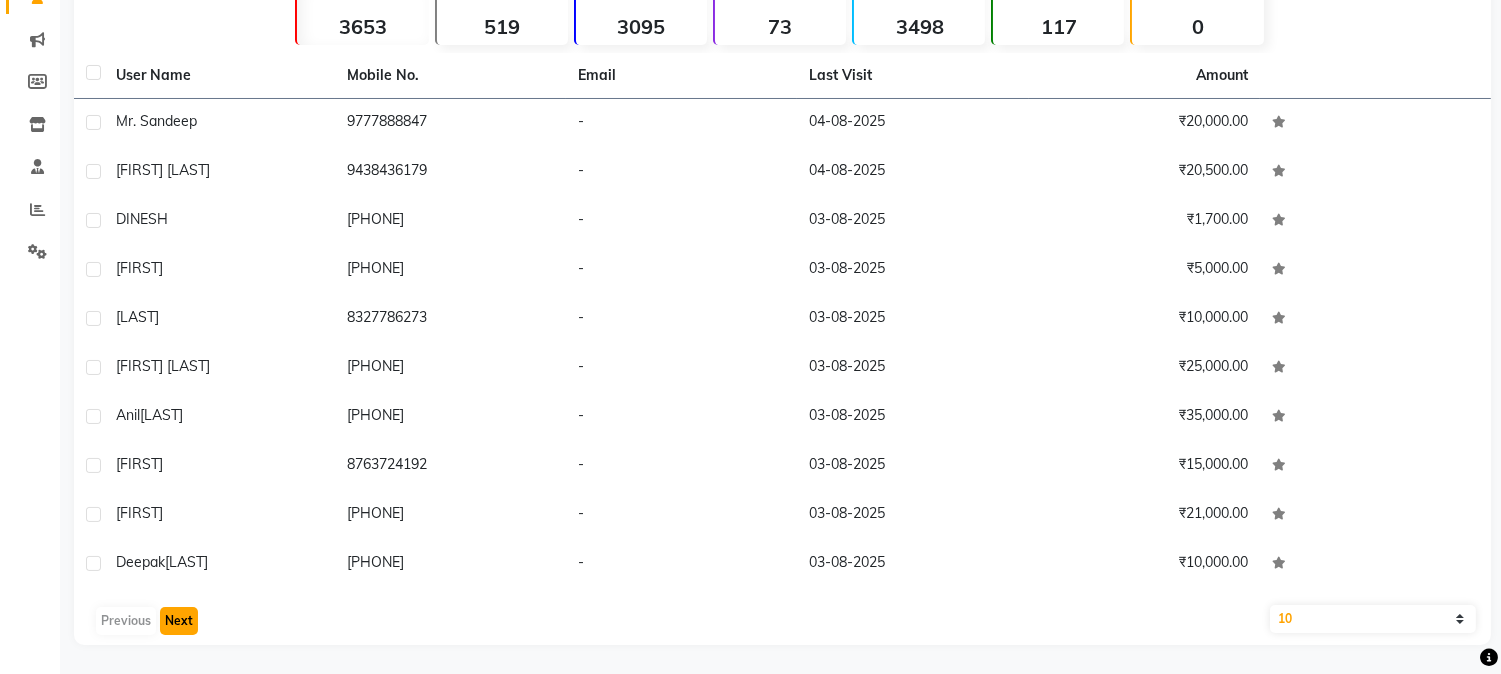 click on "Next" 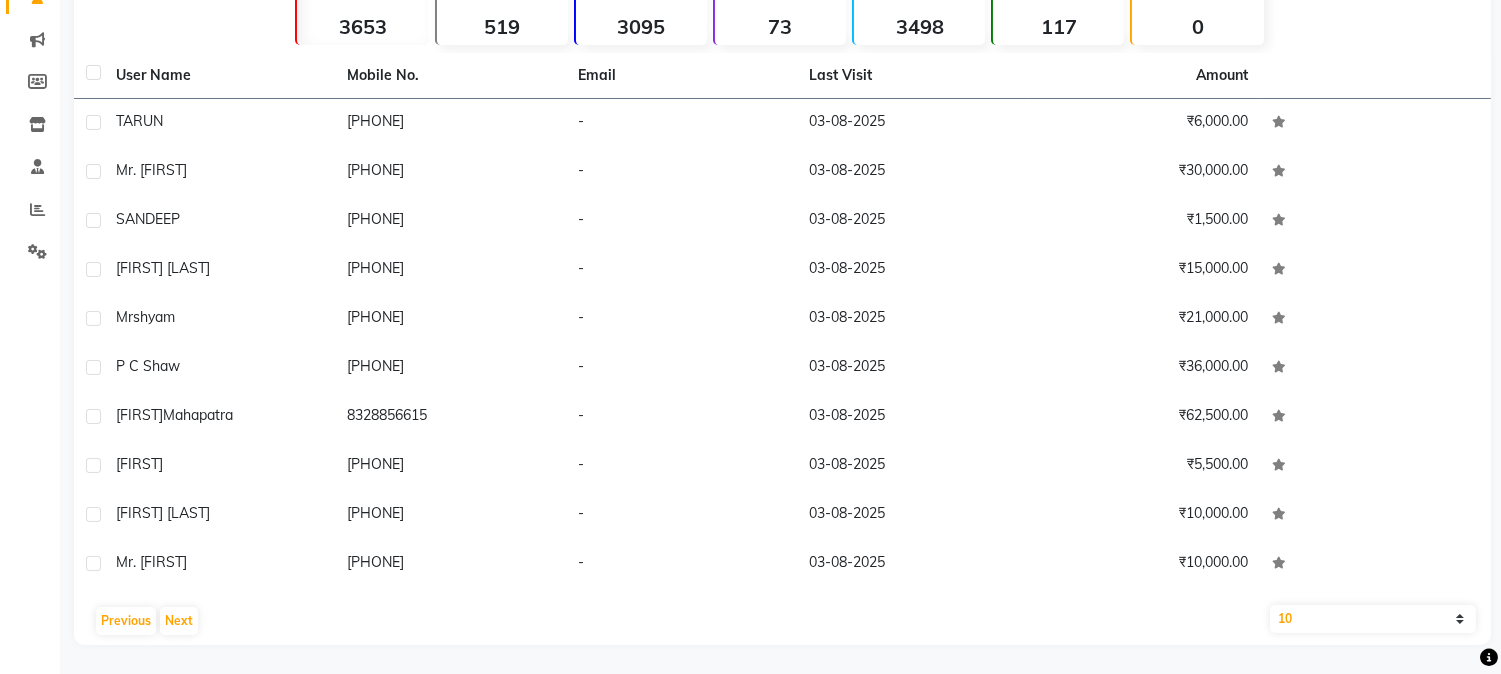 click on "Filter  Import   Add Client   Total  3653  Recent  519  Lost  3095  Due  73  Male  3498  Female  117  Member  0 User Name Mobile No. Email Last Visit Amount TARUN     [PHONE]   -   03-08-2025   ₹6,000.00  Mr. Girish     [PHONE]   -   03-08-2025   ₹30,000.00  SANDEEP     [PHONE]   -   03-08-2025   ₹1,500.00  AMIT KUMAR     [PHONE]   -   03-08-2025   ₹15,000.00  Mr  shyam   [PHONE]   -   03-08-2025   ₹21,000.00  P C Shaw     [PHONE]   -   03-08-2025   ₹36,000.00  satyabrata  mahapatra   [PHONE]   -   03-08-2025   ₹62,500.00  Laxmikanth     [PHONE]   -   03-08-2025   ₹5,500.00  BINOD KUMAR     [PHONE]   -   03-08-2025   ₹10,000.00  Mr. Soumitra     [PHONE]   -   03-08-2025   ₹10,000.00   Previous   Next   10   50   100" 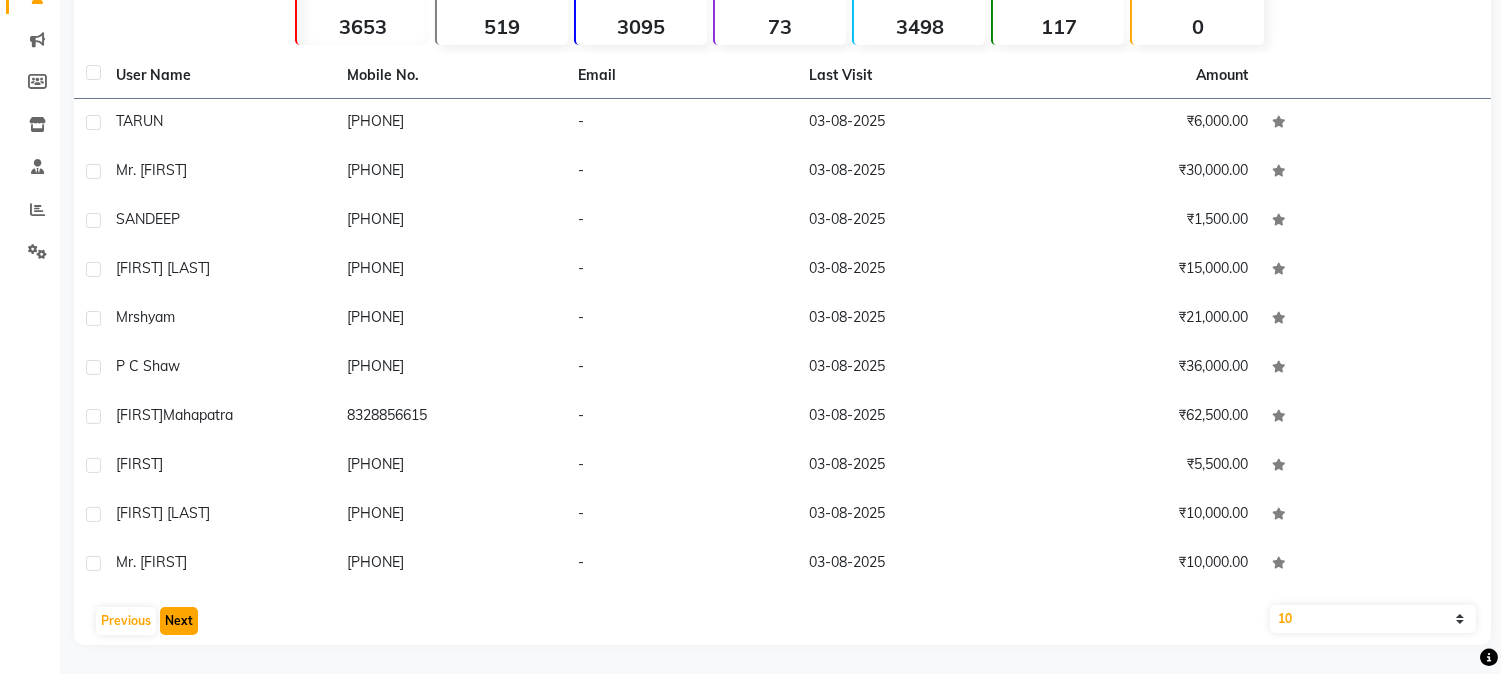 click on "Next" 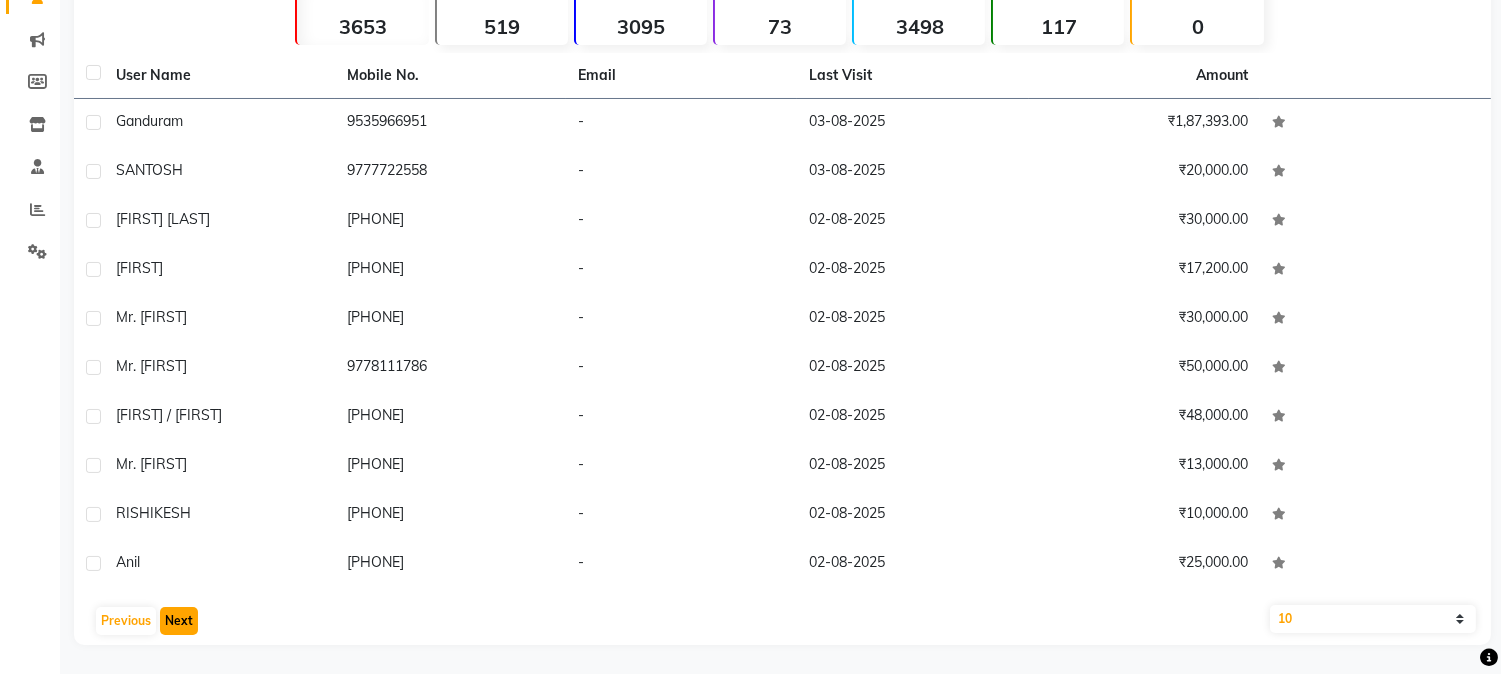 click on "Next" 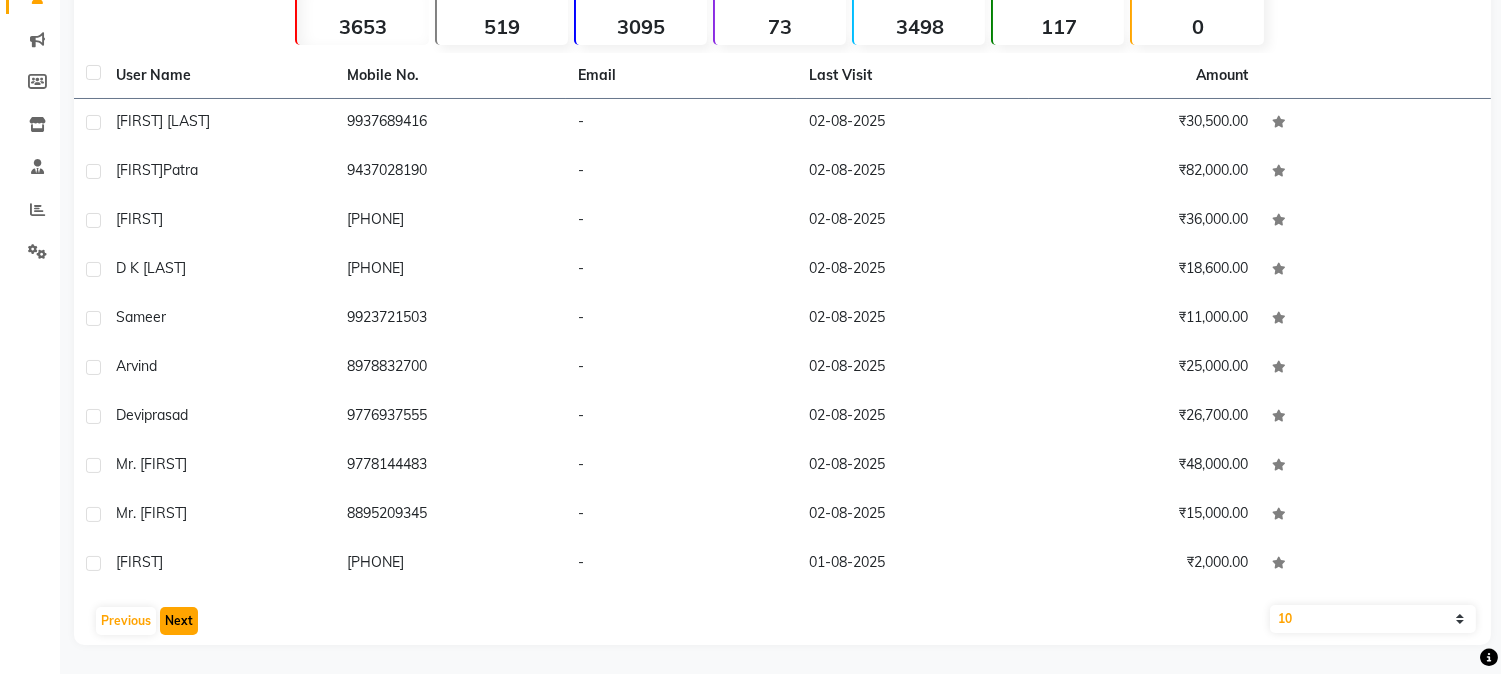 click on "Next" 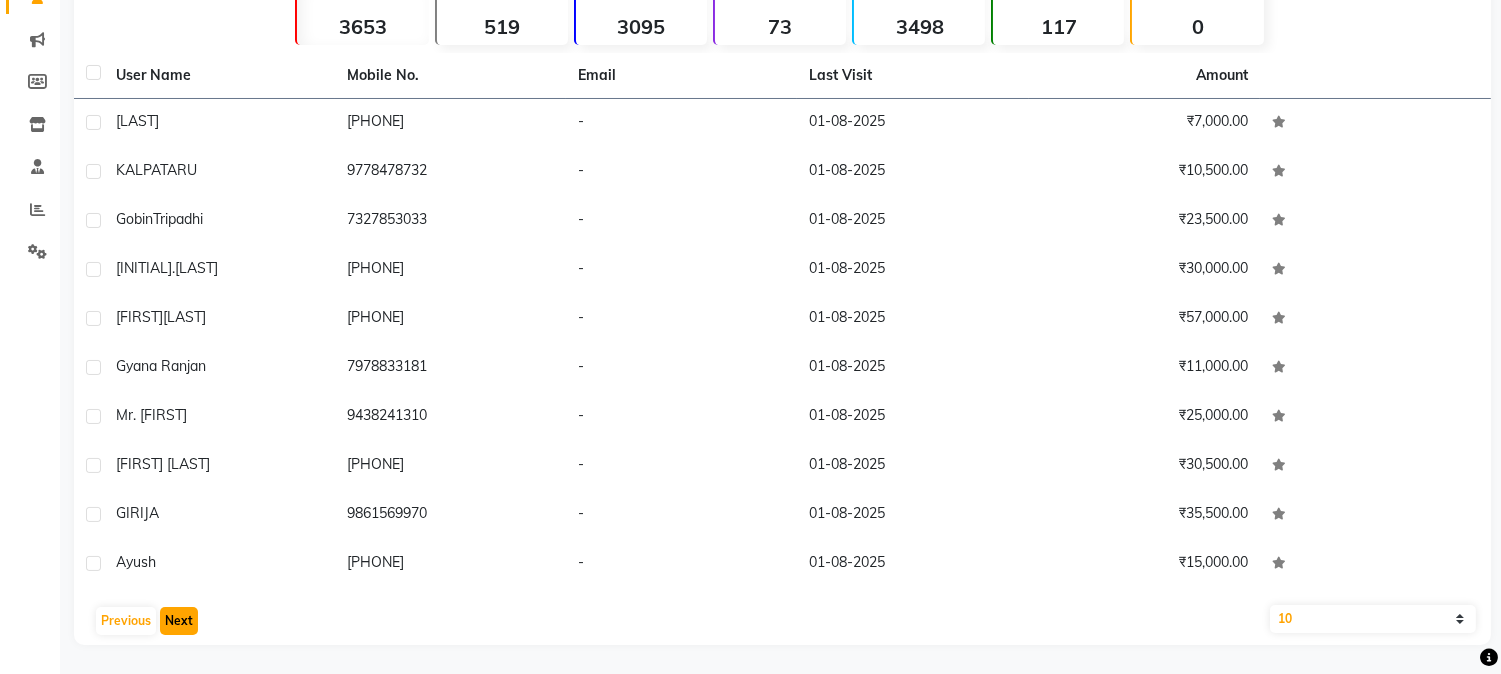 click on "Next" 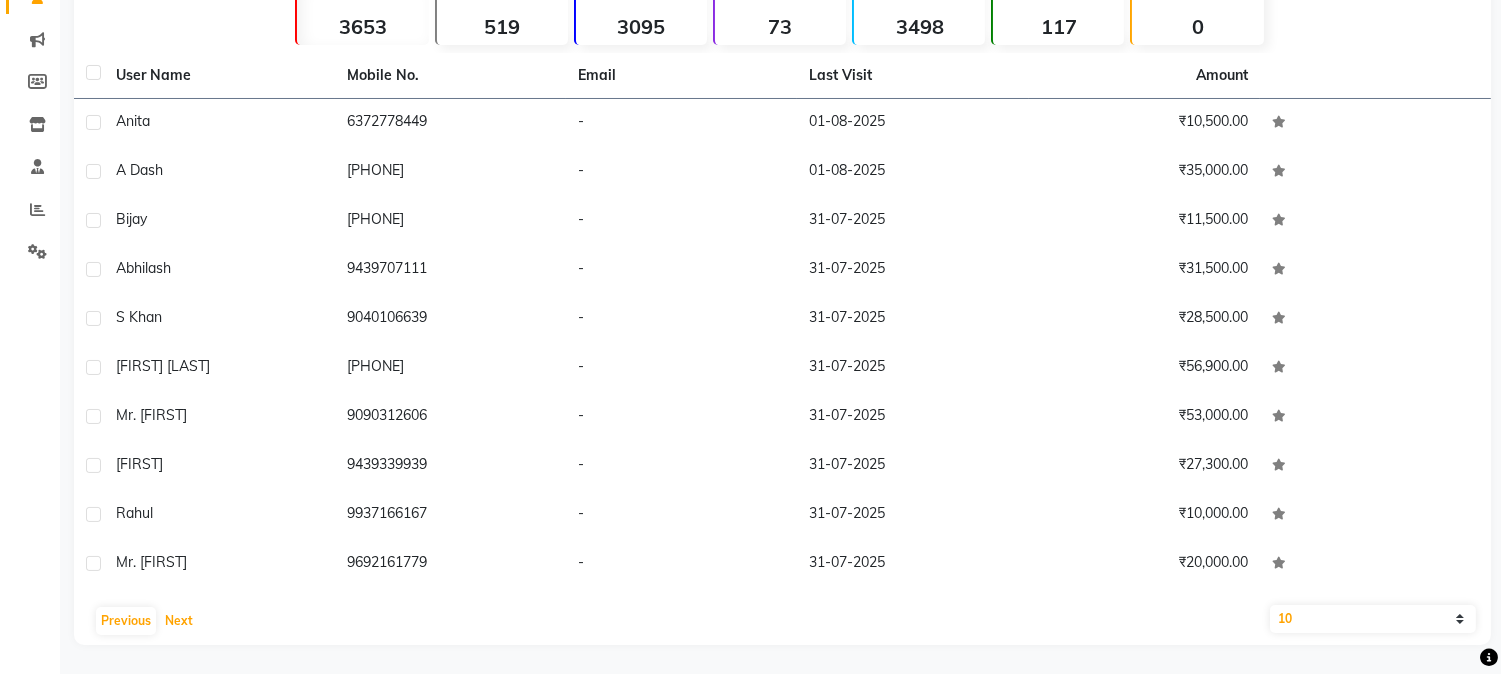 scroll, scrollTop: 0, scrollLeft: 0, axis: both 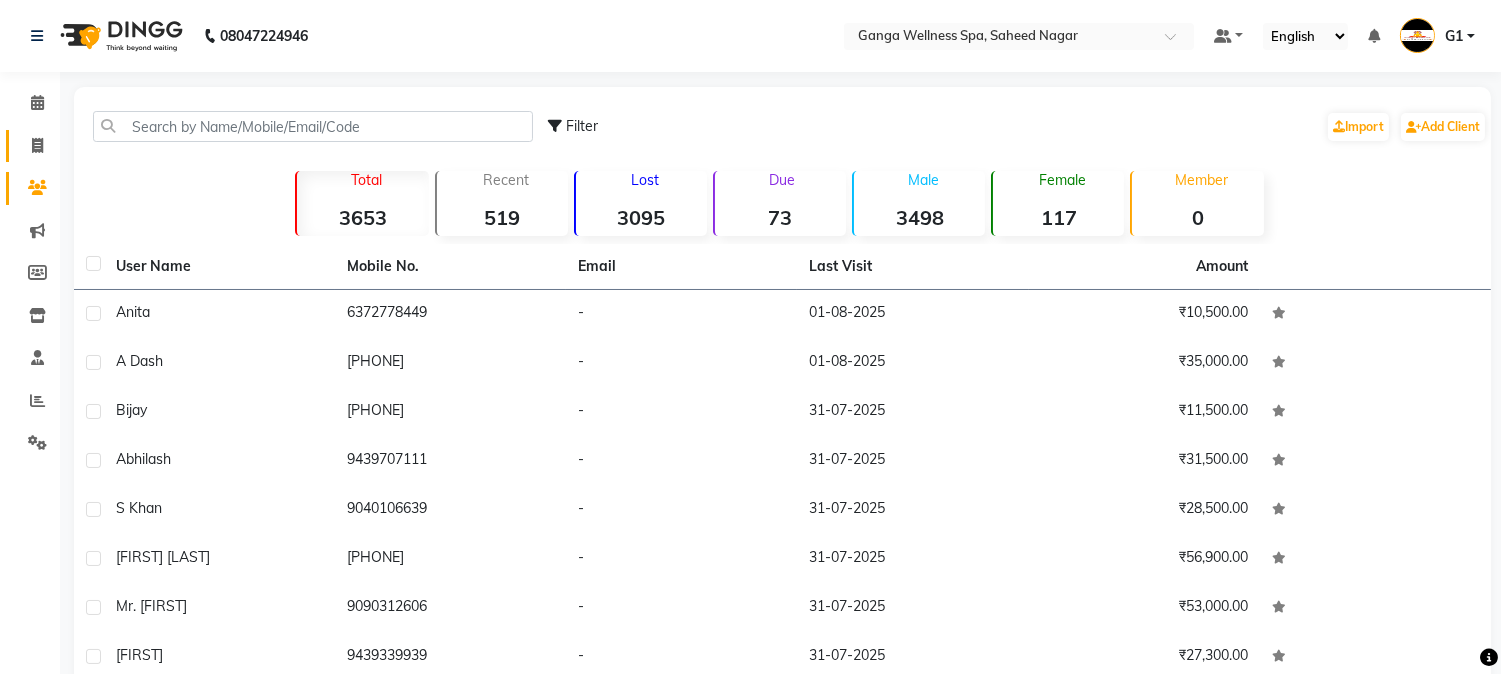 click 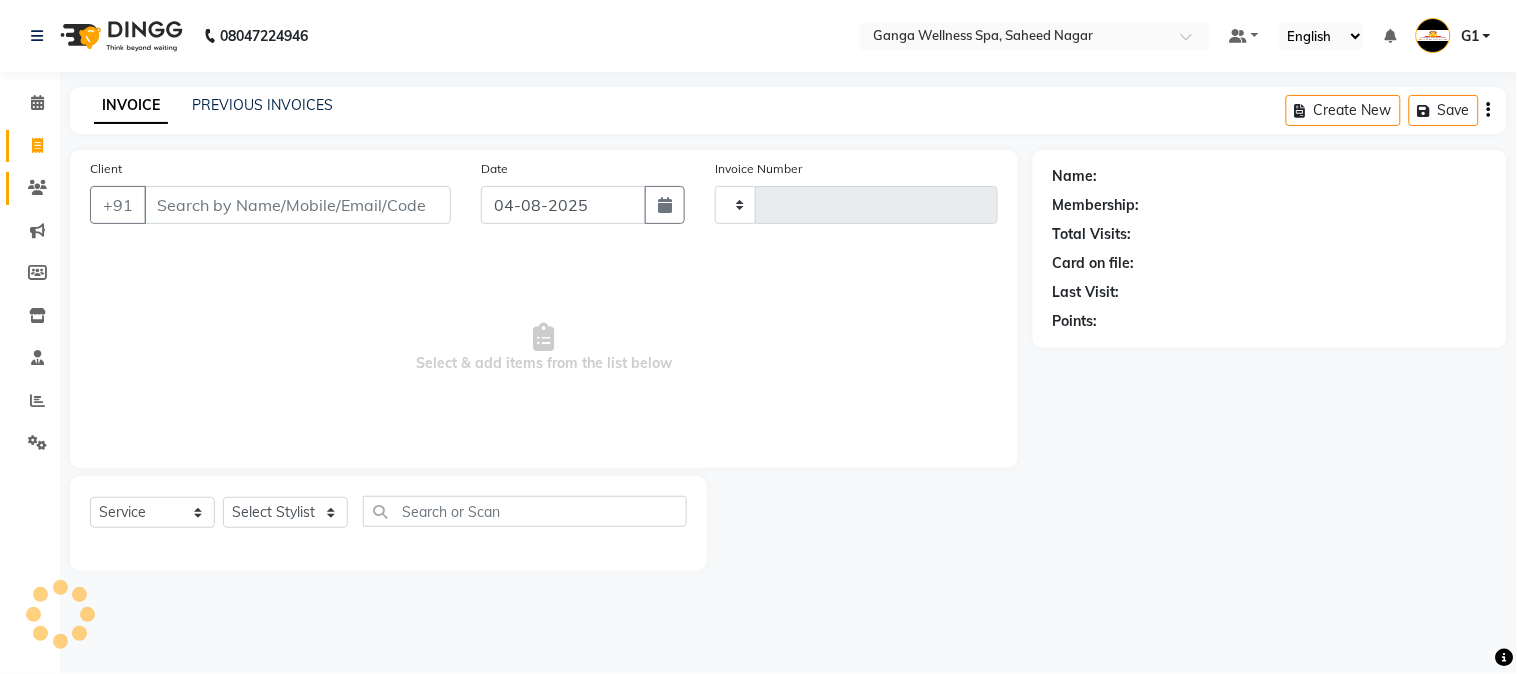 click on "Clients" 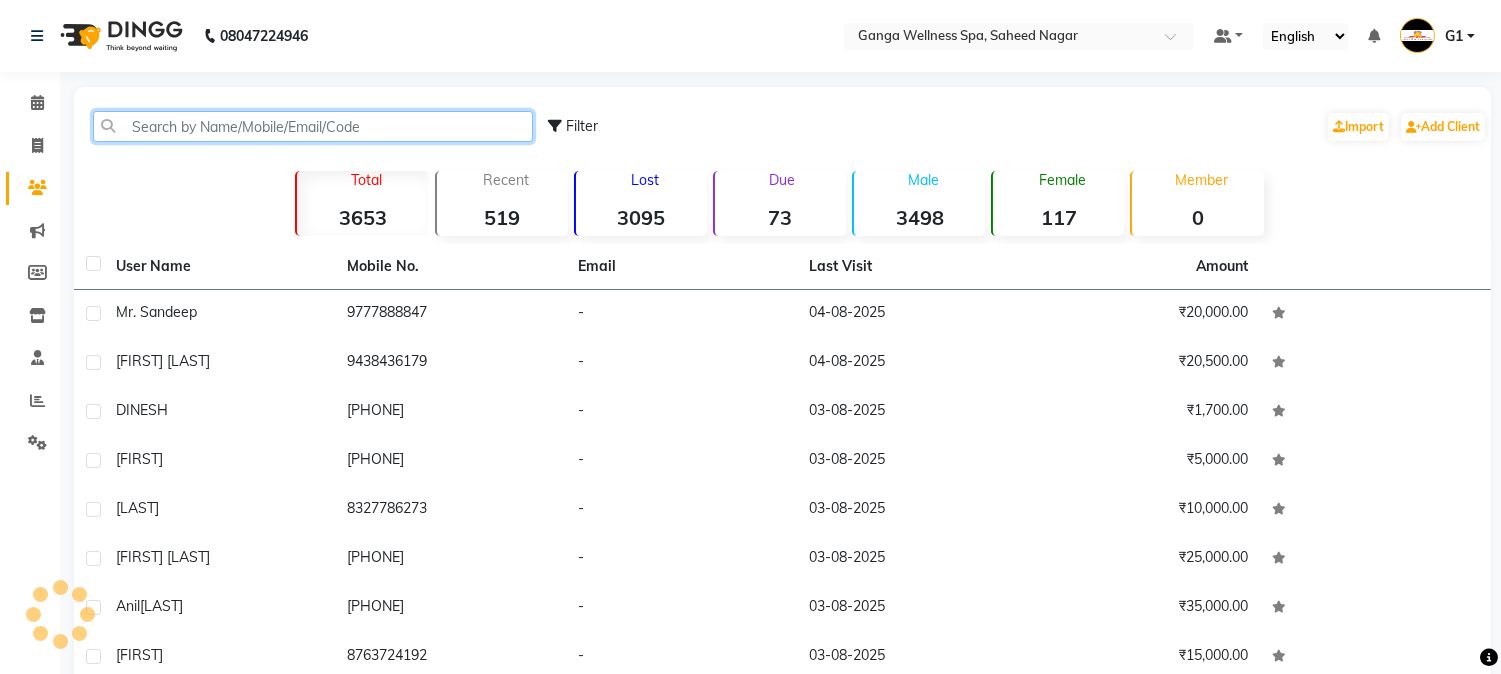 click 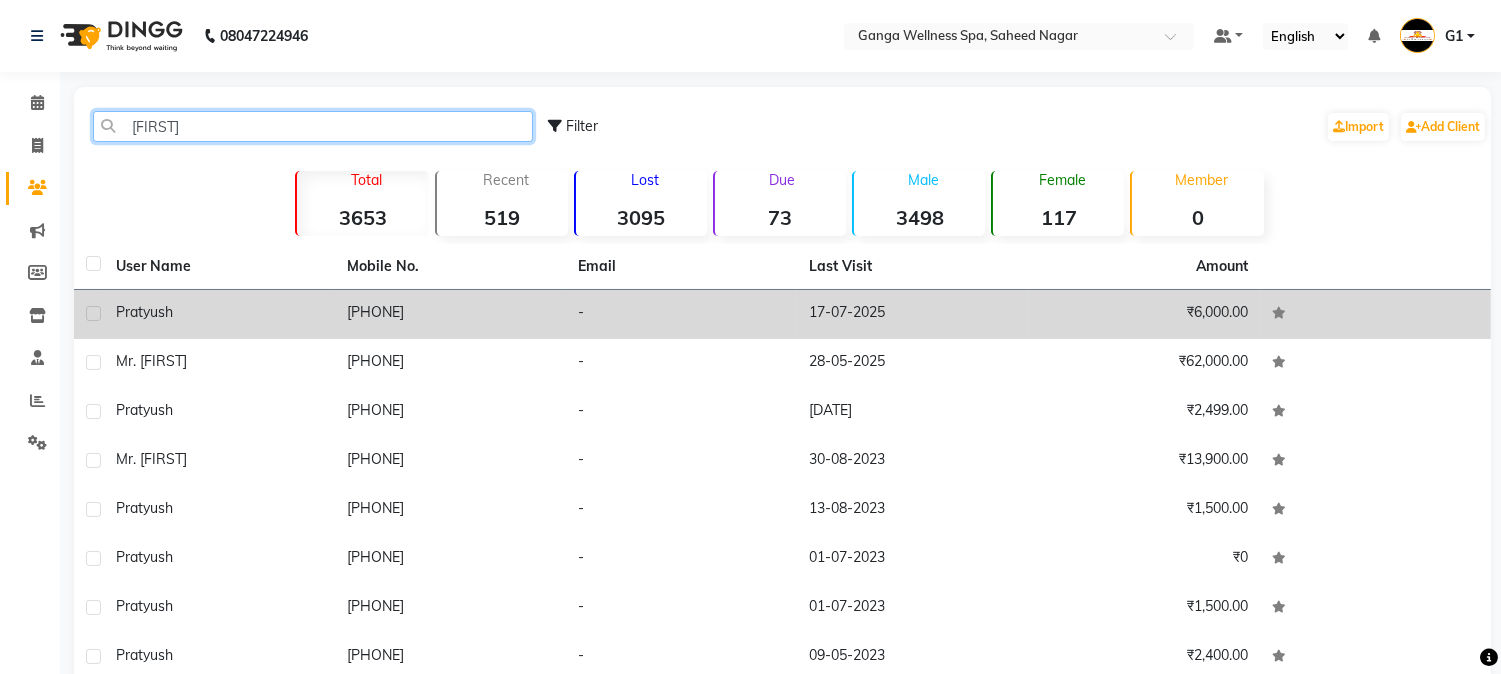type on "[FIRST]" 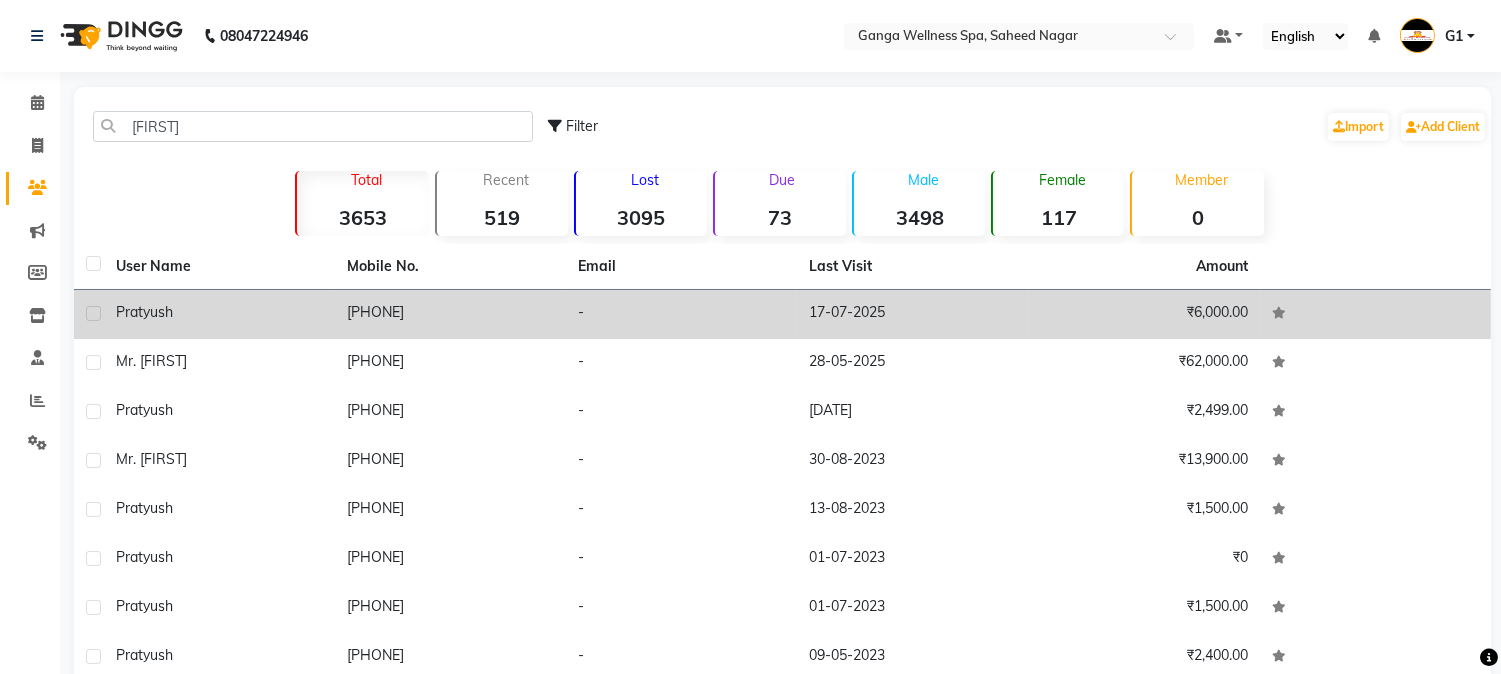 click on "[PHONE]" 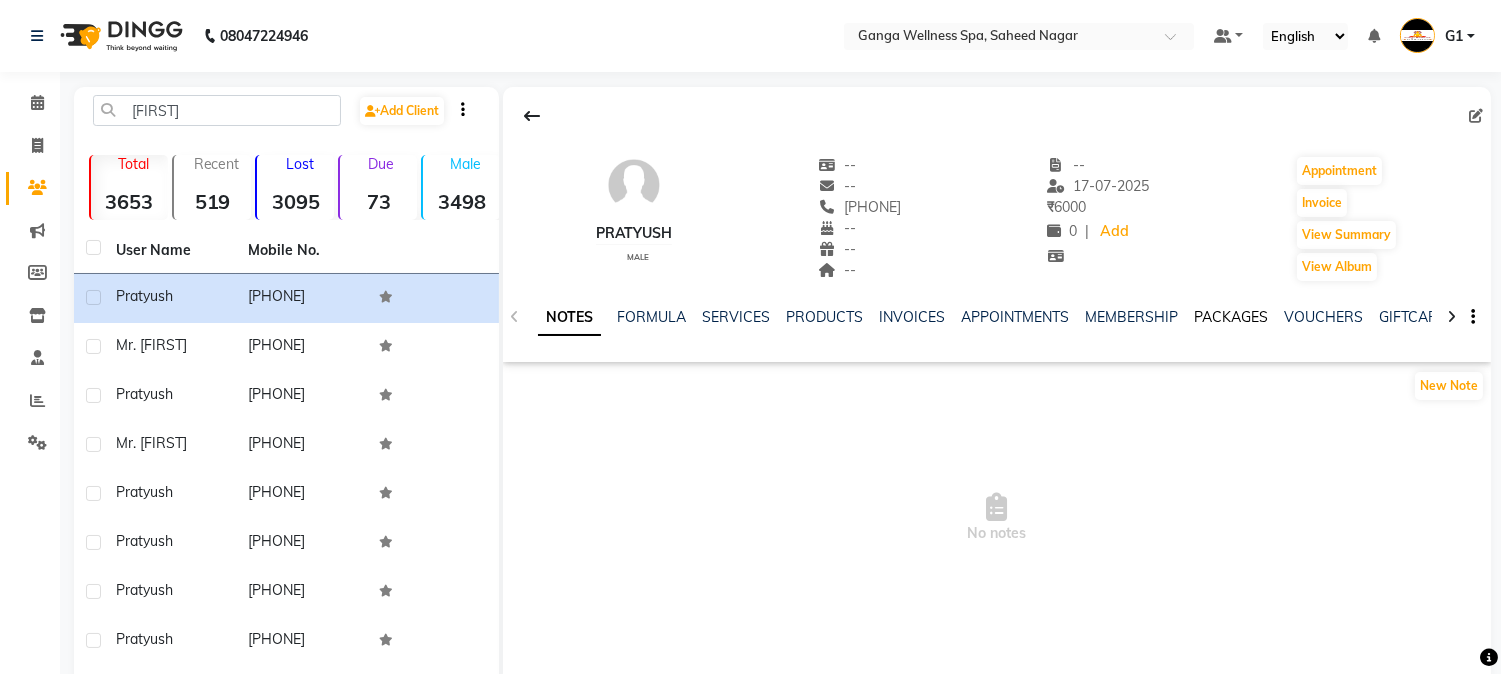 click on "PACKAGES" 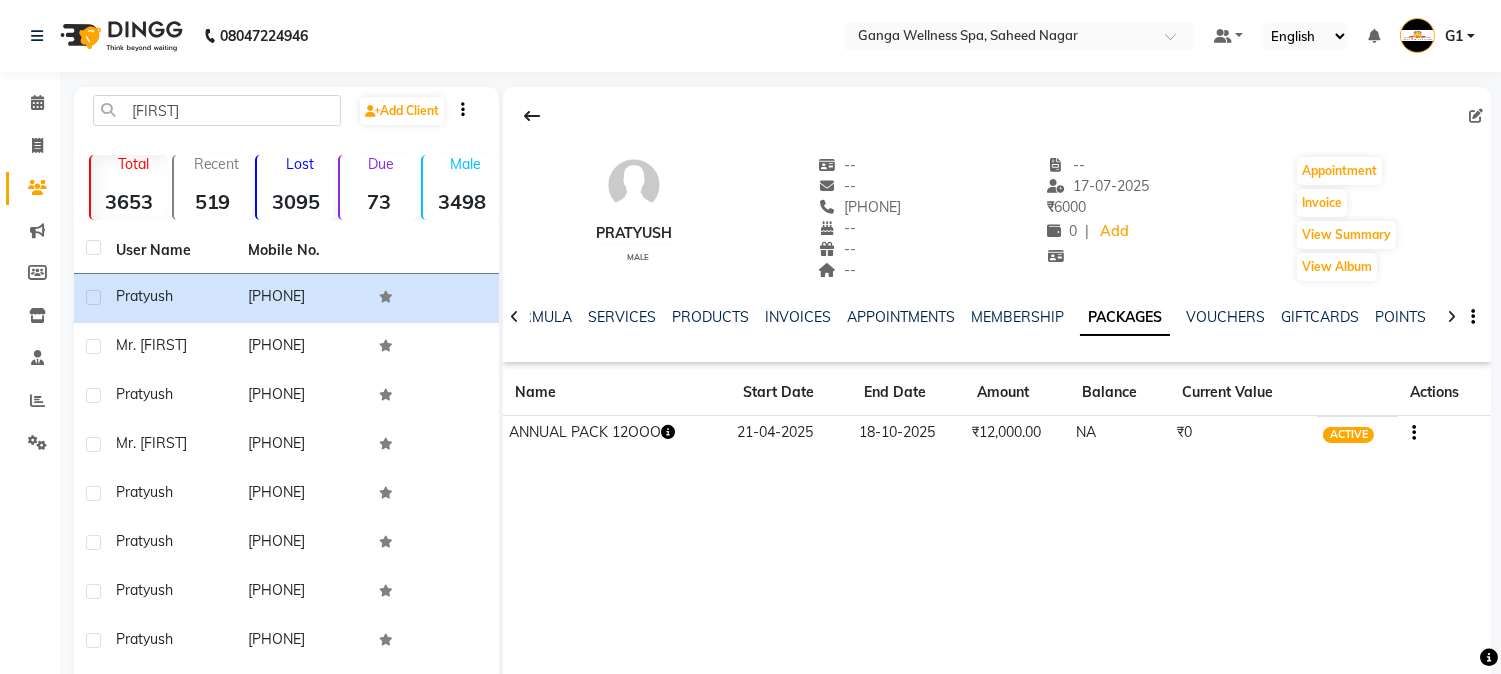 click 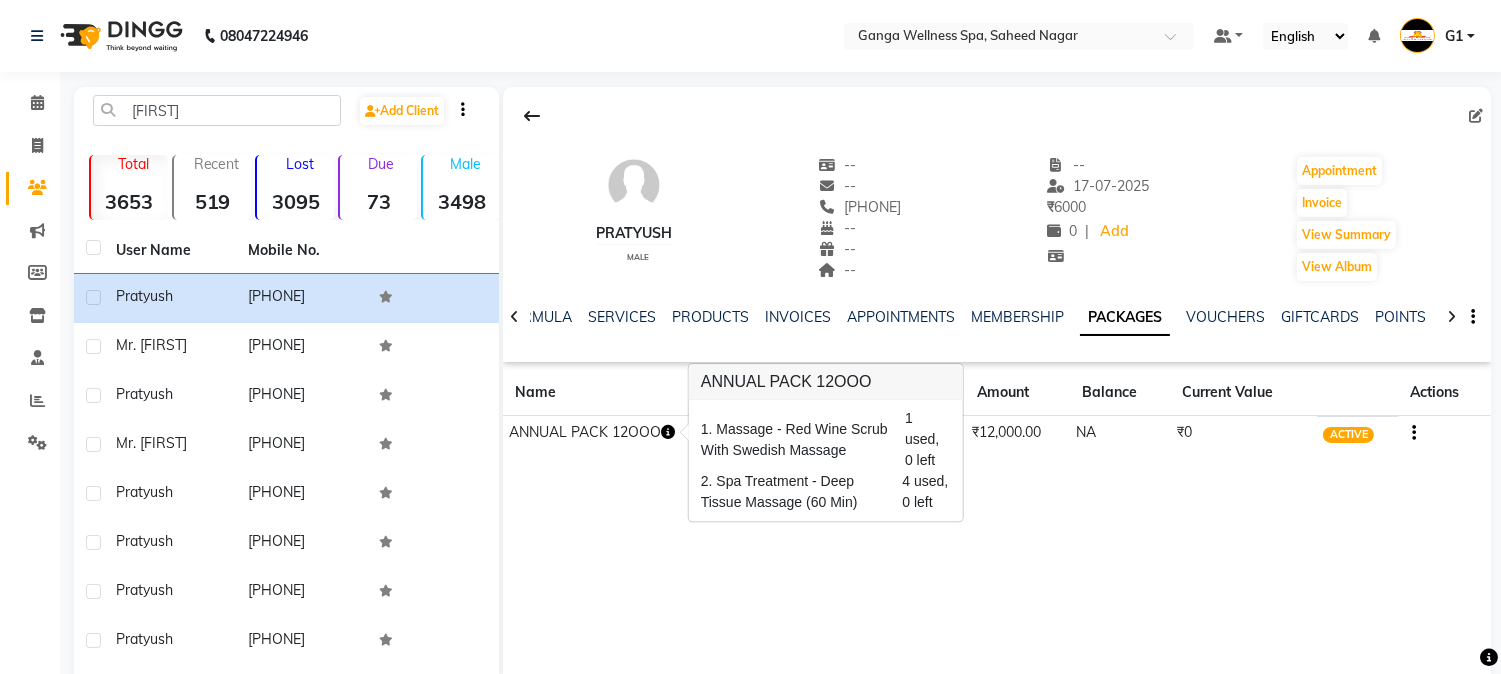 click on "Calendar  Invoice  Clients  Marketing  Members  Inventory  Staff  Reports  Settings Completed InProgress Upcoming Dropped Tentative Check-In Confirm Bookings Generate Report Segments Page Builder" 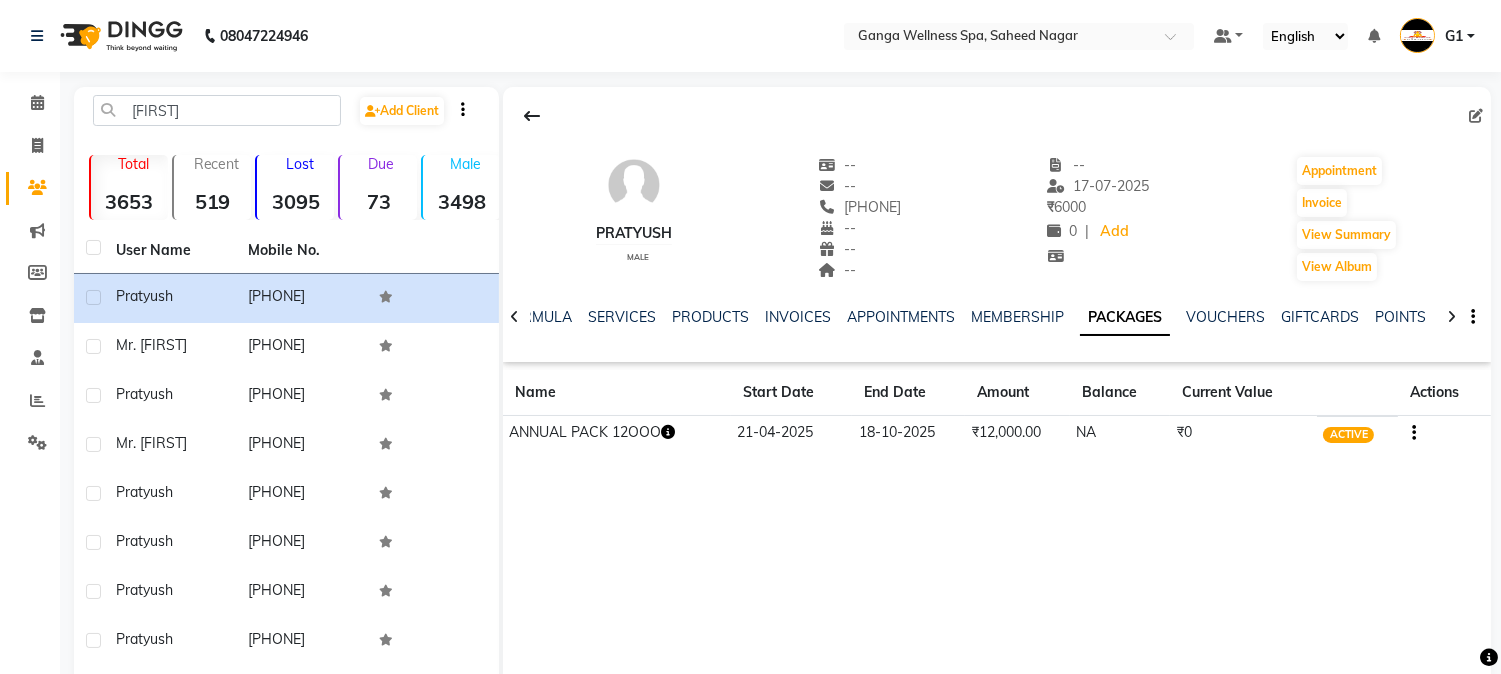 click on "Calendar  Invoice  Clients  Marketing  Members  Inventory  Staff  Reports  Settings Completed InProgress Upcoming Dropped Tentative Check-In Confirm Bookings Generate Report Segments Page Builder" 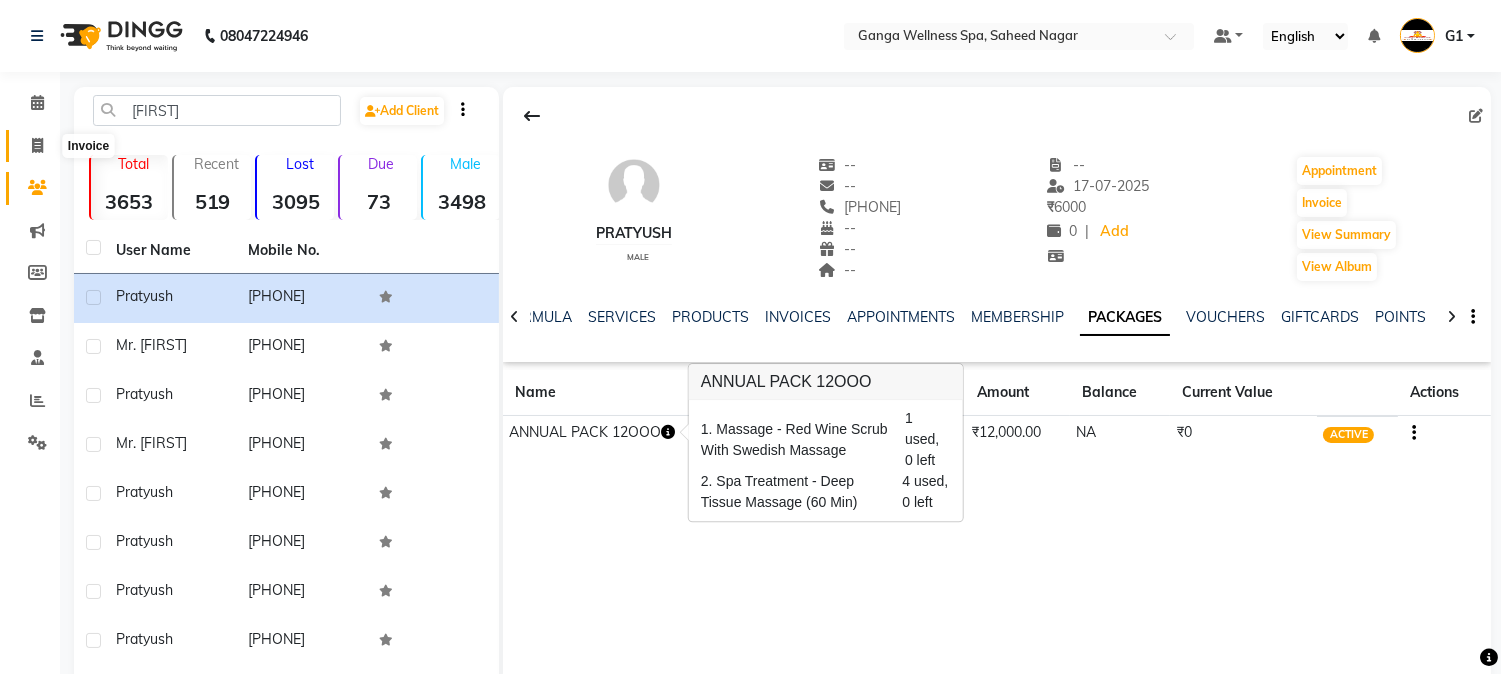 click 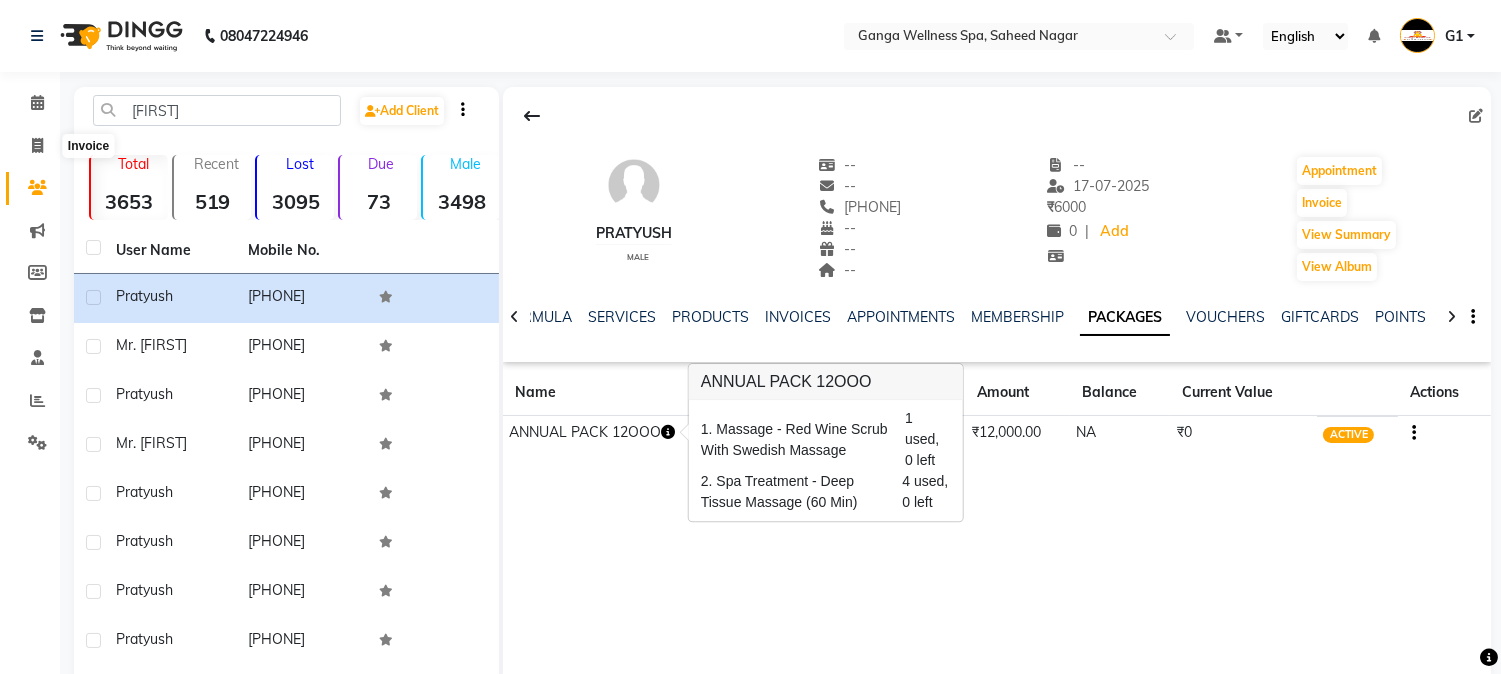 select on "service" 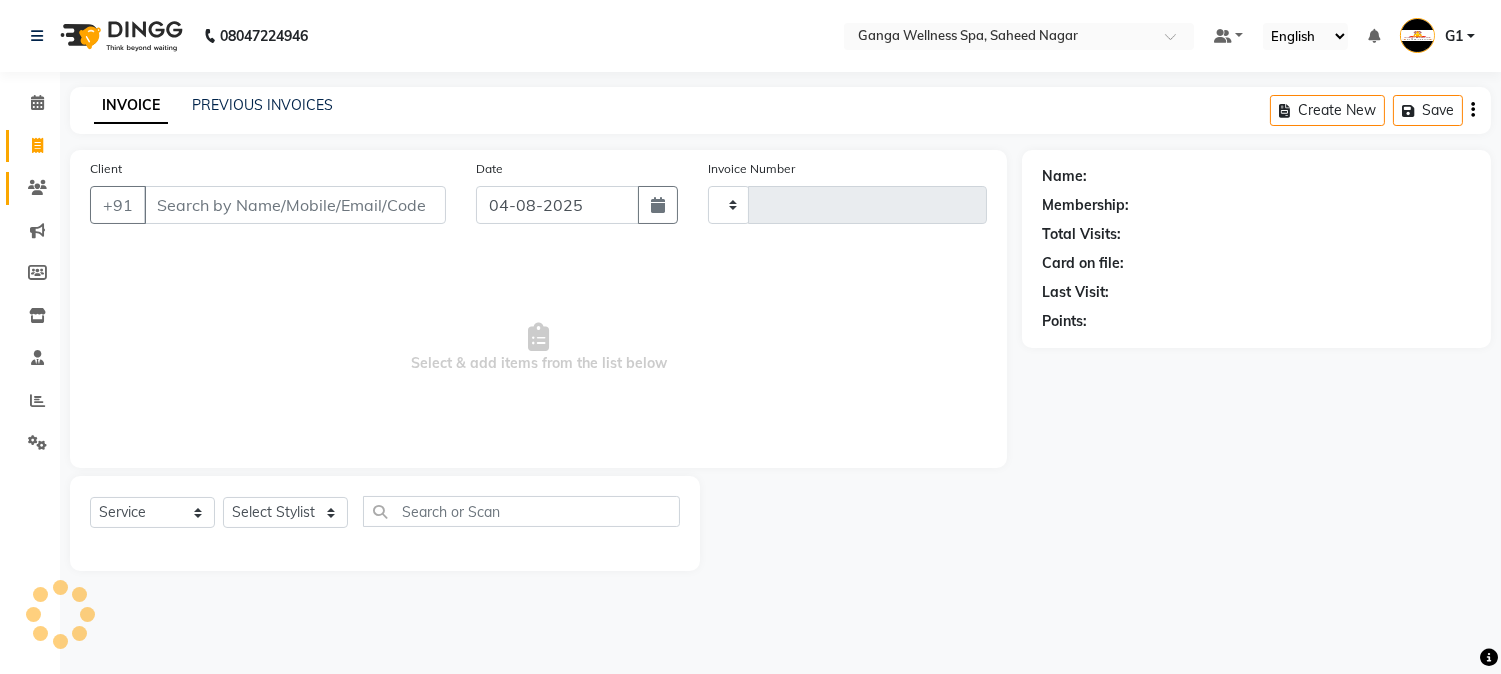 type on "2325" 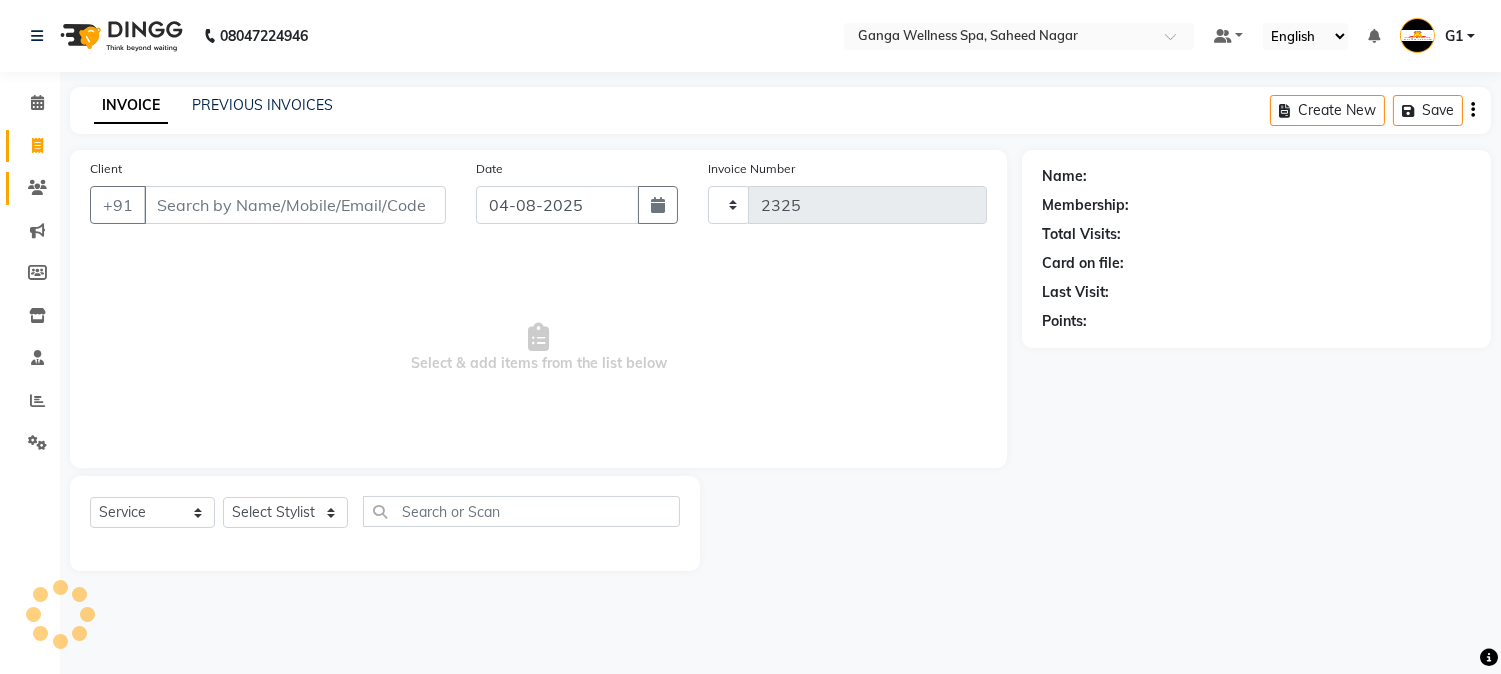 select on "762" 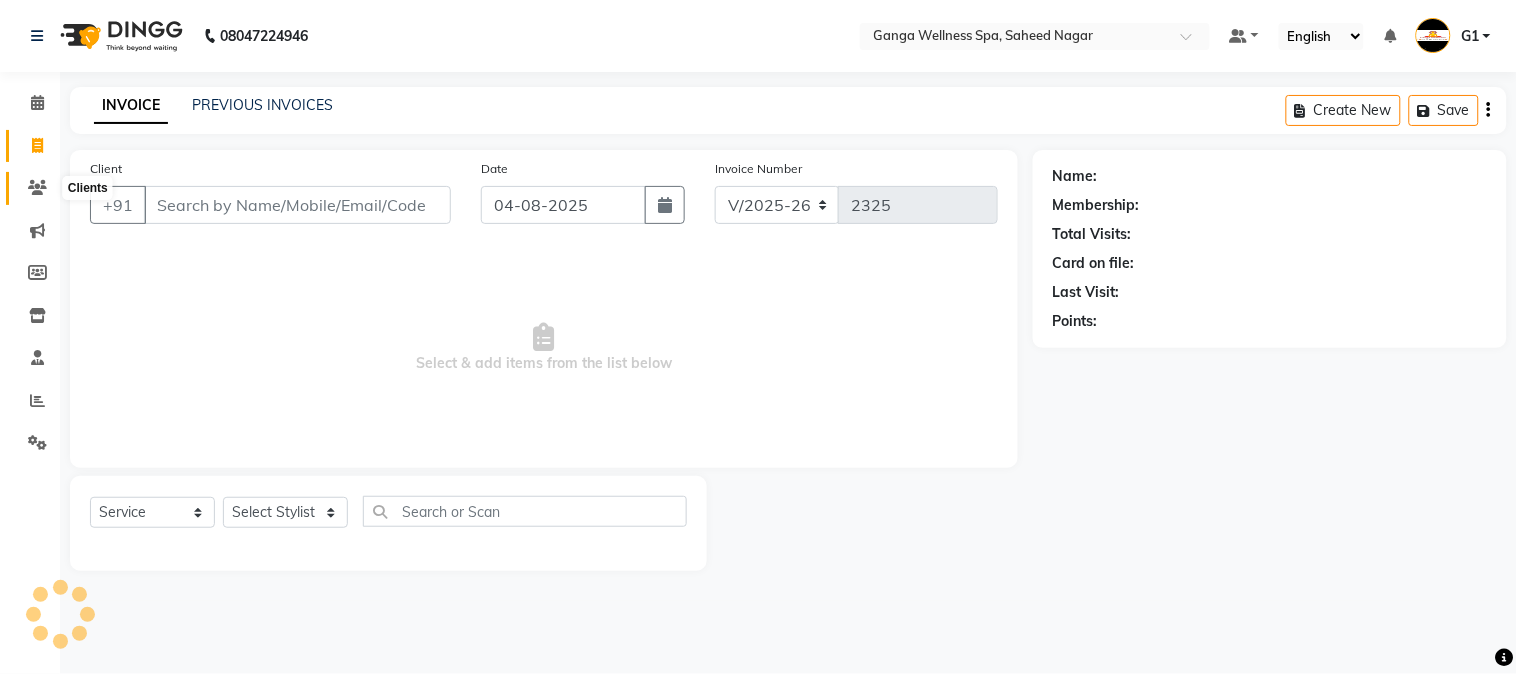 click 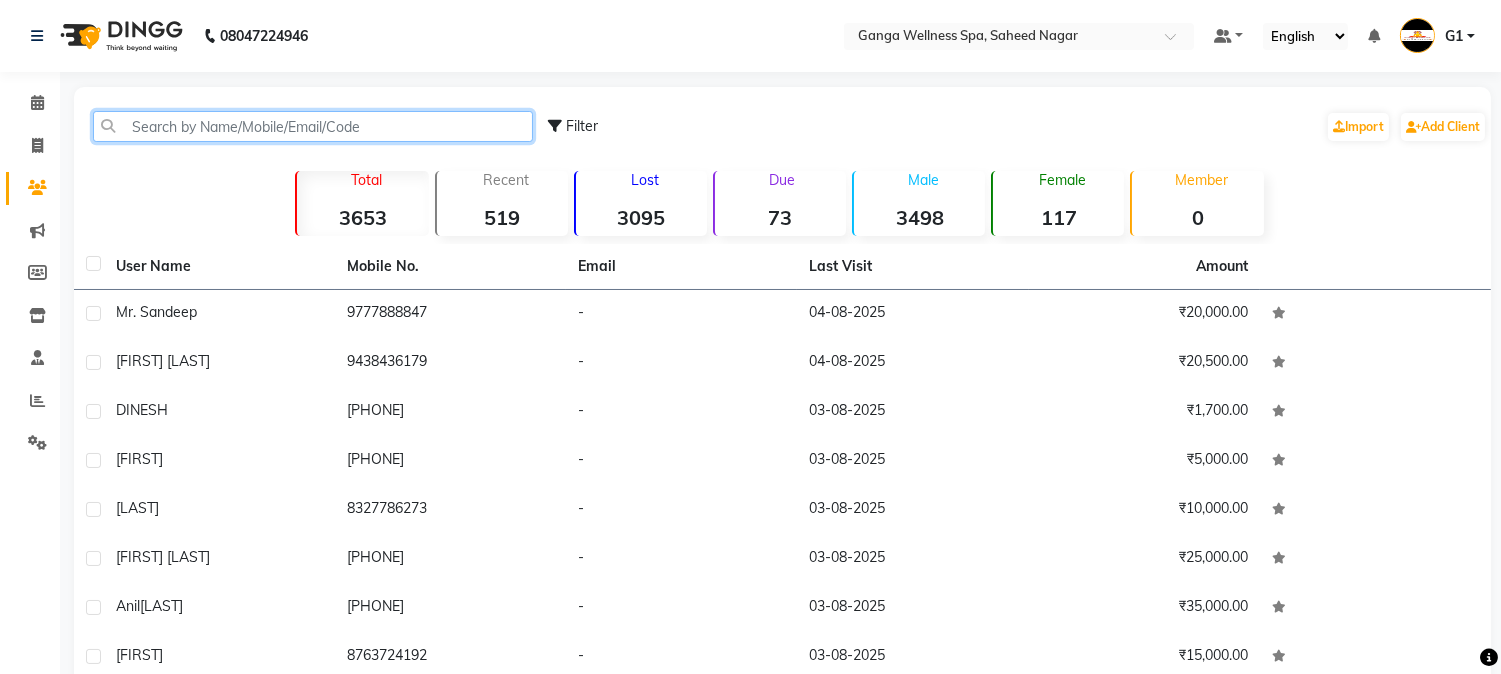 click 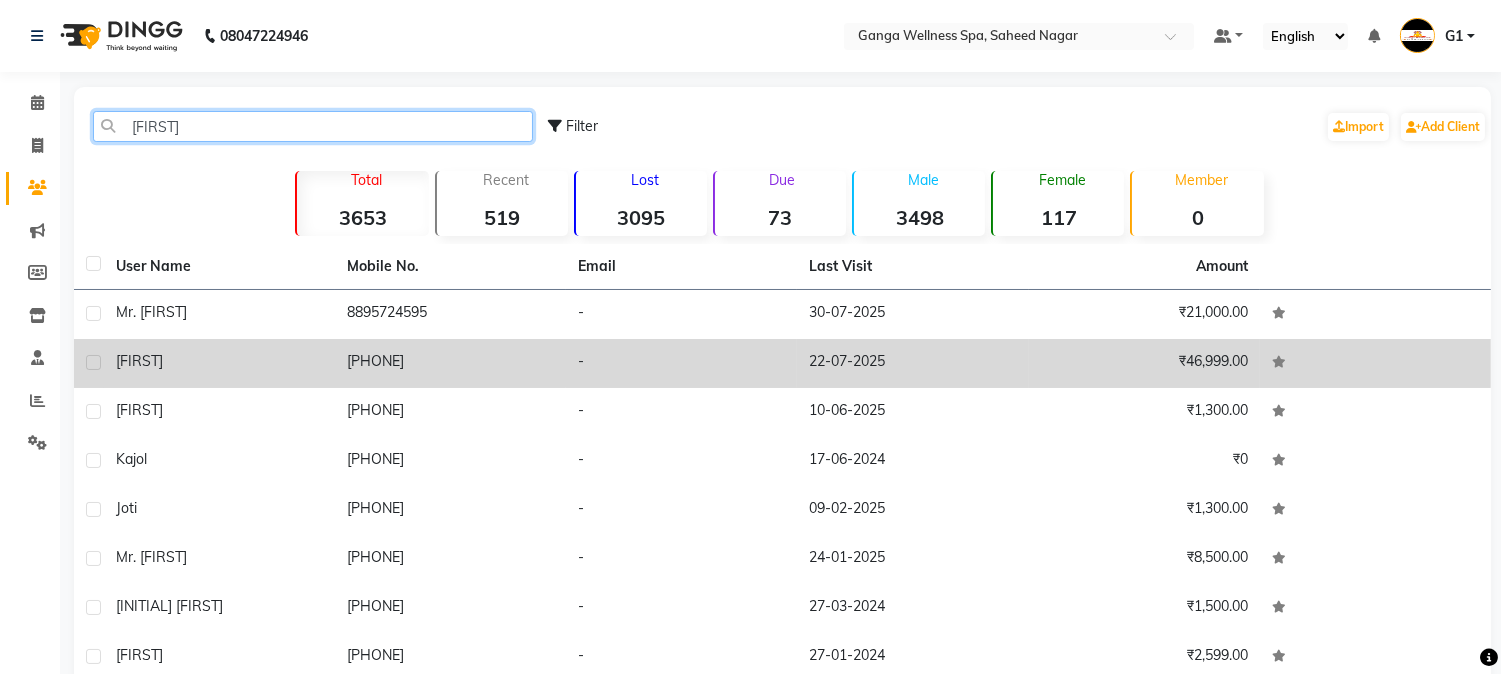 type on "[FIRST]" 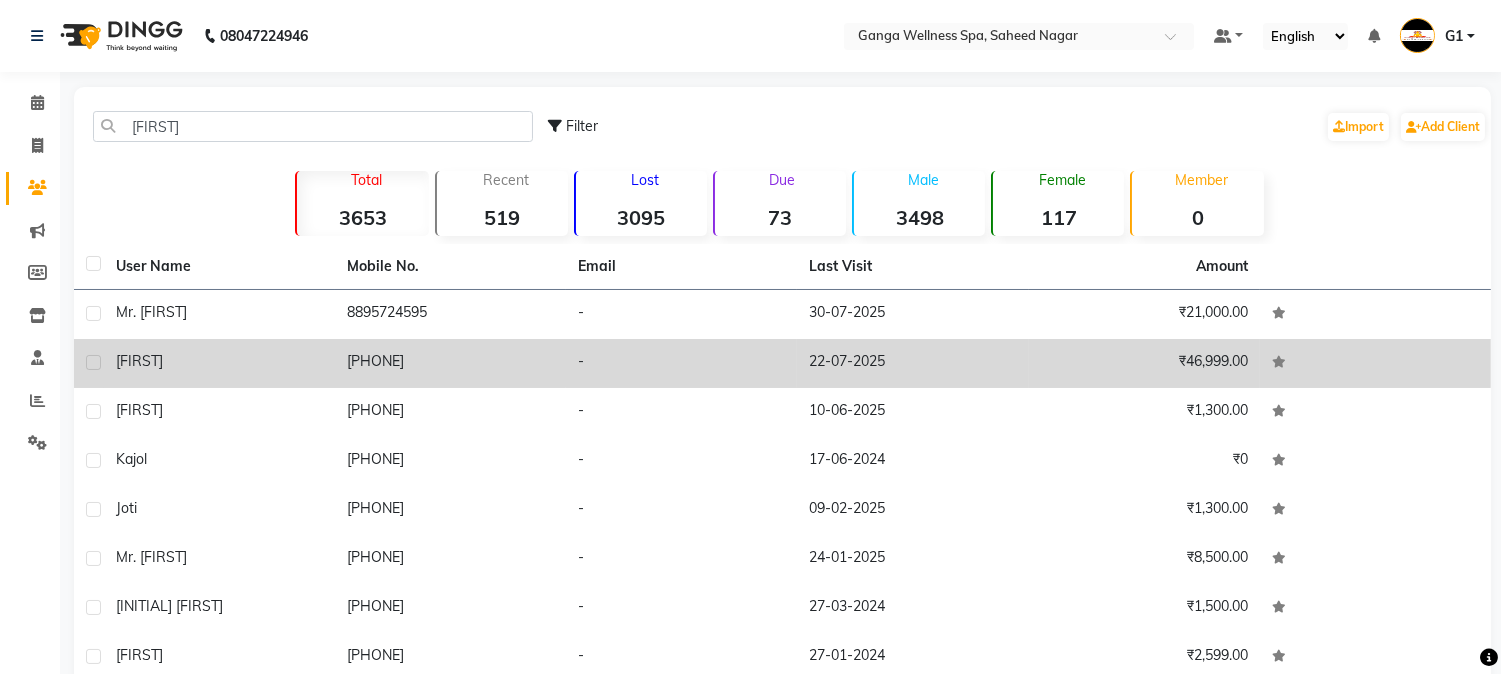 click on "[PHONE]" 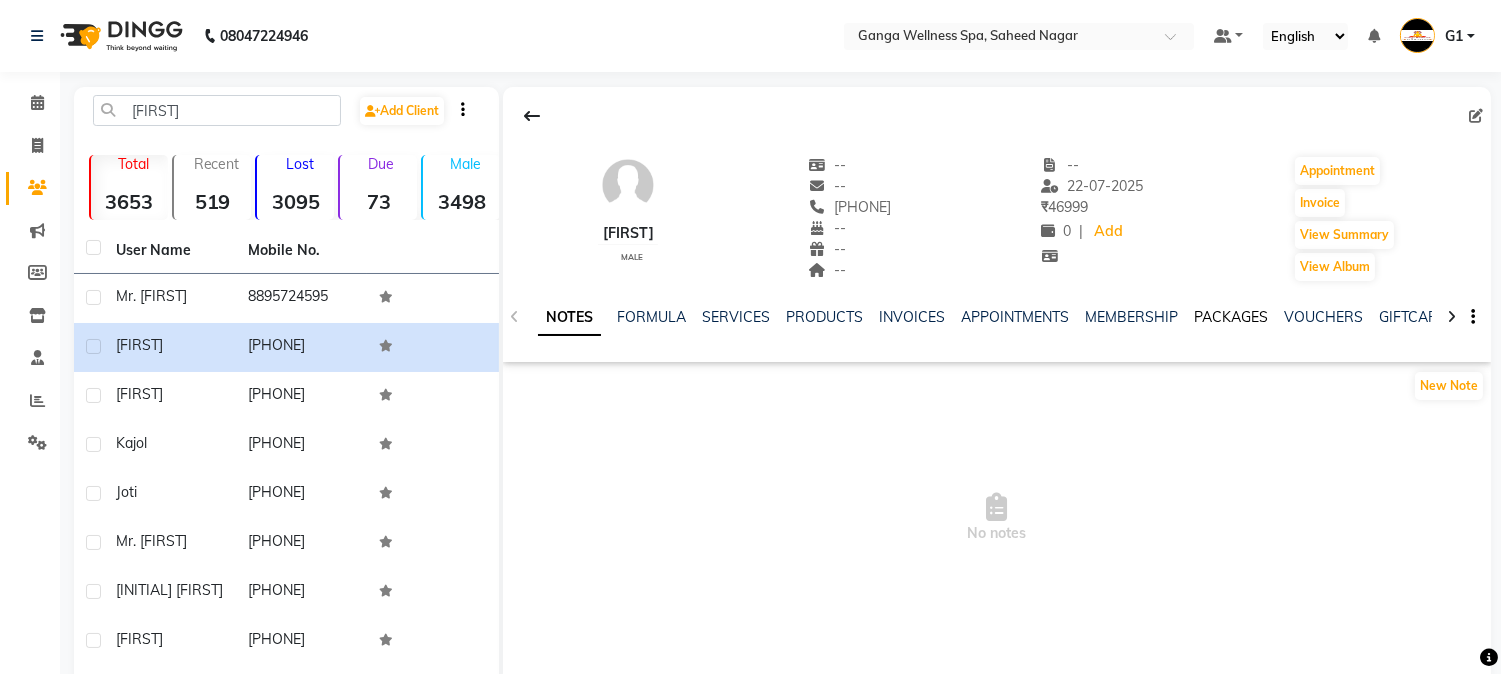 click on "PACKAGES" 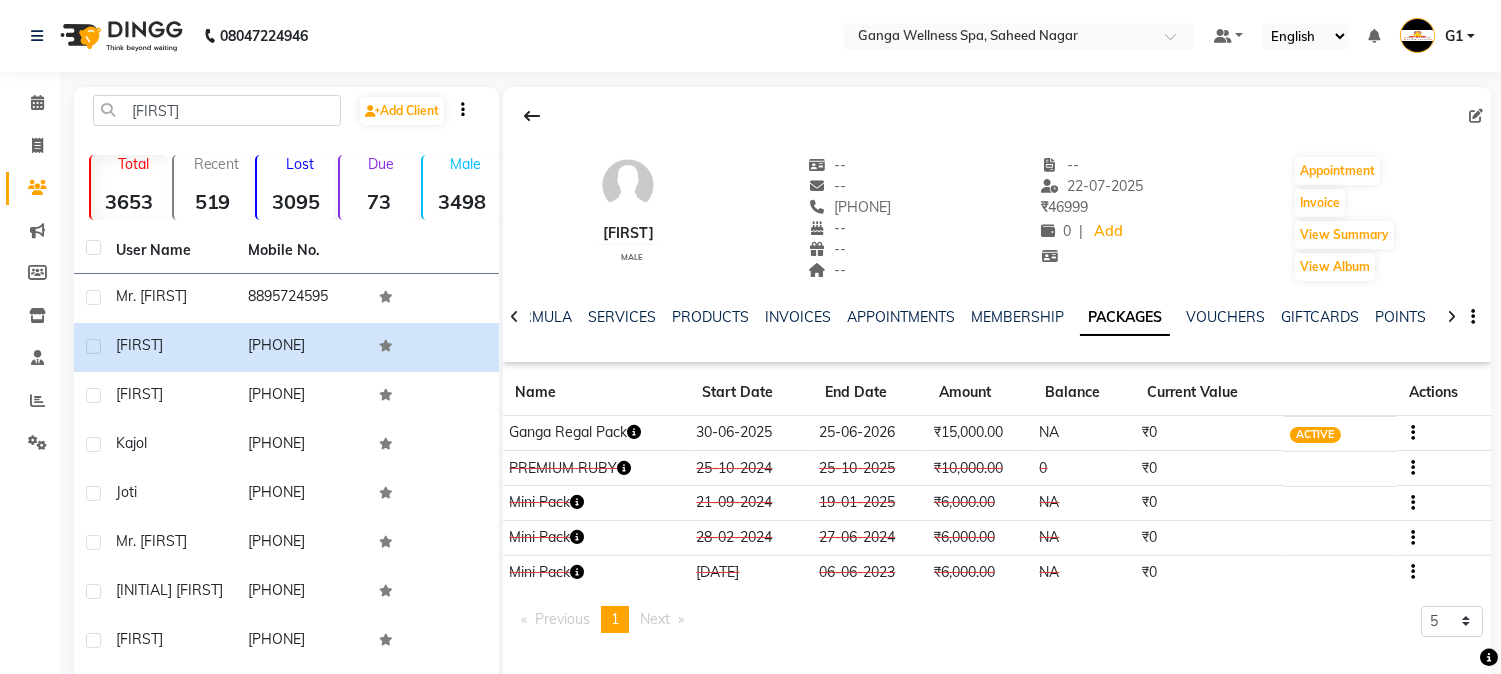 click on "PACKAGES" 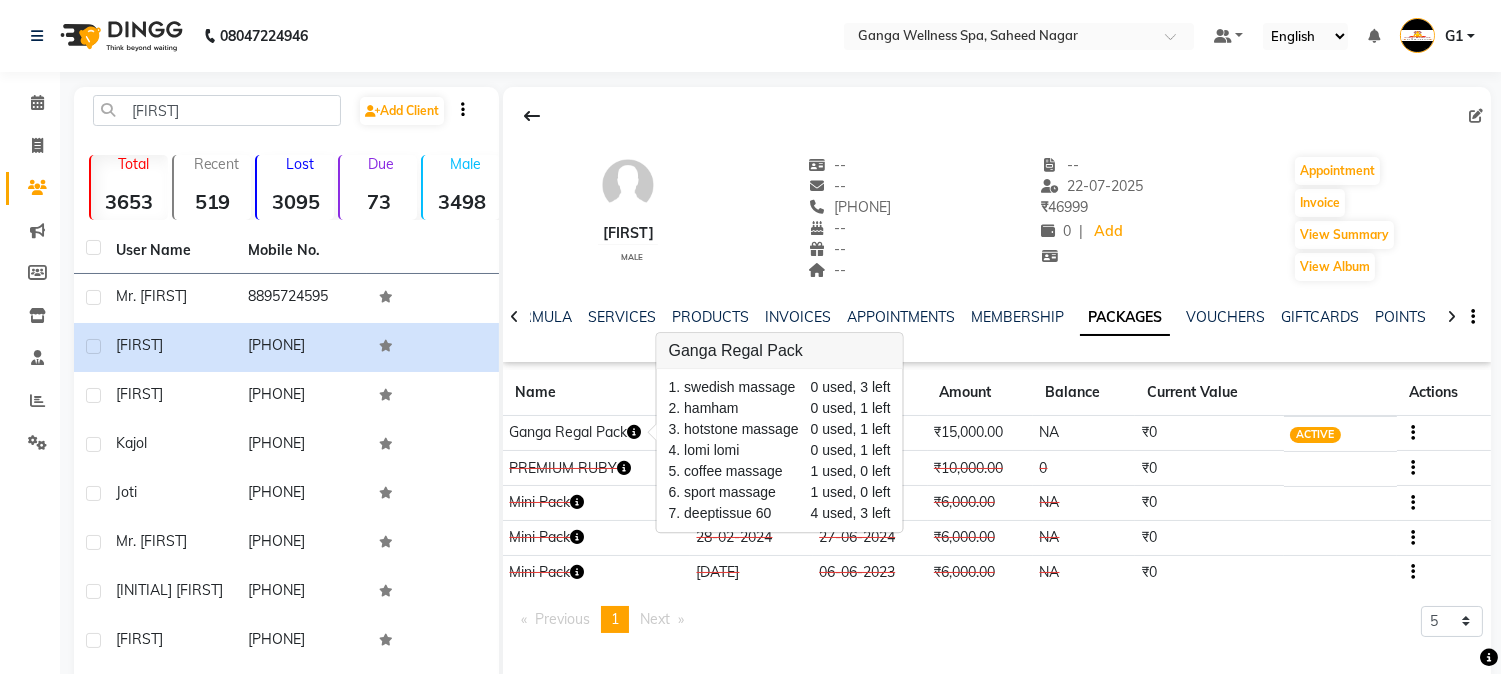 click on "Ganga Regal Pack" 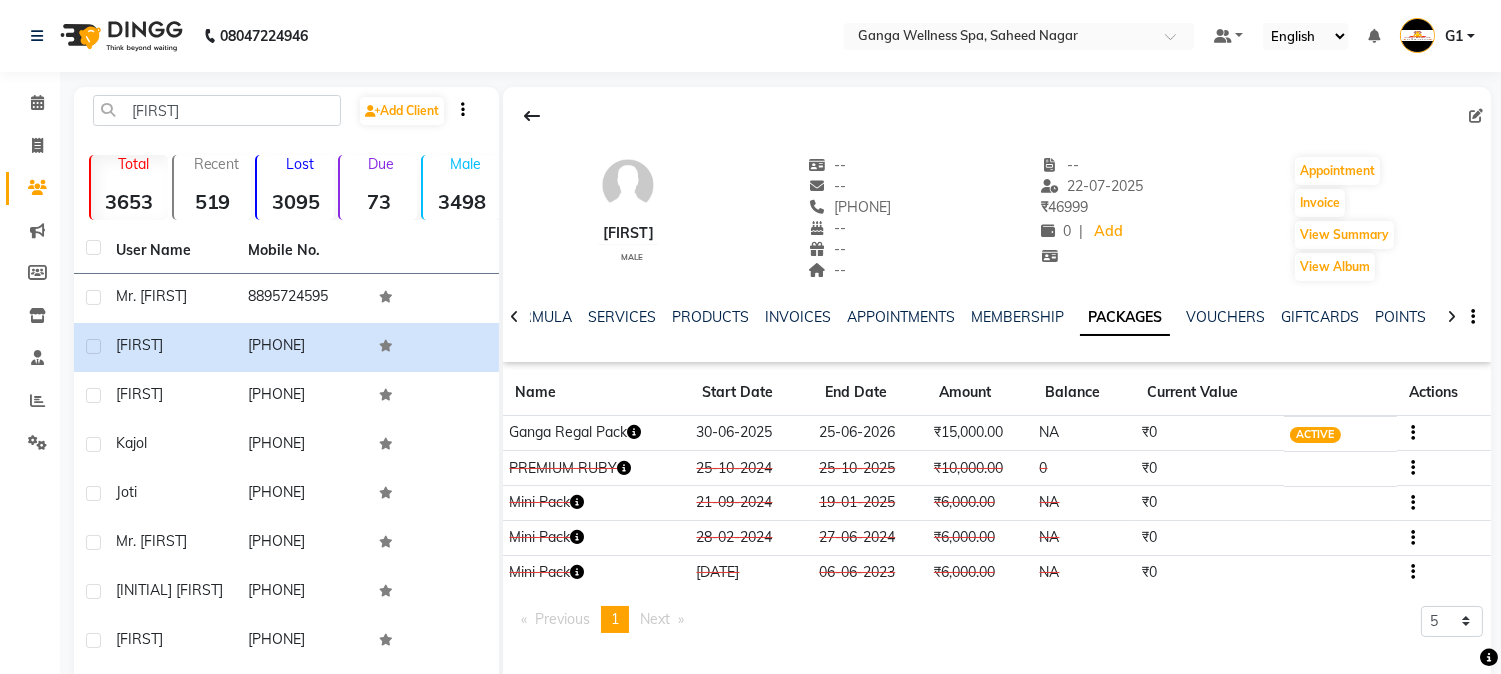 click on "Ganga Regal Pack" 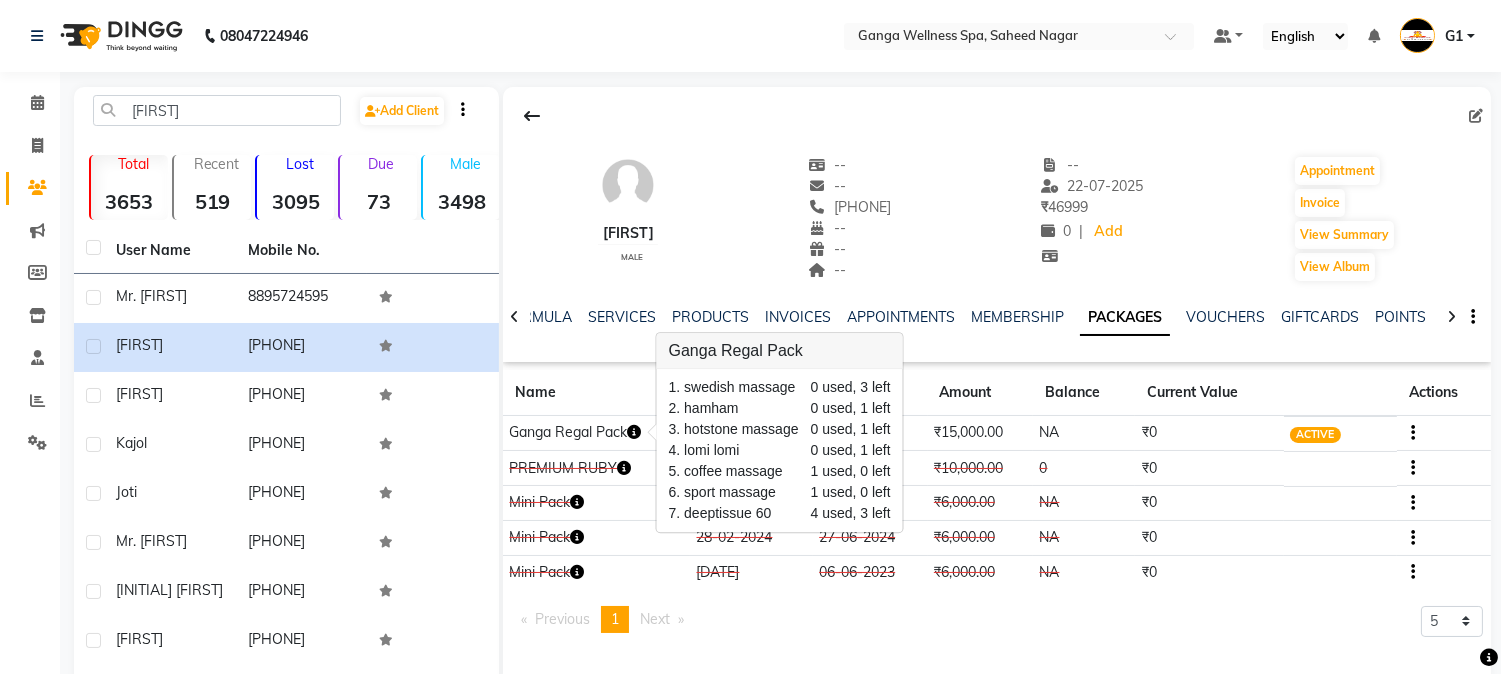 click 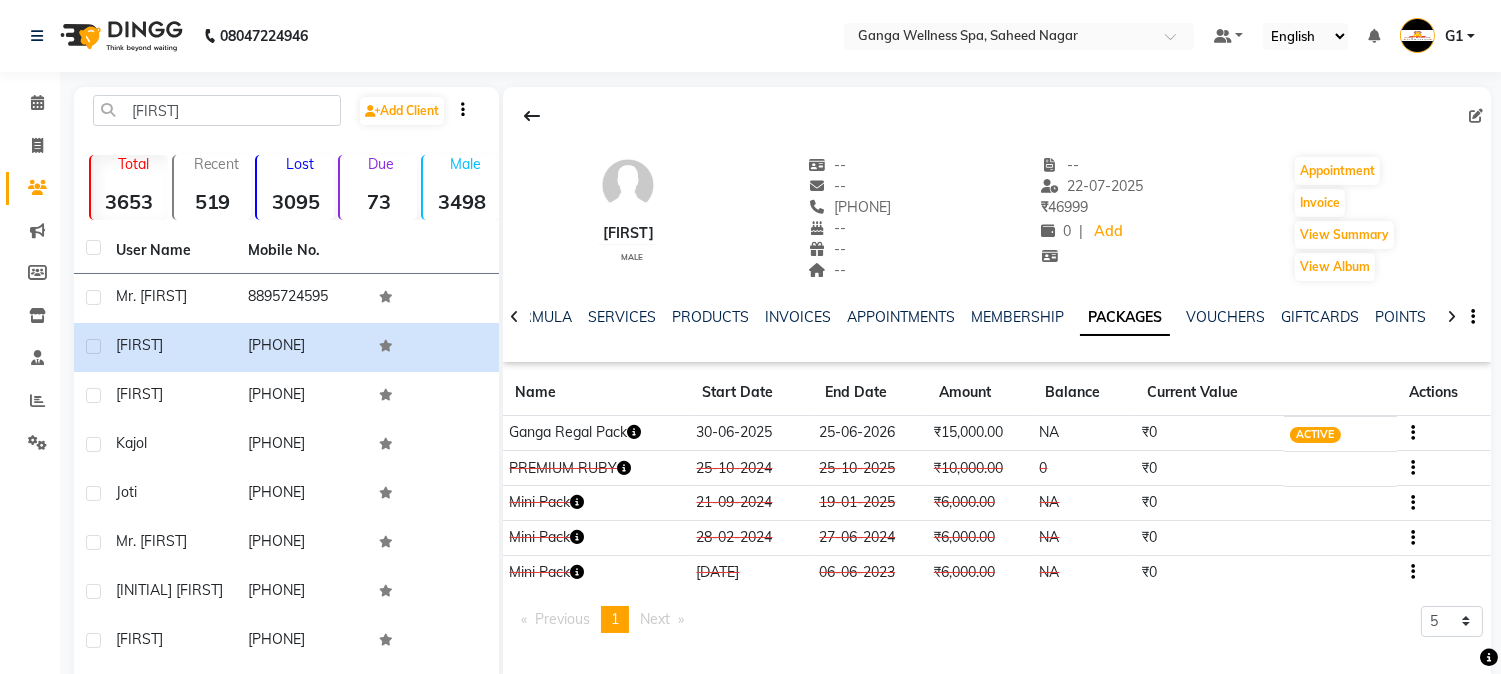 click 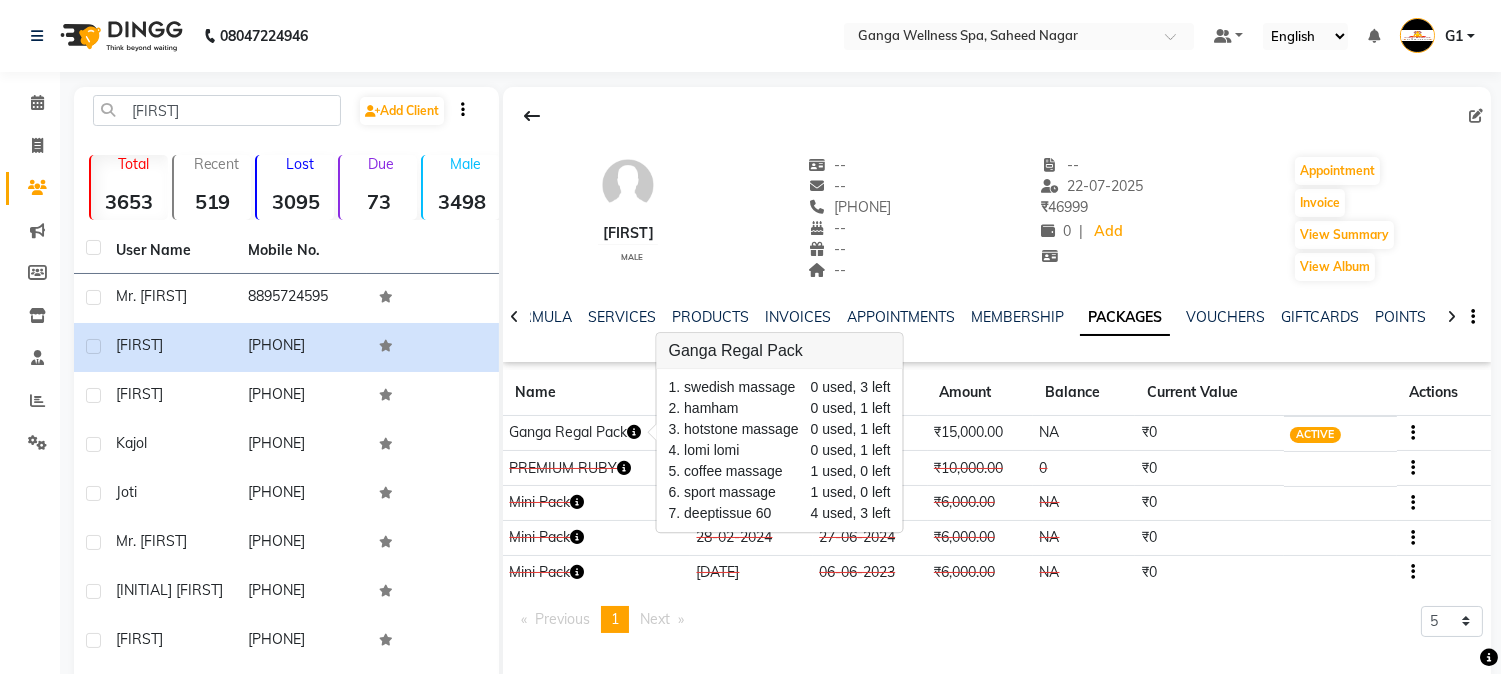 scroll, scrollTop: 175, scrollLeft: 0, axis: vertical 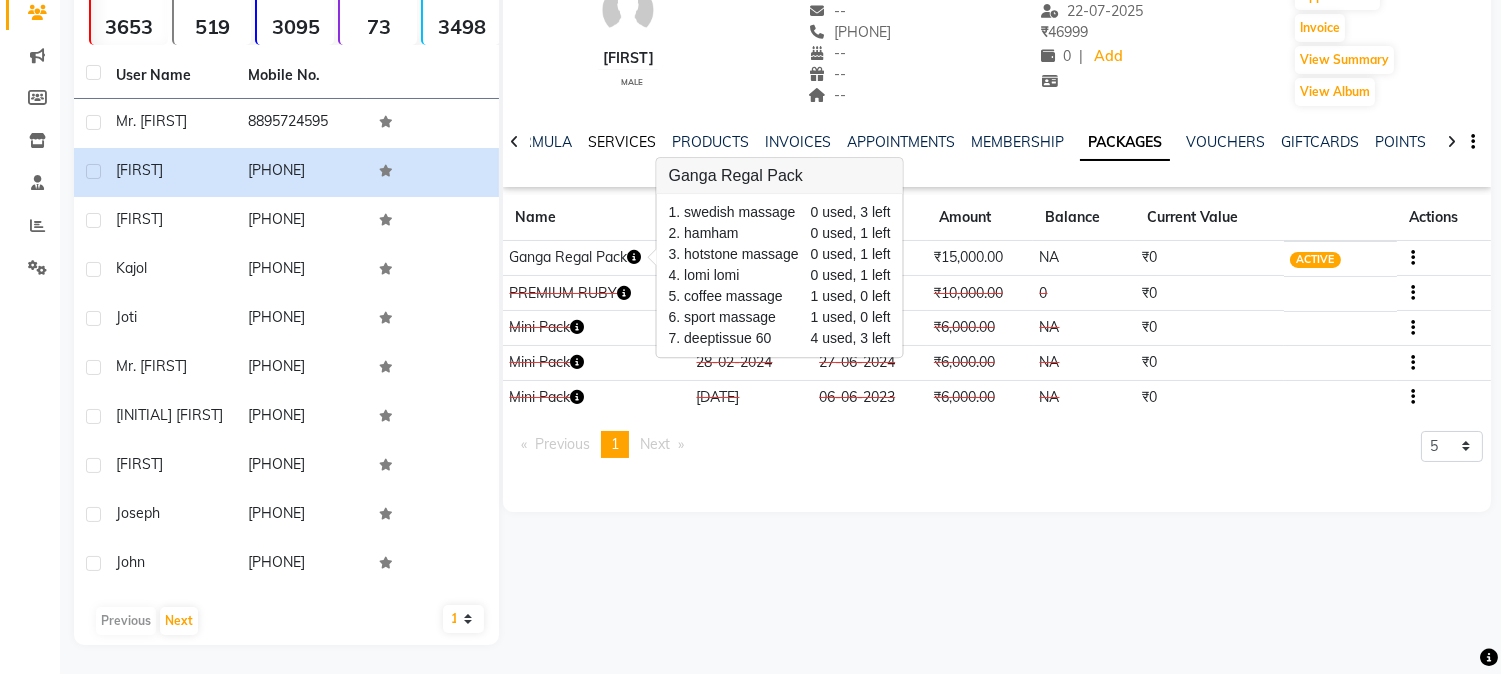 click on "SERVICES" 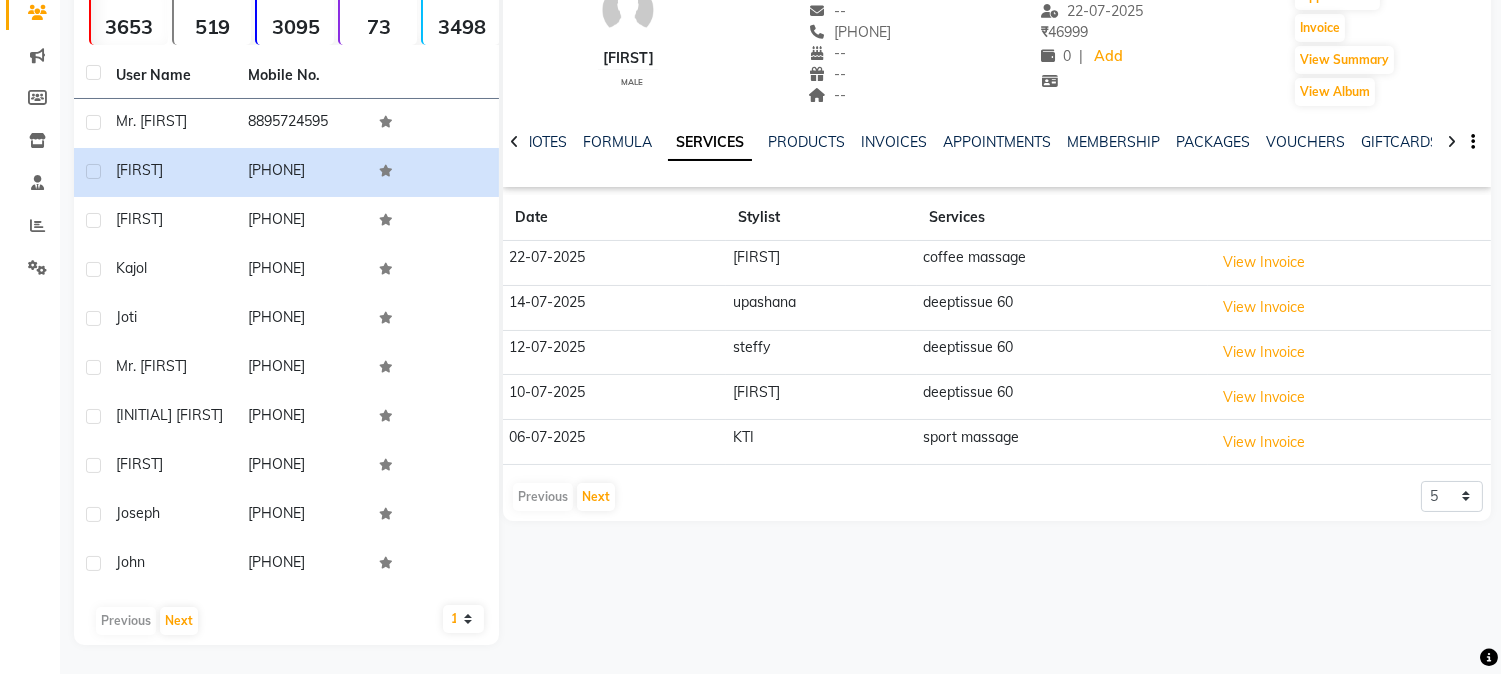 click on "SERVICES" 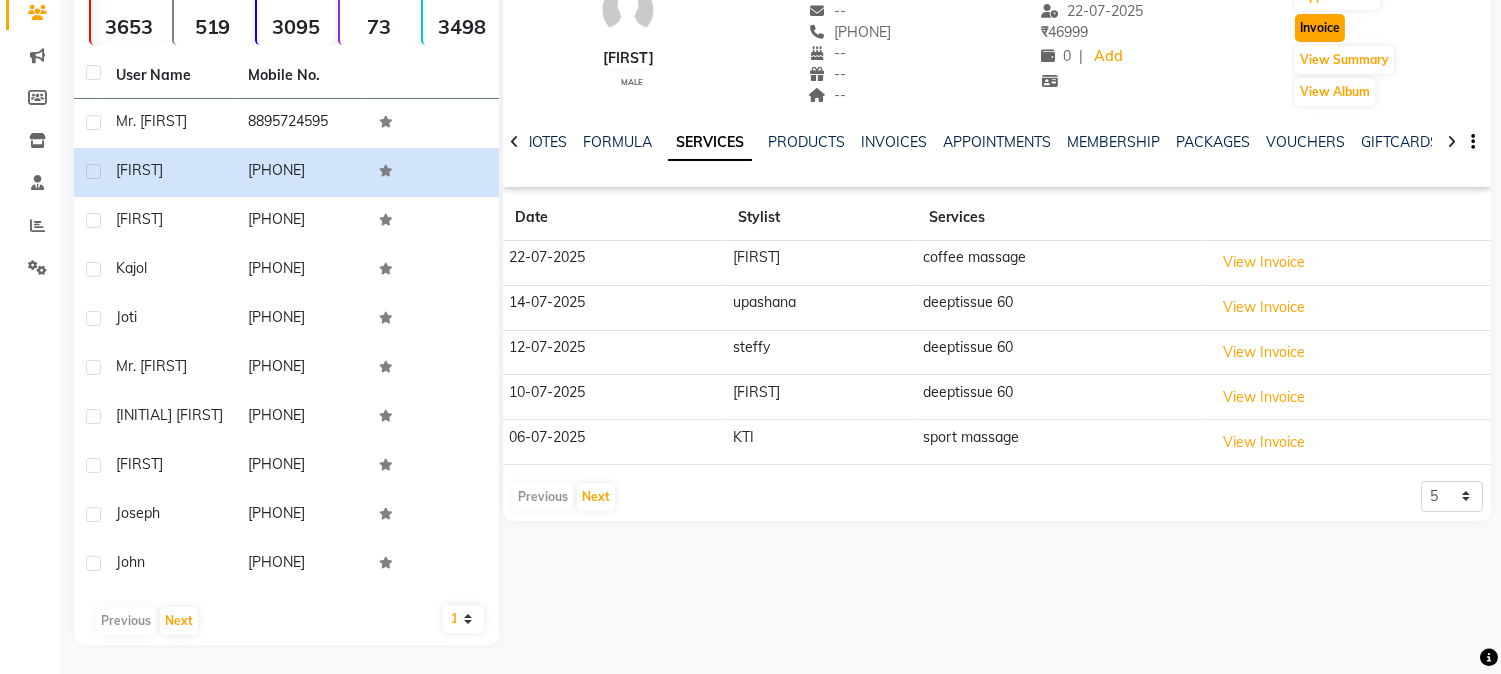 click on "Invoice" 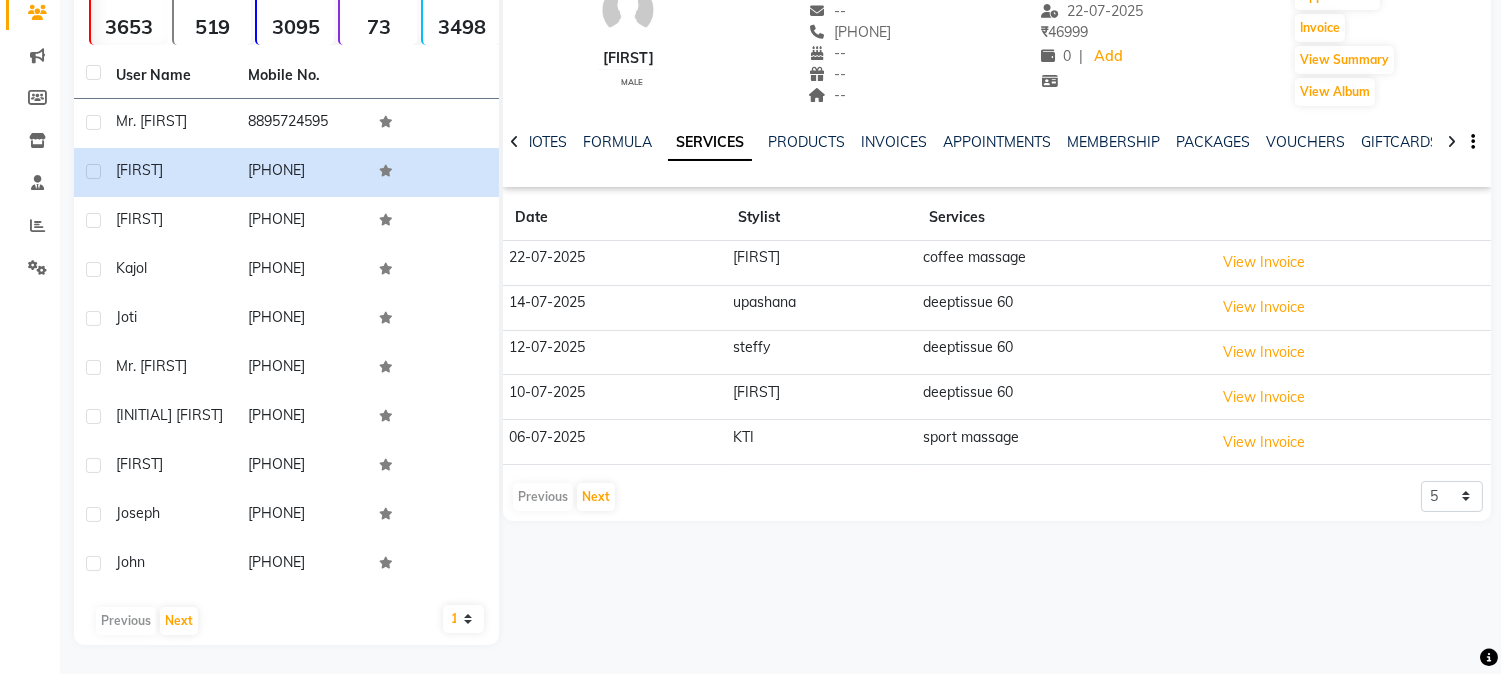 select on "service" 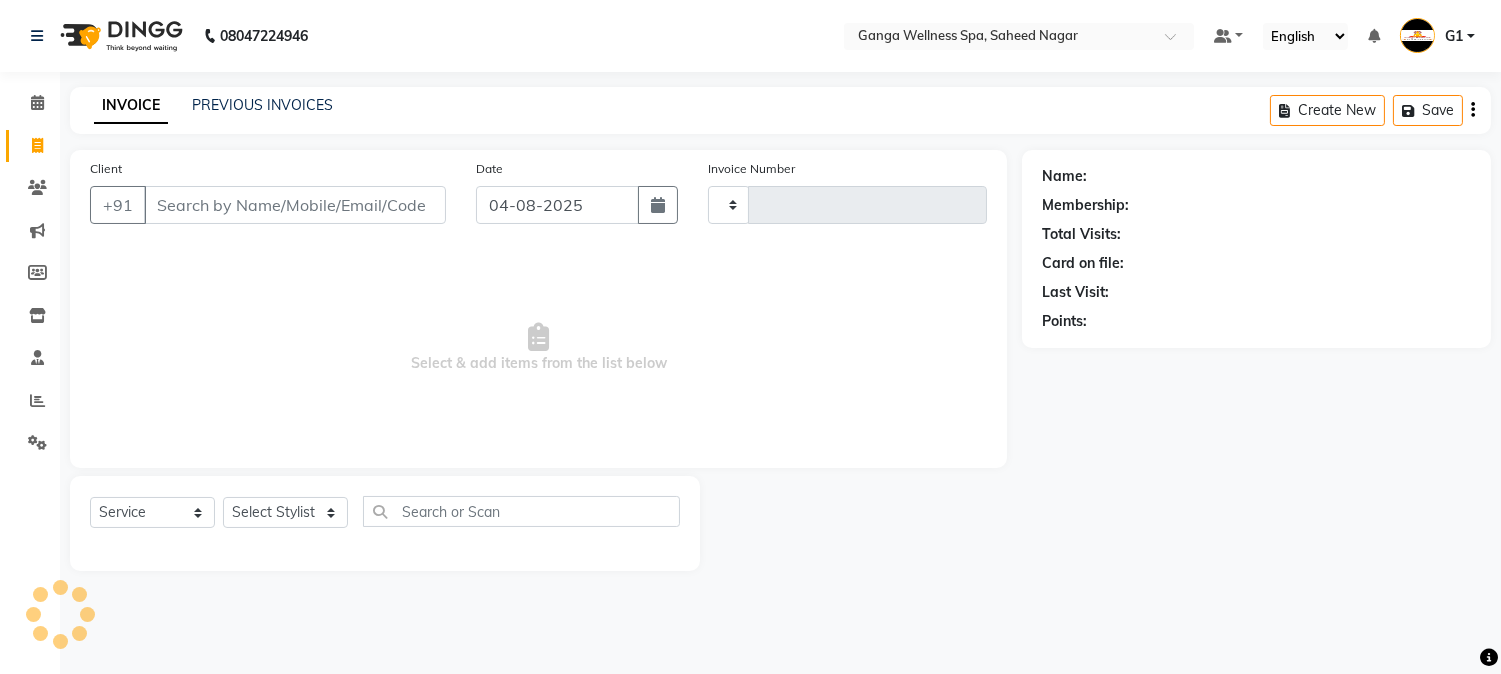 scroll, scrollTop: 0, scrollLeft: 0, axis: both 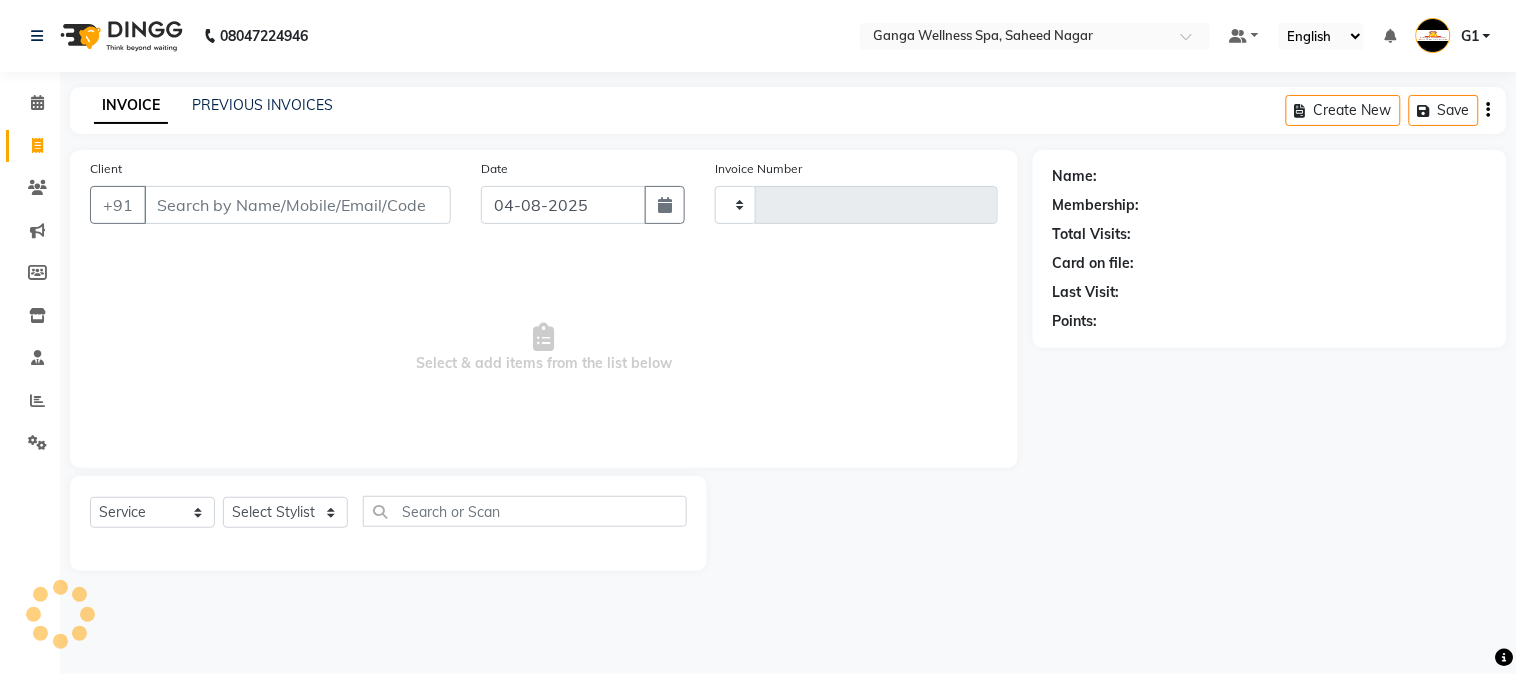 type on "2325" 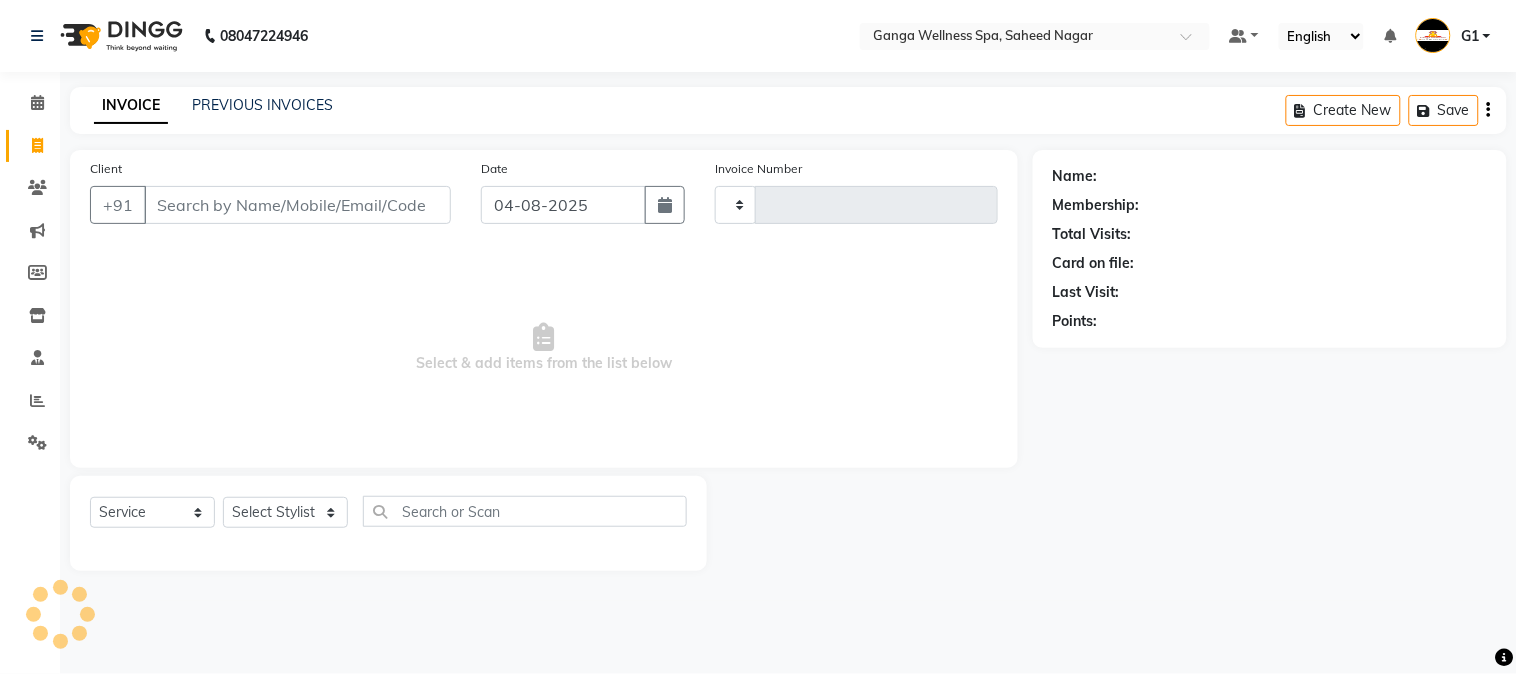 select on "762" 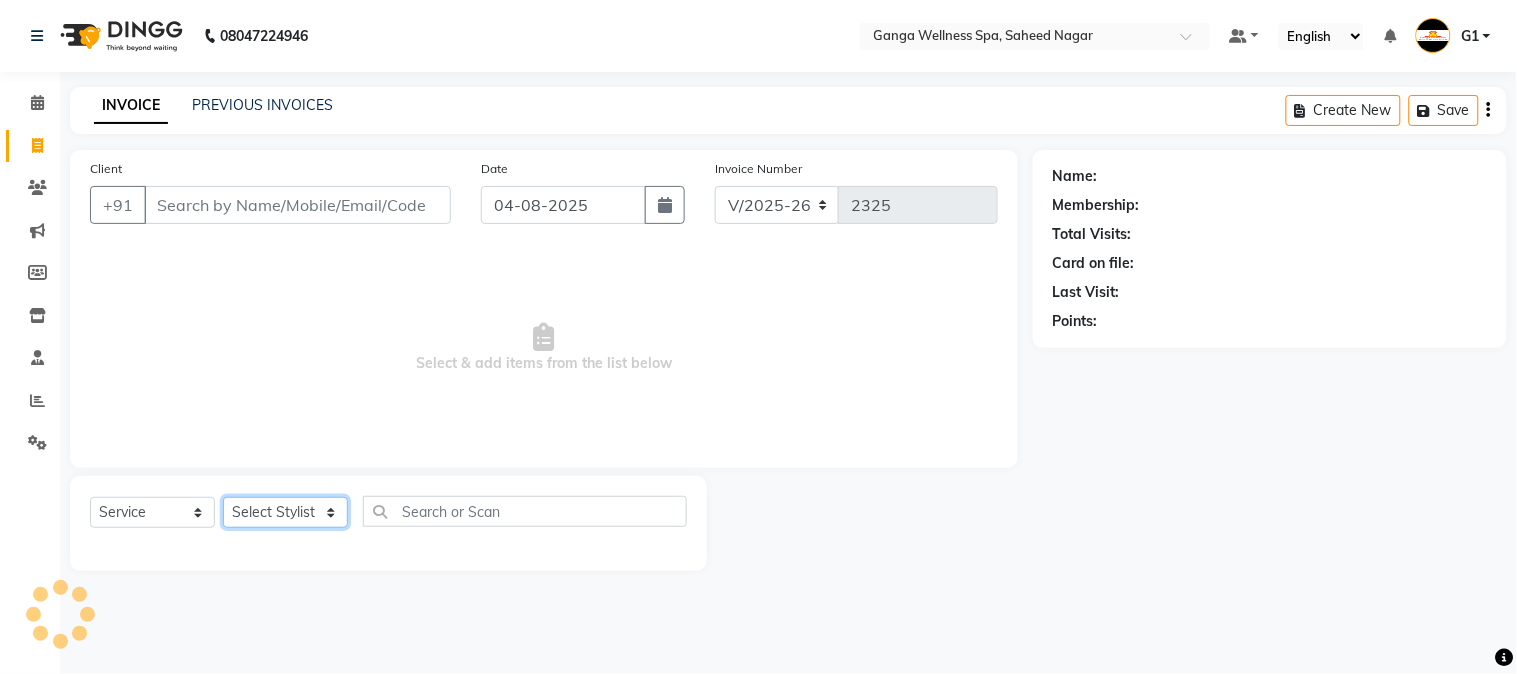 click on "Select Stylist" 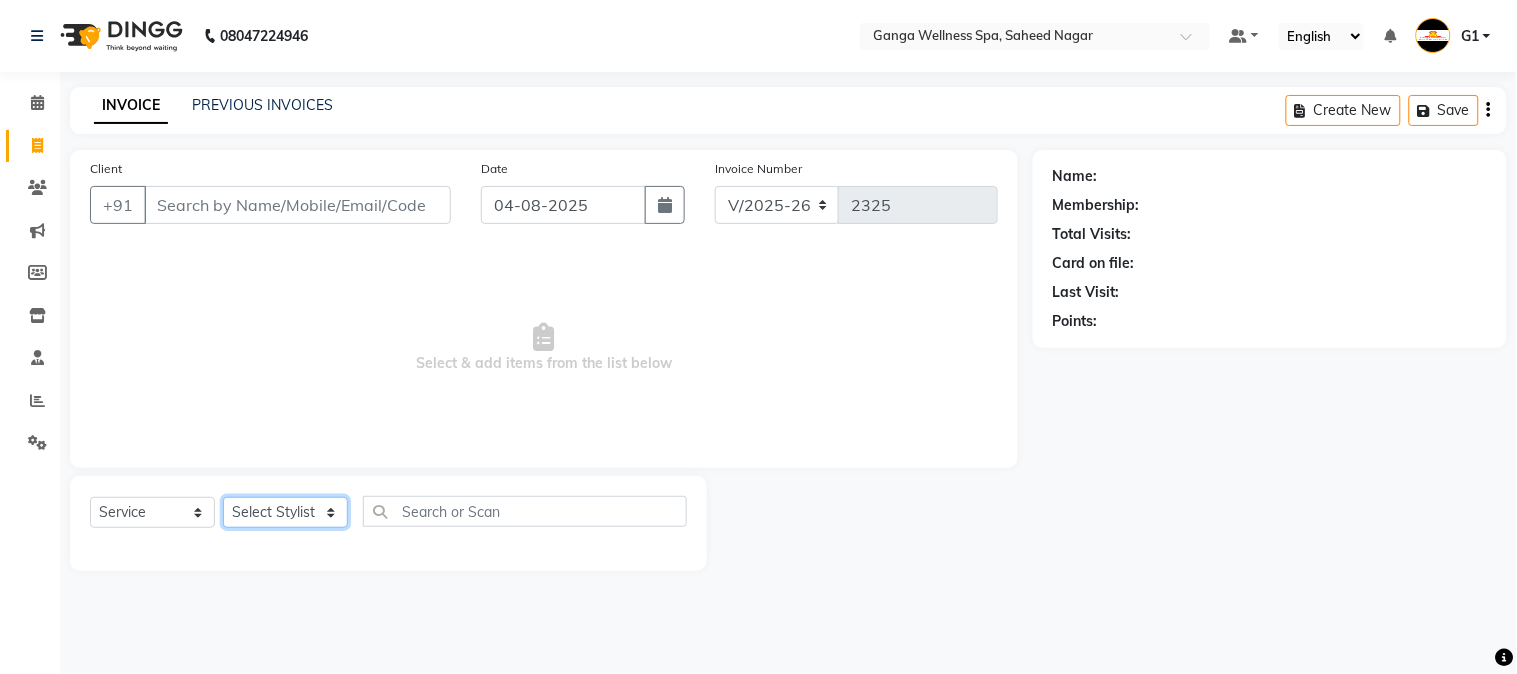 type on "[PHONE]" 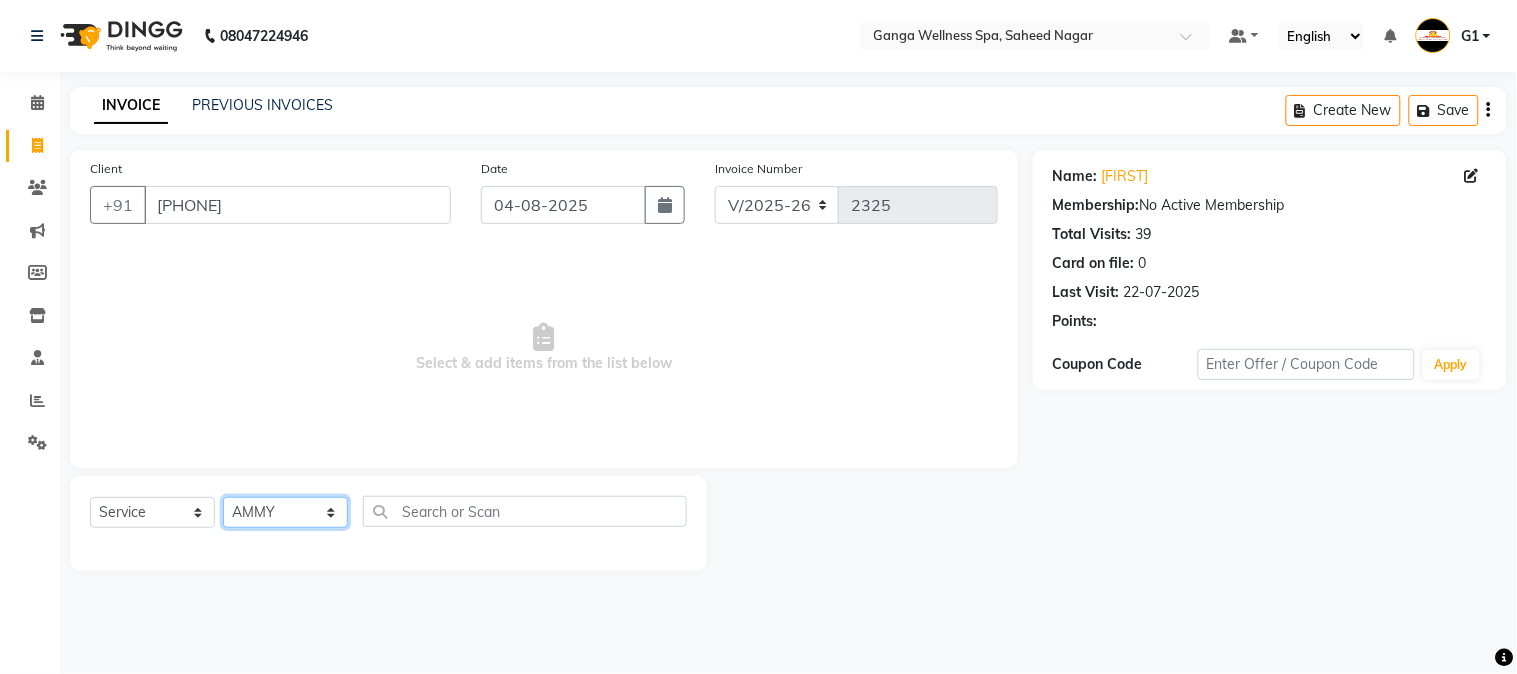 click on "Select Stylist Abhi akhil Alexa AMMY AMMY Annie anya APPI Arohi  Ayen BANCHI Bina Bina CJ CRP 1 Daina ELINA ferjana G1 G1 ONE PLUS  G1 Salon G2 Helen JEENY Jhanka Jojo Kana KEMPI KEMPI Kim krishna KTI Lili Rout Lily LINDA LIZA Martha  MELODY MERRY  minu Moon nancy Noiny pinkey Pradeep Prity  Riya ROOZ  Sony steffy SUCHI  Surren Sir Sushree Swapna Umpi upashana Zouli" 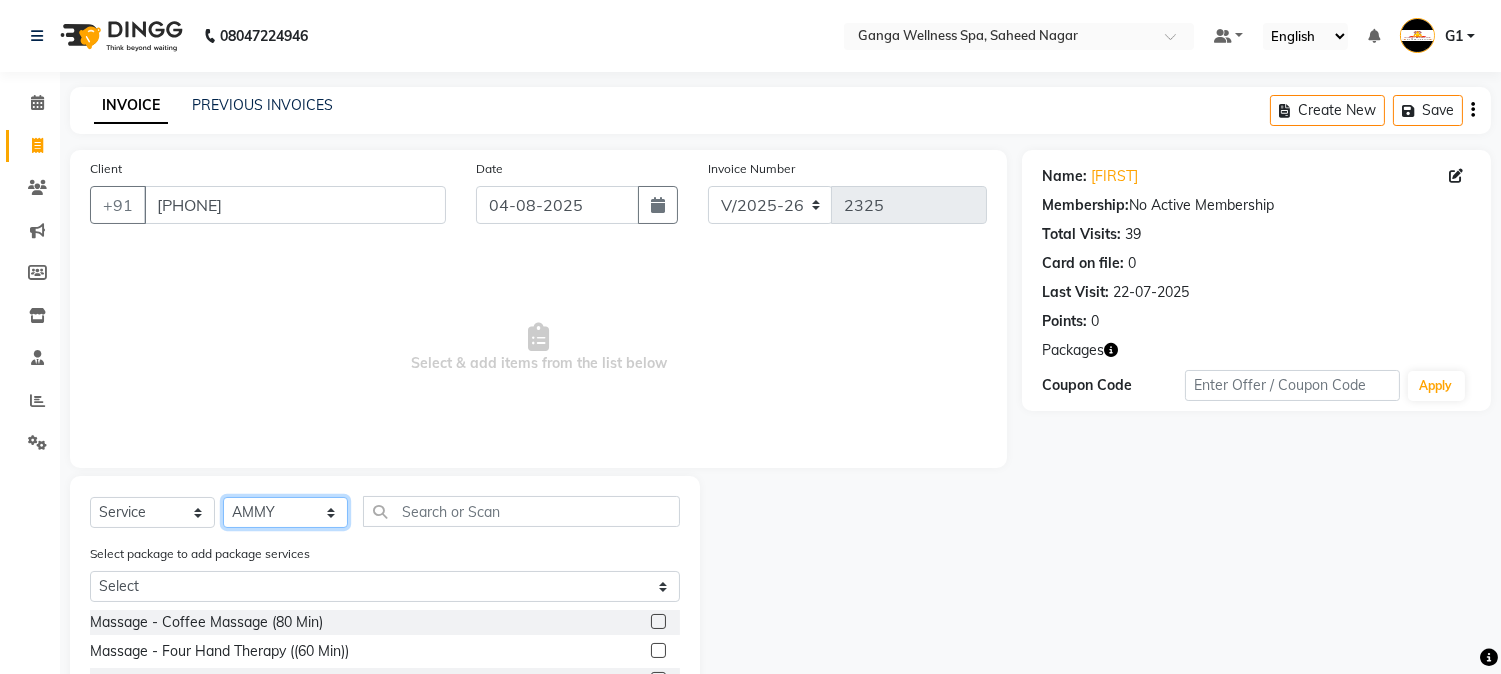 click on "Select Stylist Abhi akhil Alexa AMMY AMMY Annie anya APPI Arohi  Ayen BANCHI Bina Bina CJ CRP 1 Daina ELINA ferjana G1 G1 ONE PLUS  G1 Salon G2 Helen JEENY Jhanka Jojo Kana KEMPI KEMPI Kim krishna KTI Lili Rout Lily LINDA LIZA Martha  MELODY MERRY  minu Moon nancy Noiny pinkey Pradeep Prity  Riya ROOZ  Sony steffy SUCHI  Surren Sir Sushree Swapna Umpi upashana Zouli" 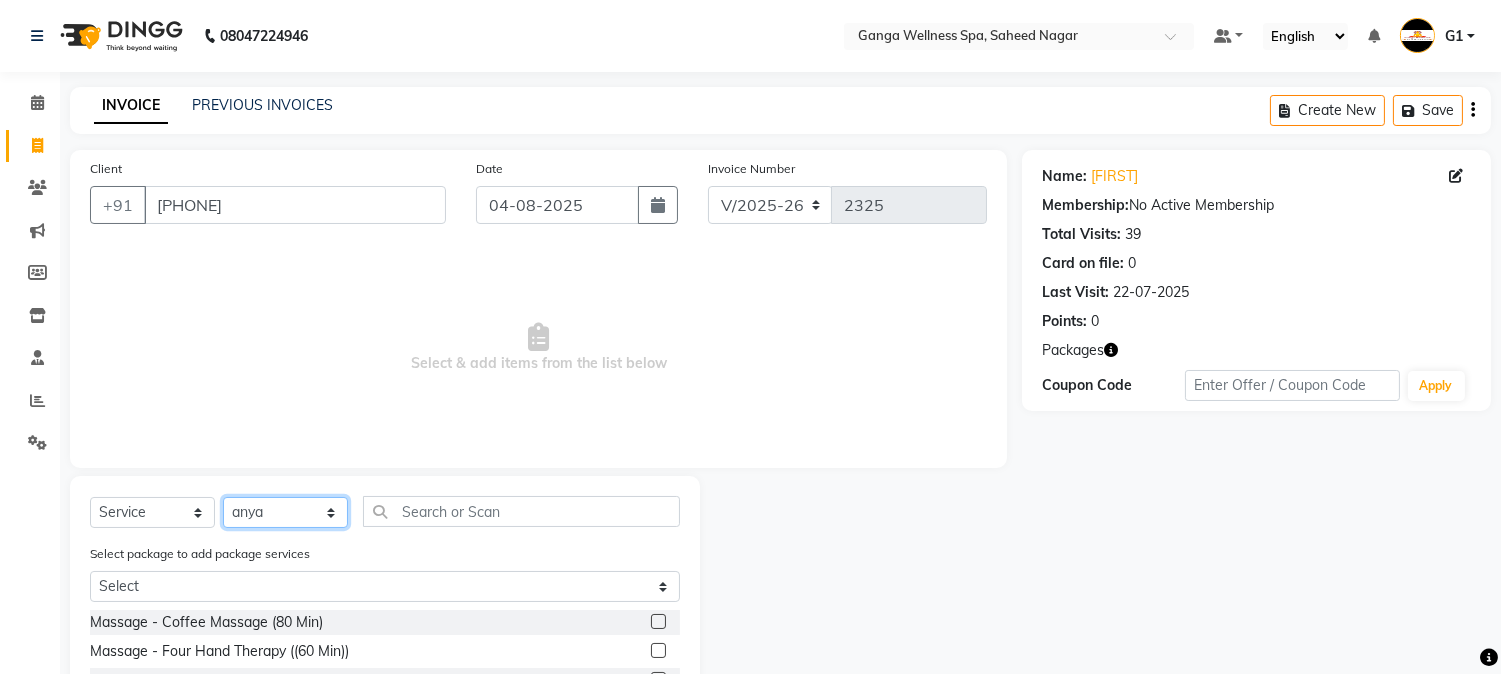click on "Select Stylist Abhi akhil Alexa AMMY AMMY Annie anya APPI Arohi  Ayen BANCHI Bina Bina CJ CRP 1 Daina ELINA ferjana G1 G1 ONE PLUS  G1 Salon G2 Helen JEENY Jhanka Jojo Kana KEMPI KEMPI Kim krishna KTI Lili Rout Lily LINDA LIZA Martha  MELODY MERRY  minu Moon nancy Noiny pinkey Pradeep Prity  Riya ROOZ  Sony steffy SUCHI  Surren Sir Sushree Swapna Umpi upashana Zouli" 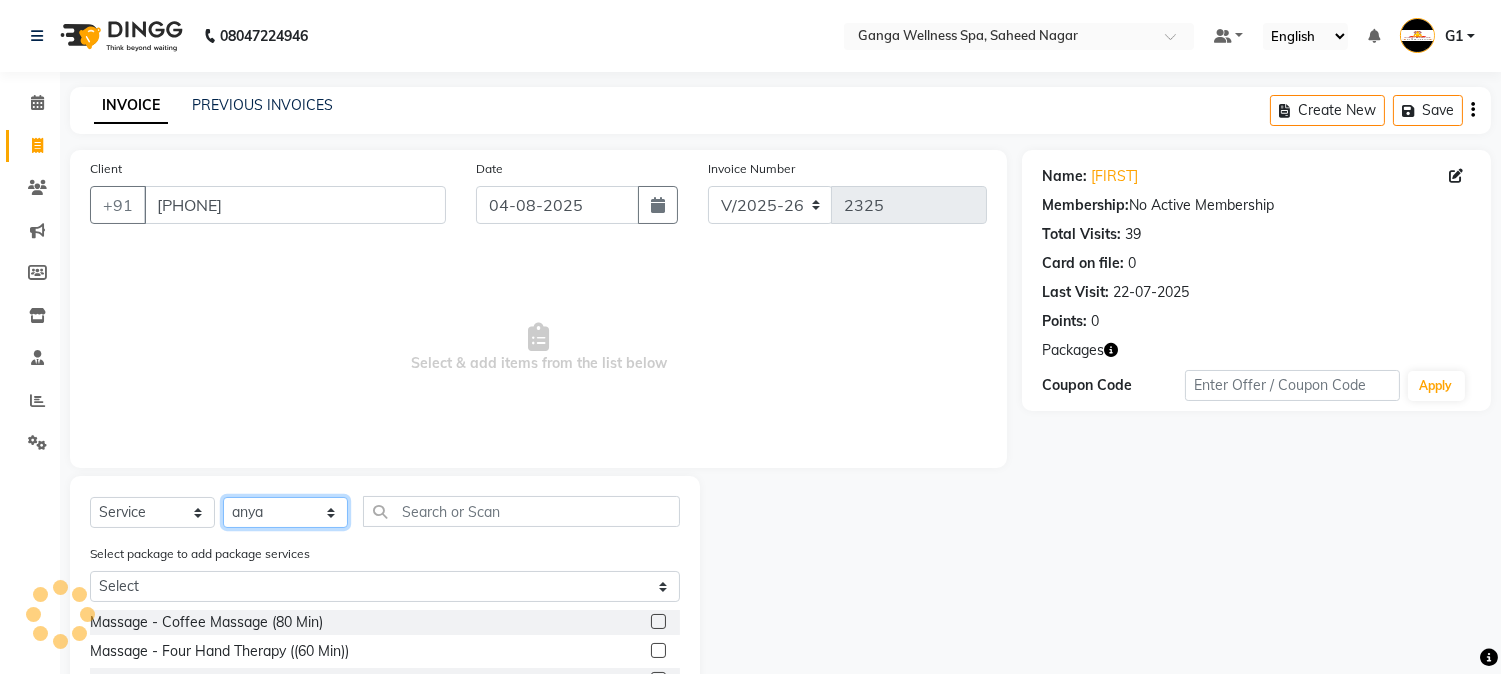 select on "54051" 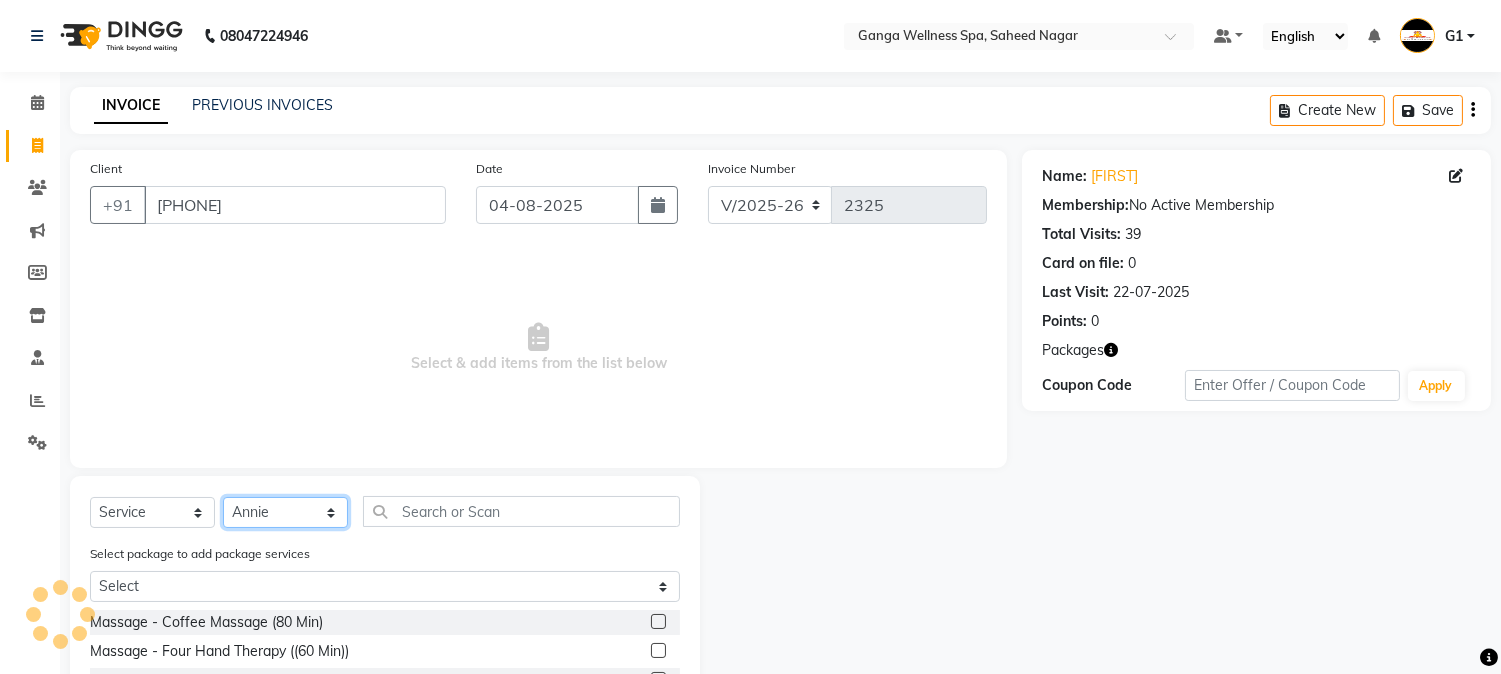 click on "Select Stylist Abhi akhil Alexa AMMY AMMY Annie anya APPI Arohi  Ayen BANCHI Bina Bina CJ CRP 1 Daina ELINA ferjana G1 G1 ONE PLUS  G1 Salon G2 Helen JEENY Jhanka Jojo Kana KEMPI KEMPI Kim krishna KTI Lili Rout Lily LINDA LIZA Martha  MELODY MERRY  minu Moon nancy Noiny pinkey Pradeep Prity  Riya ROOZ  Sony steffy SUCHI  Surren Sir Sushree Swapna Umpi upashana Zouli" 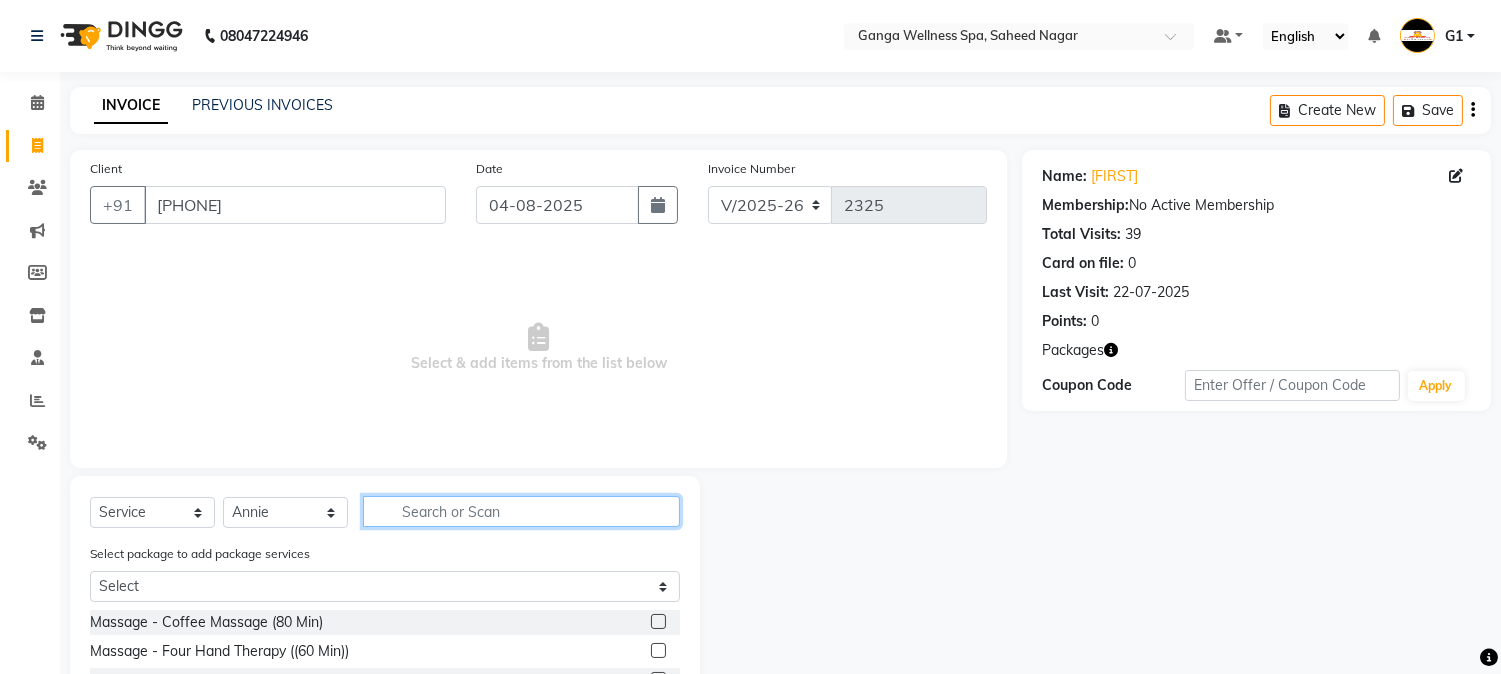 click 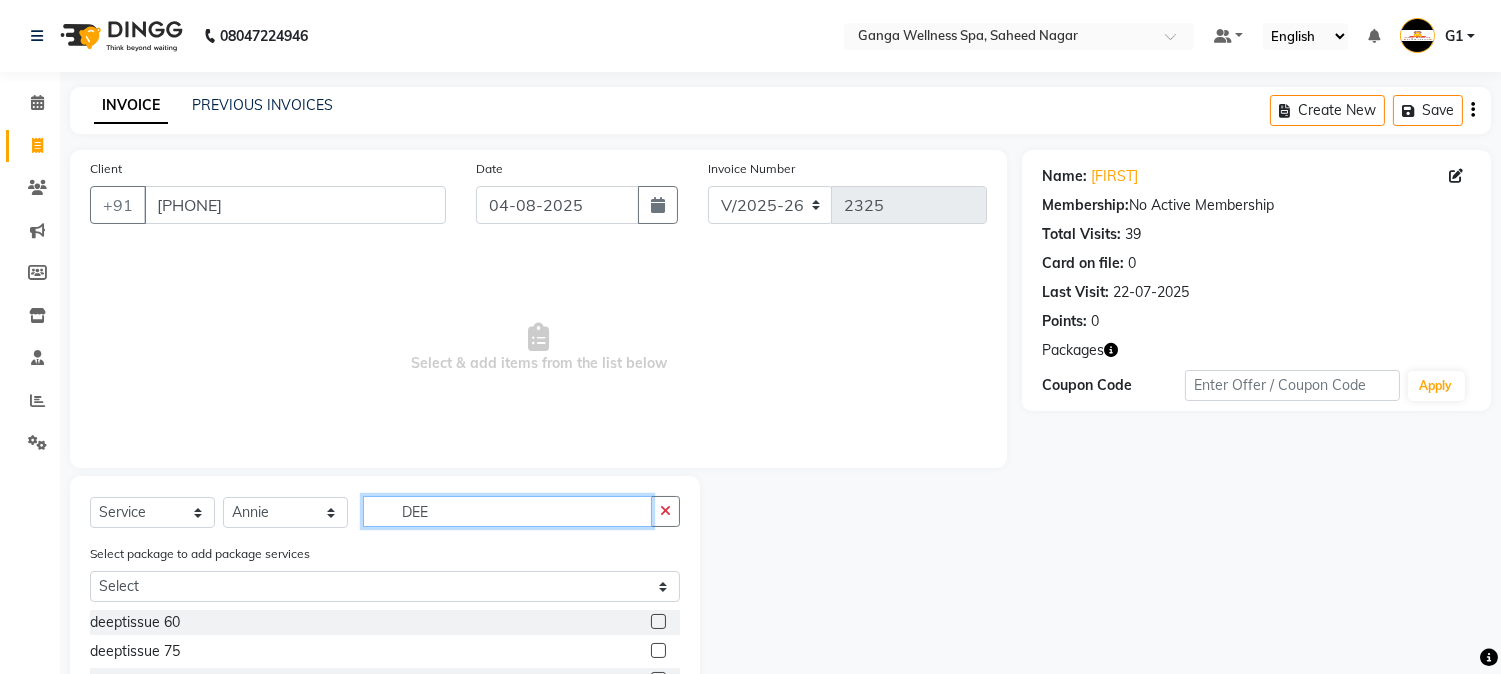scroll, scrollTop: 167, scrollLeft: 0, axis: vertical 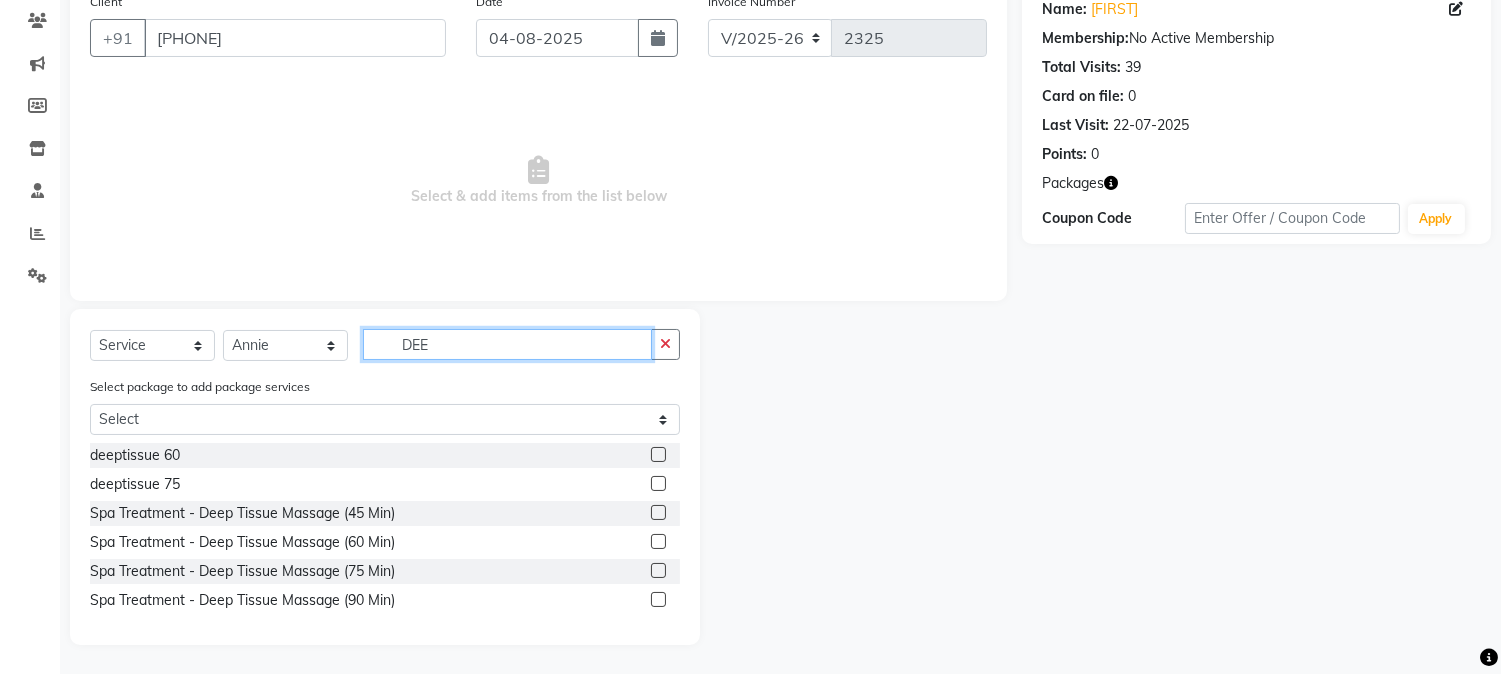 type on "DEE" 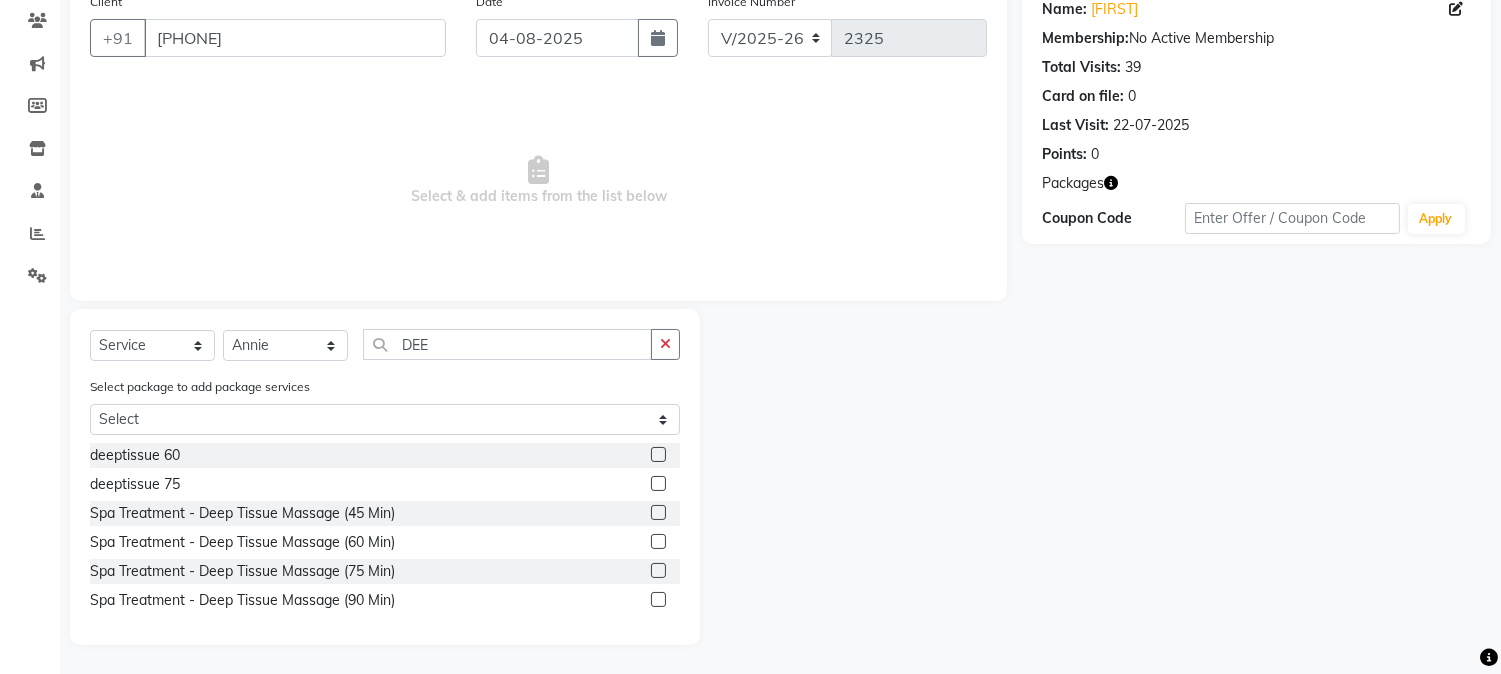 click 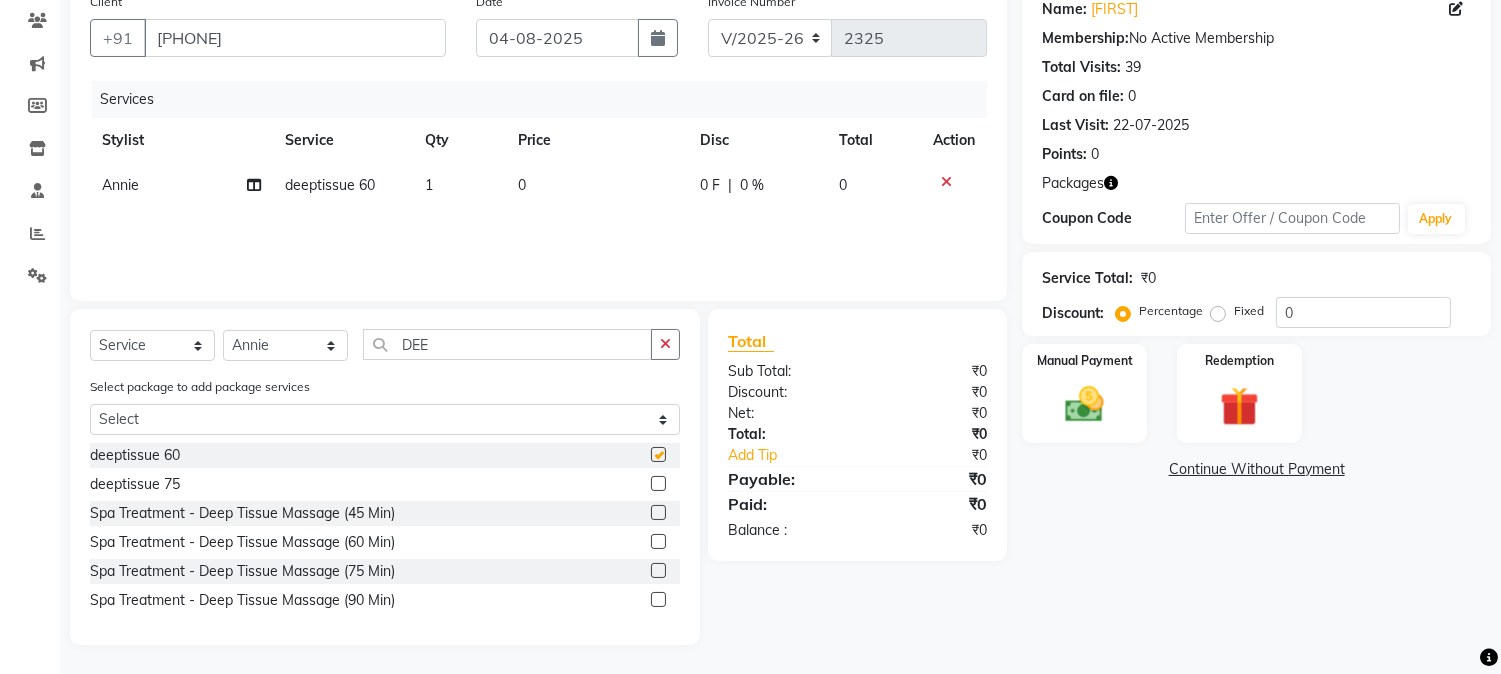 checkbox on "false" 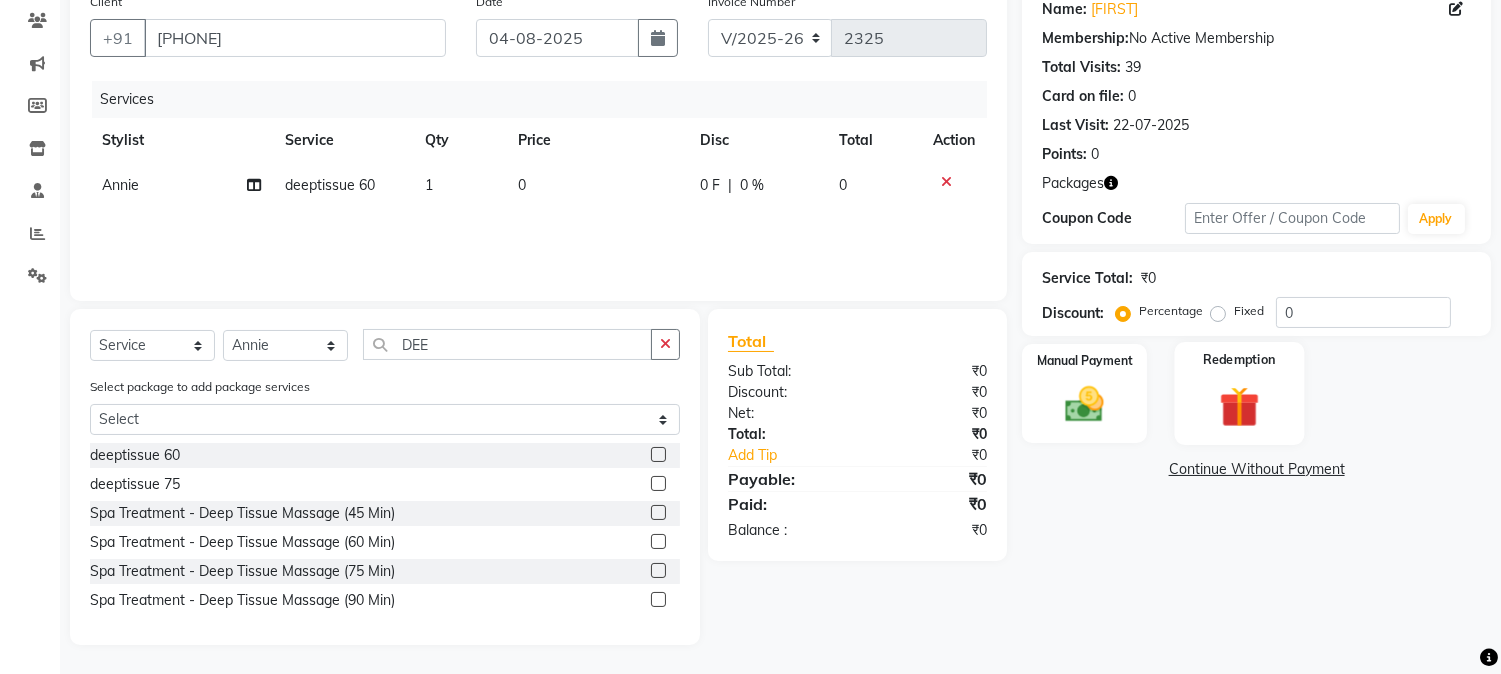 click 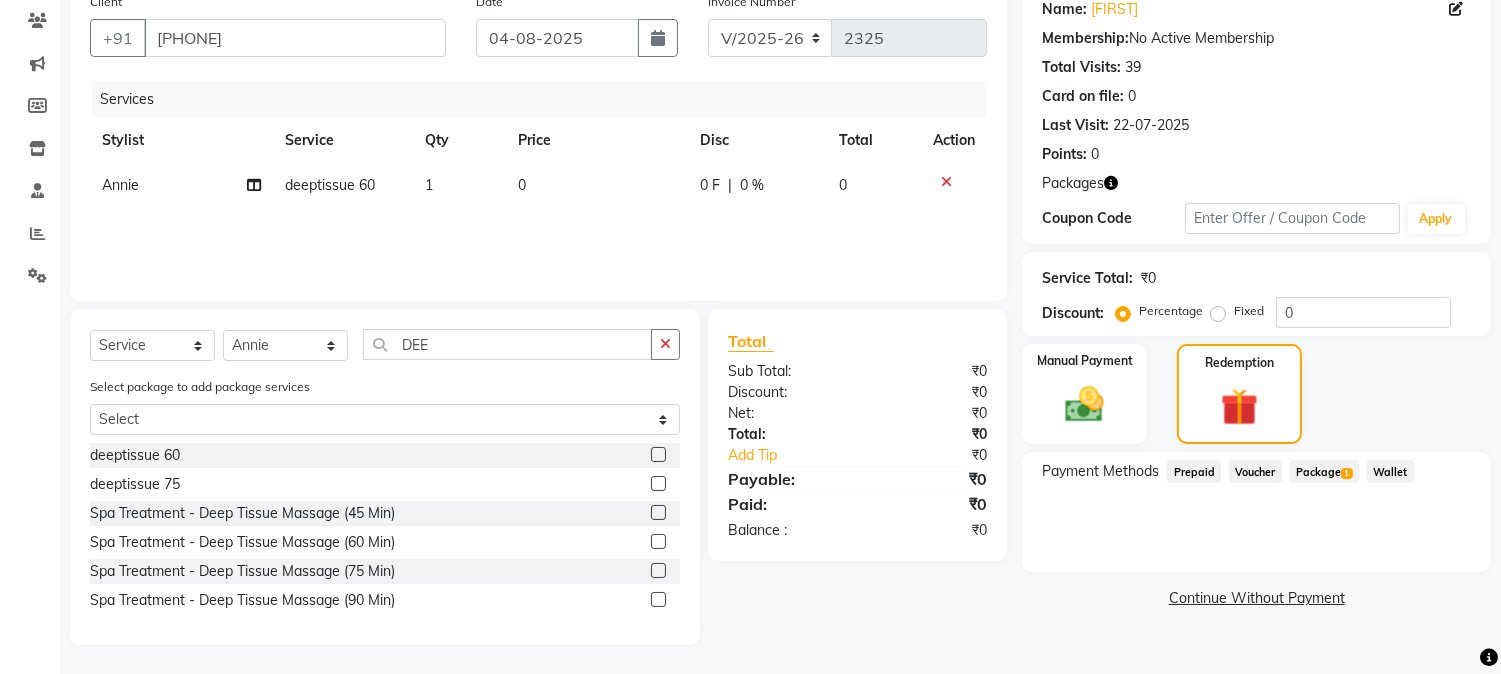 click on "1" 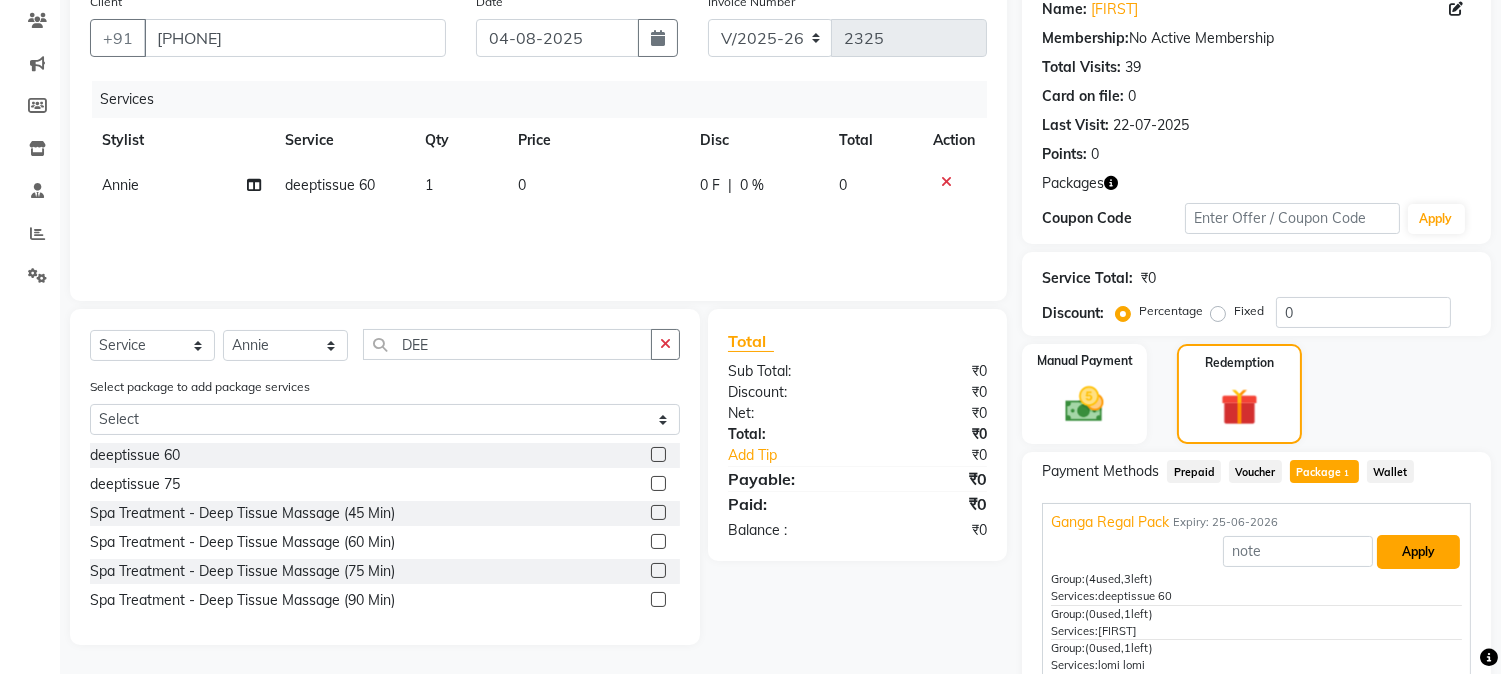click on "Apply" at bounding box center [1418, 552] 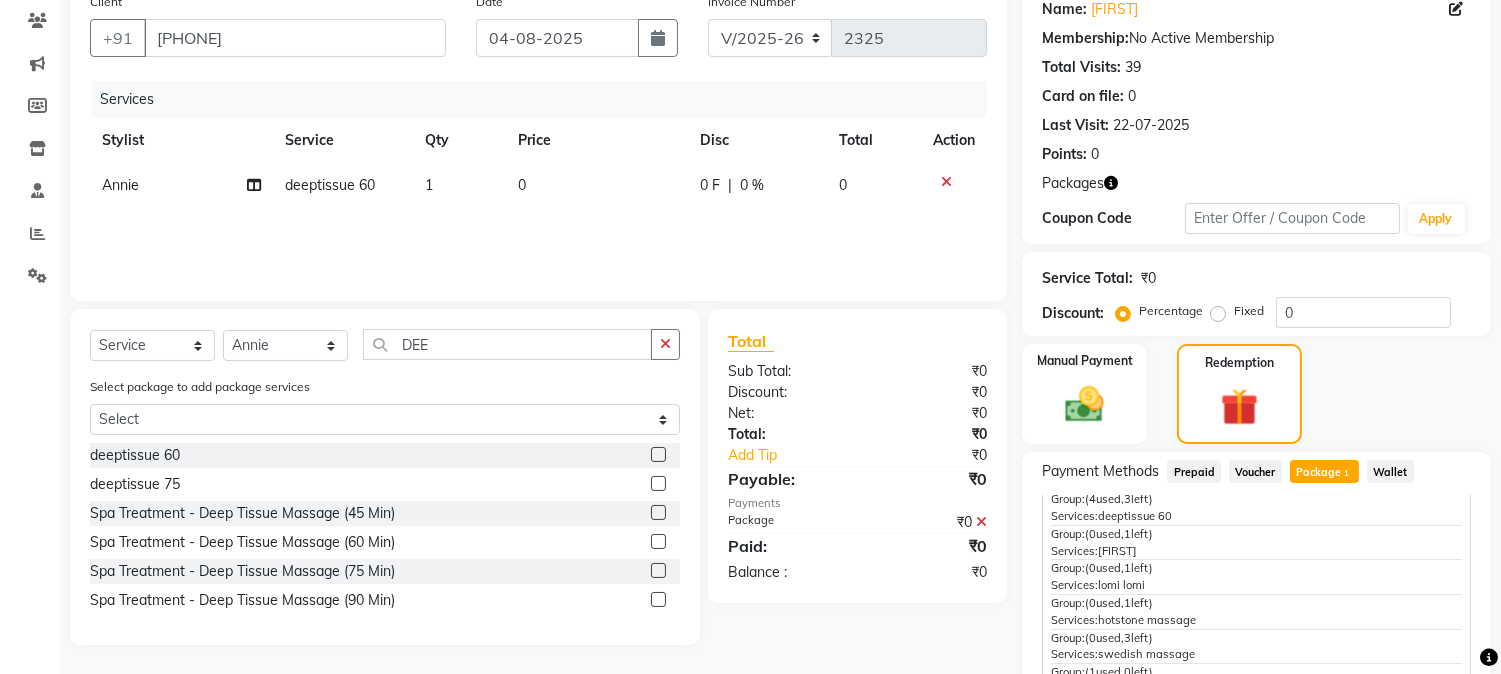 scroll, scrollTop: 96, scrollLeft: 0, axis: vertical 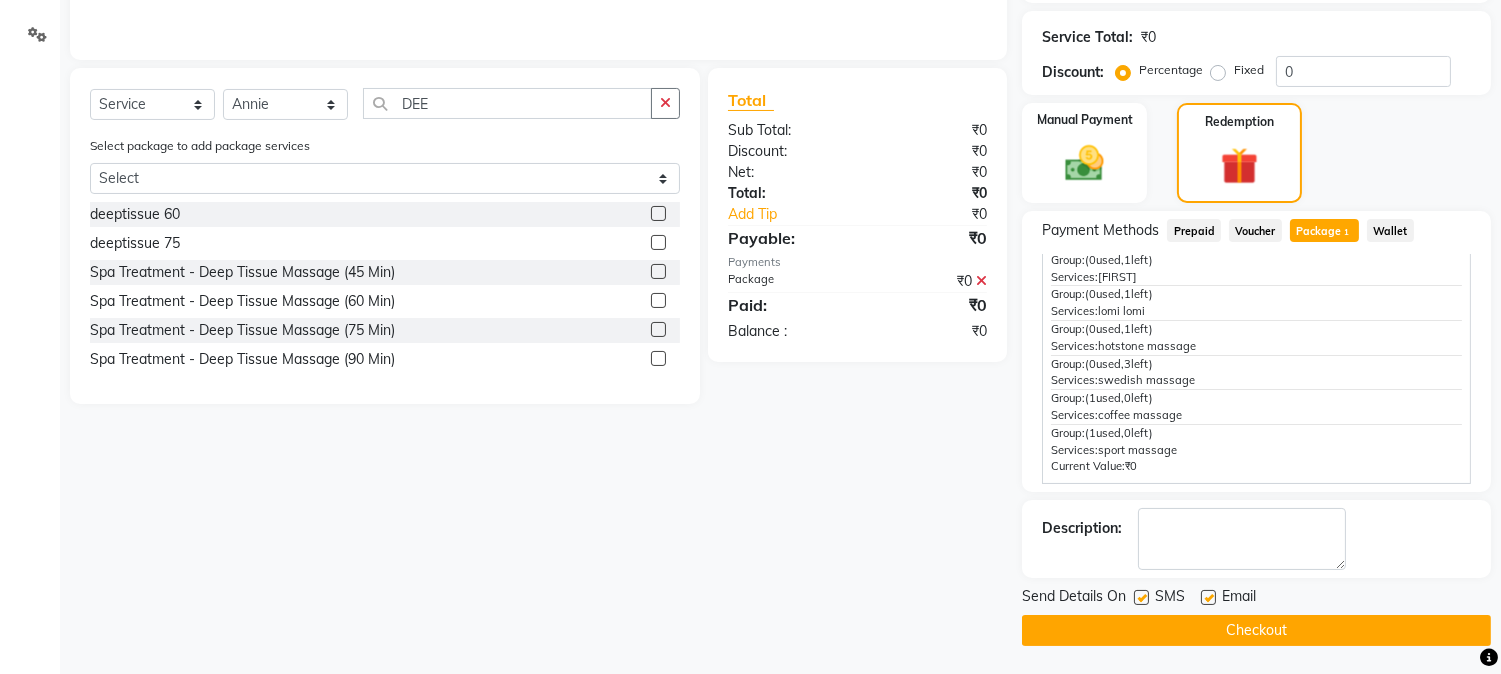 click on "Checkout" 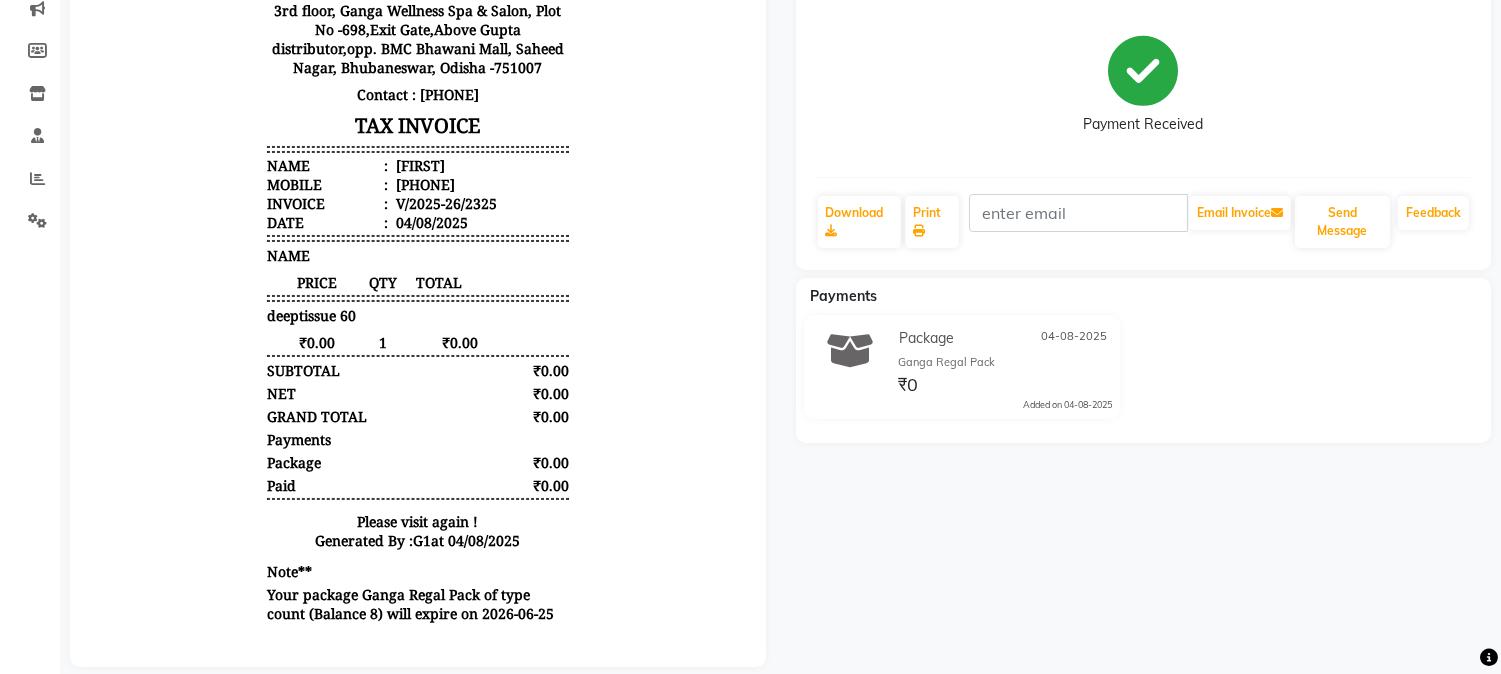 scroll, scrollTop: 0, scrollLeft: 0, axis: both 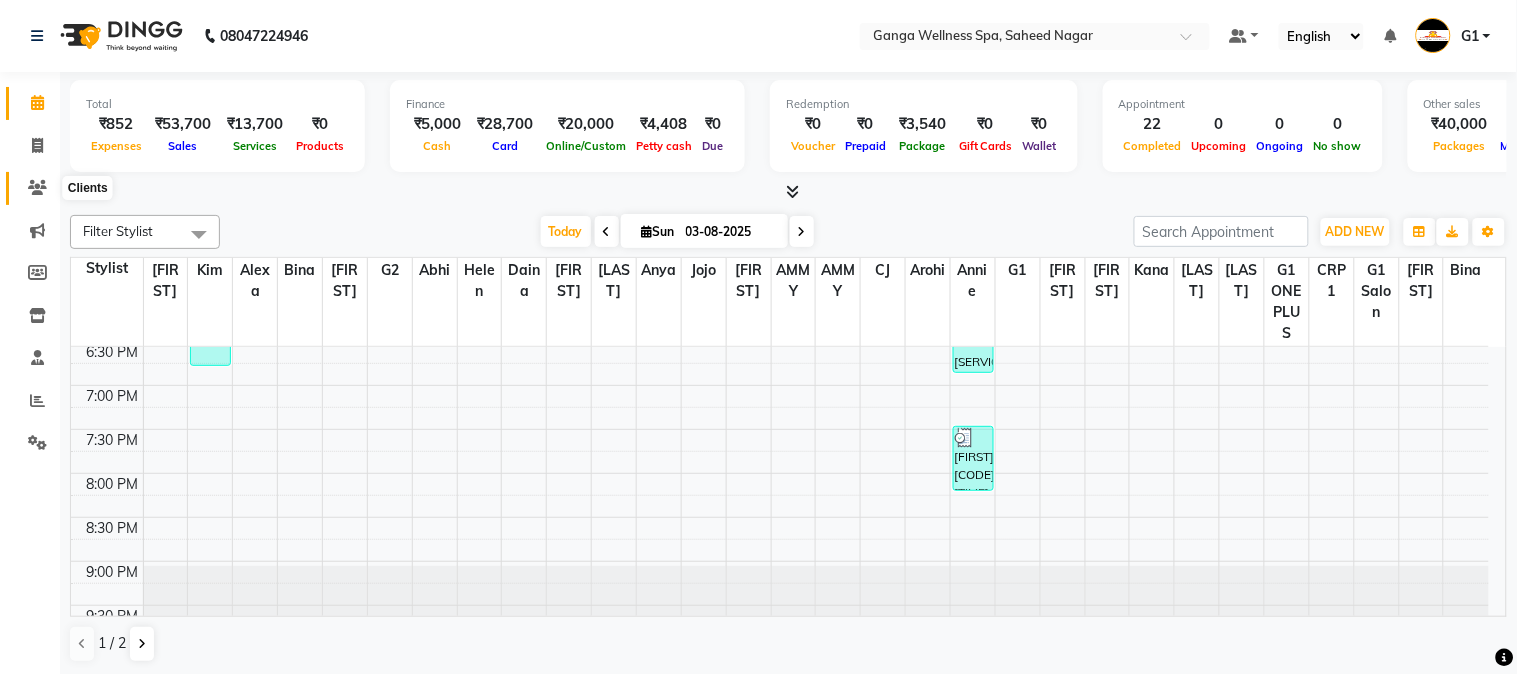 click 